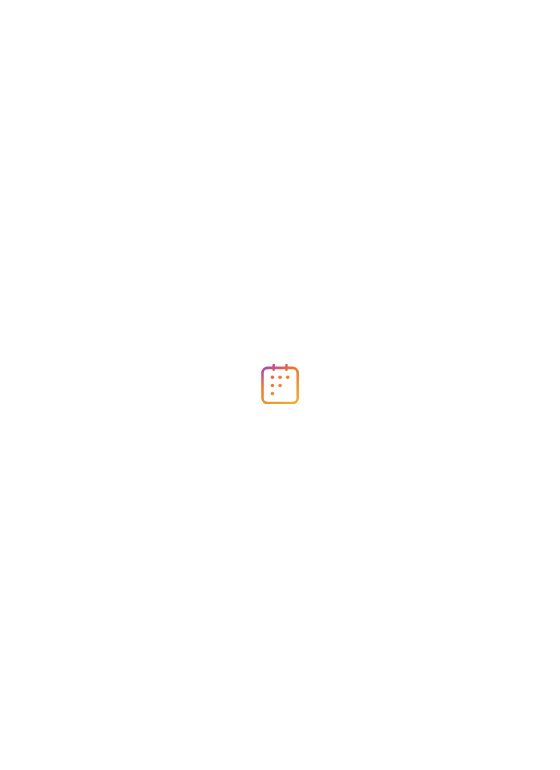 scroll, scrollTop: 0, scrollLeft: 0, axis: both 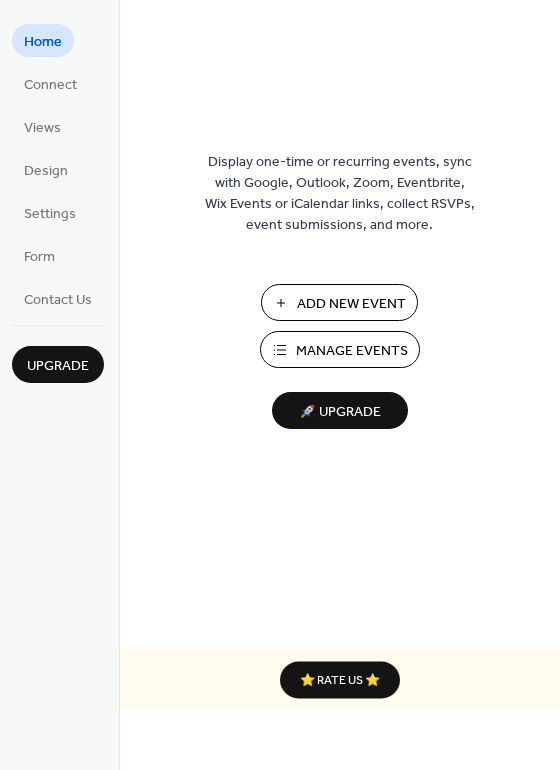 click on "Add New Event" at bounding box center (351, 304) 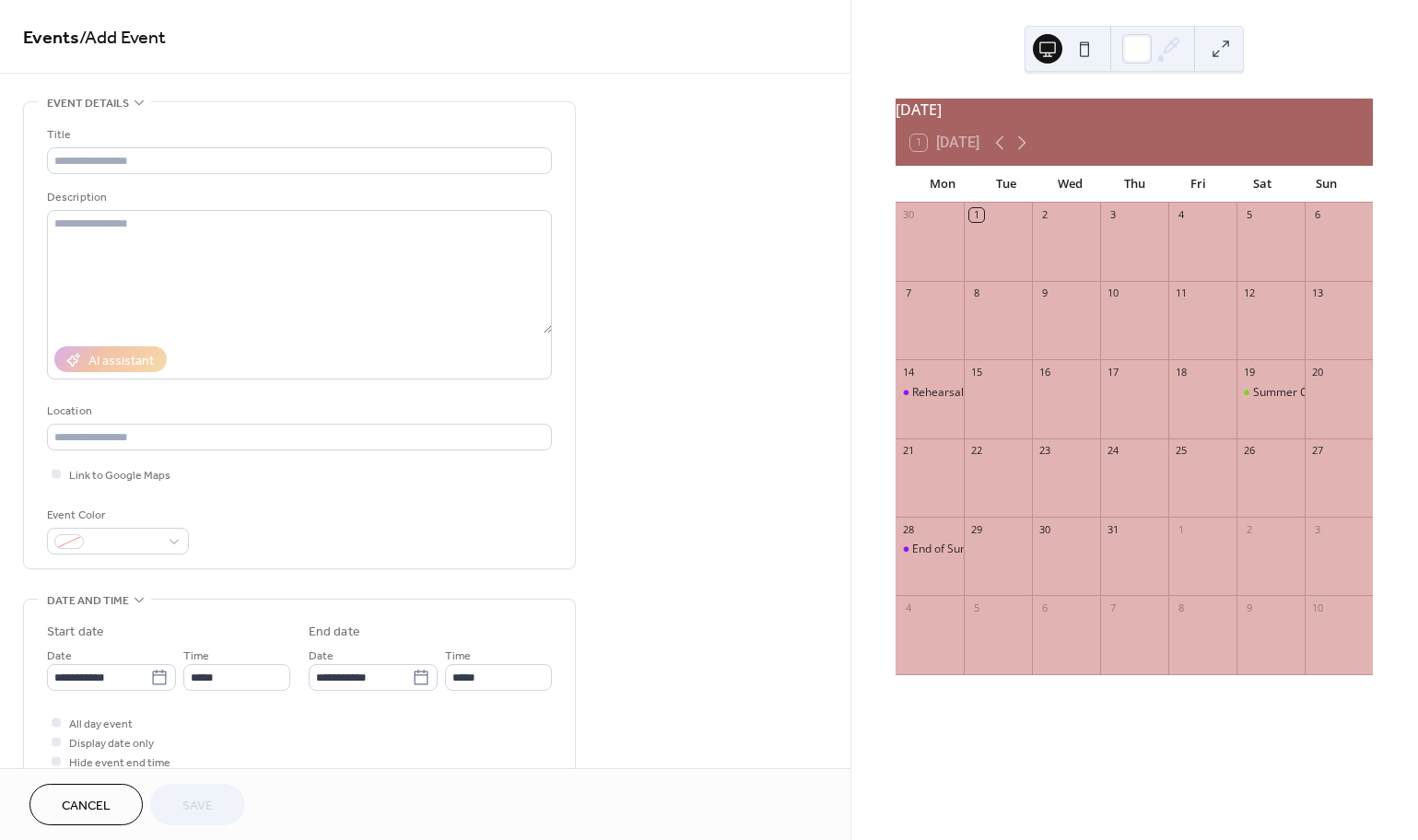 scroll, scrollTop: 0, scrollLeft: 0, axis: both 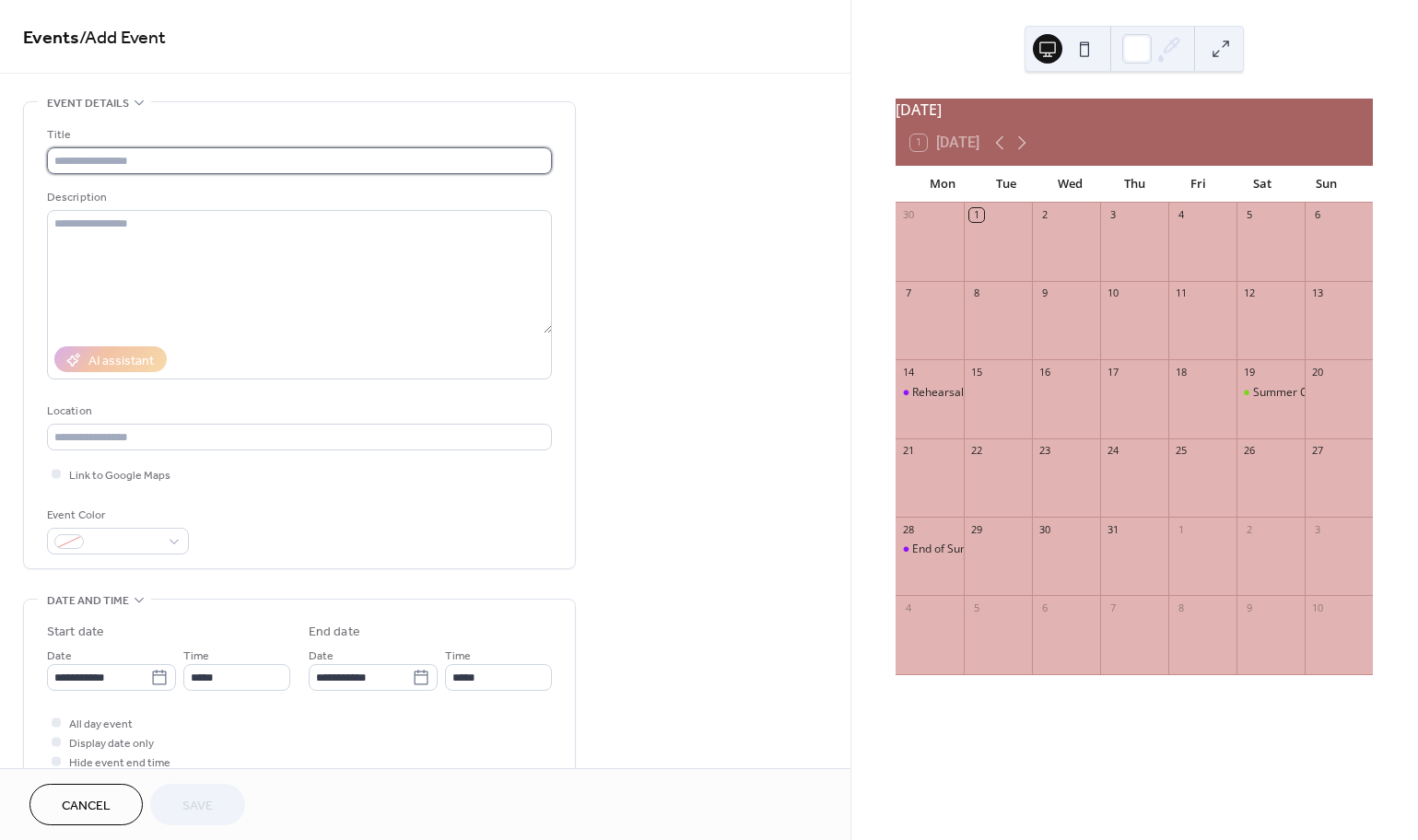 click at bounding box center (299, 160) 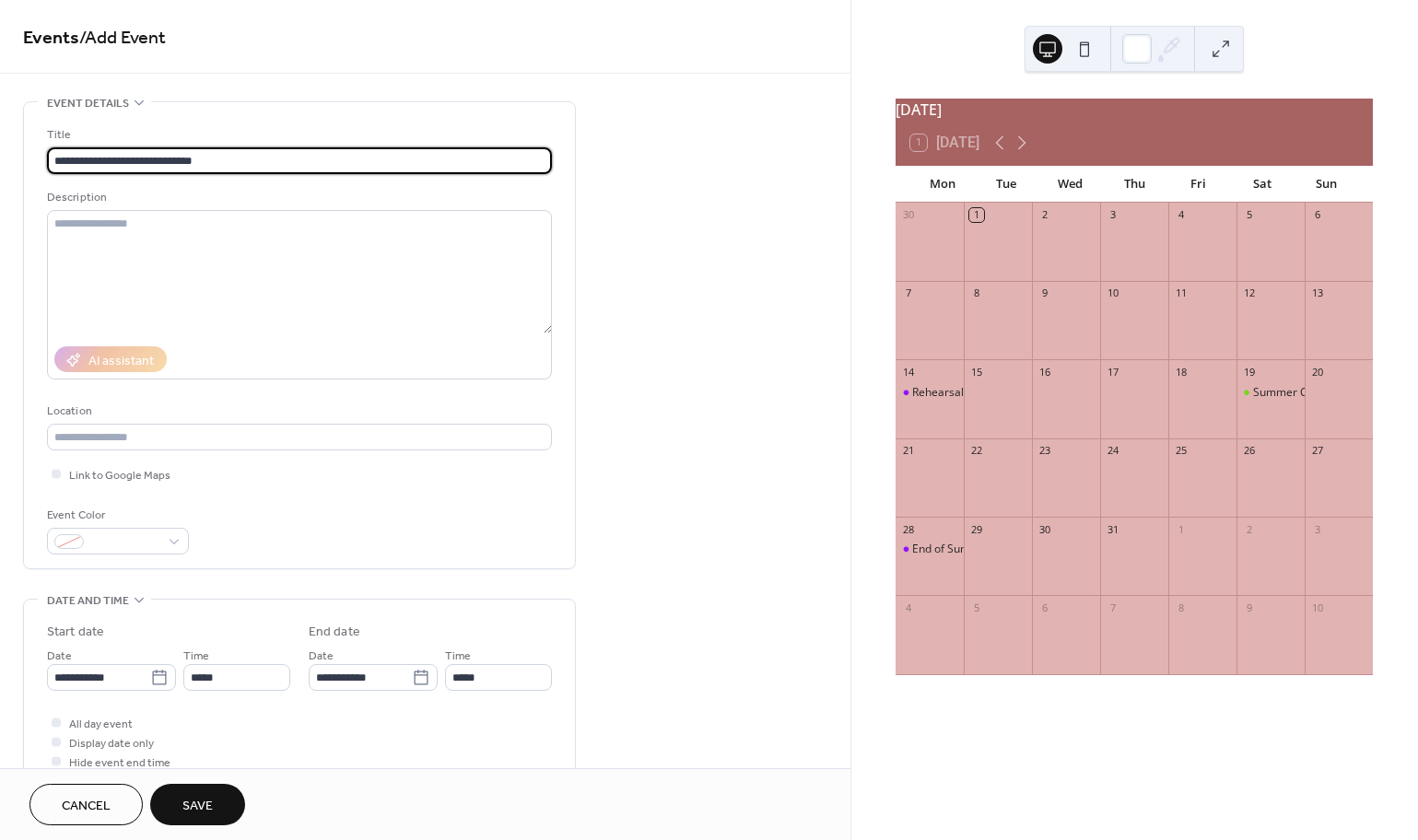 click on "**********" at bounding box center [299, 160] 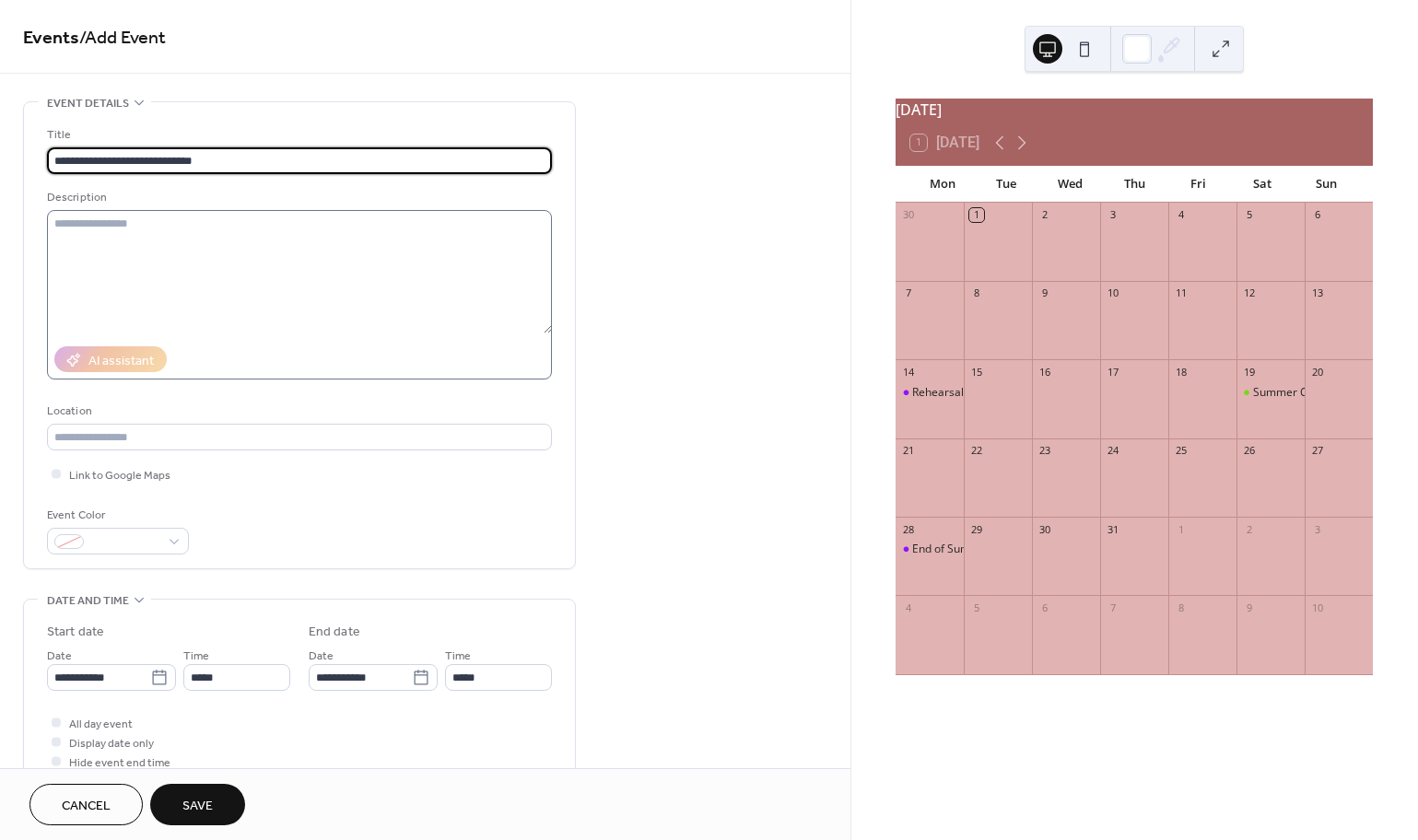 type on "**********" 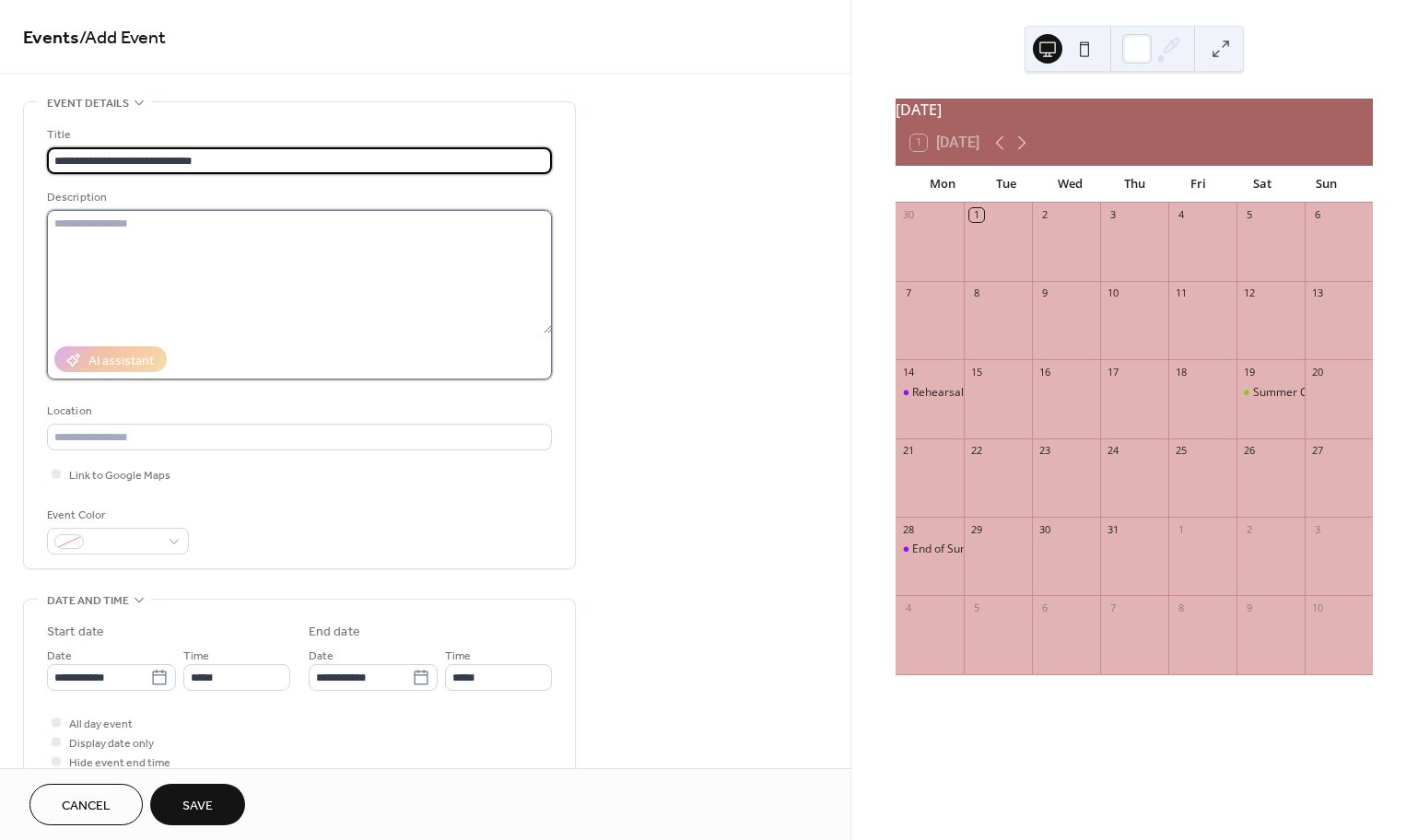click at bounding box center (299, 272) 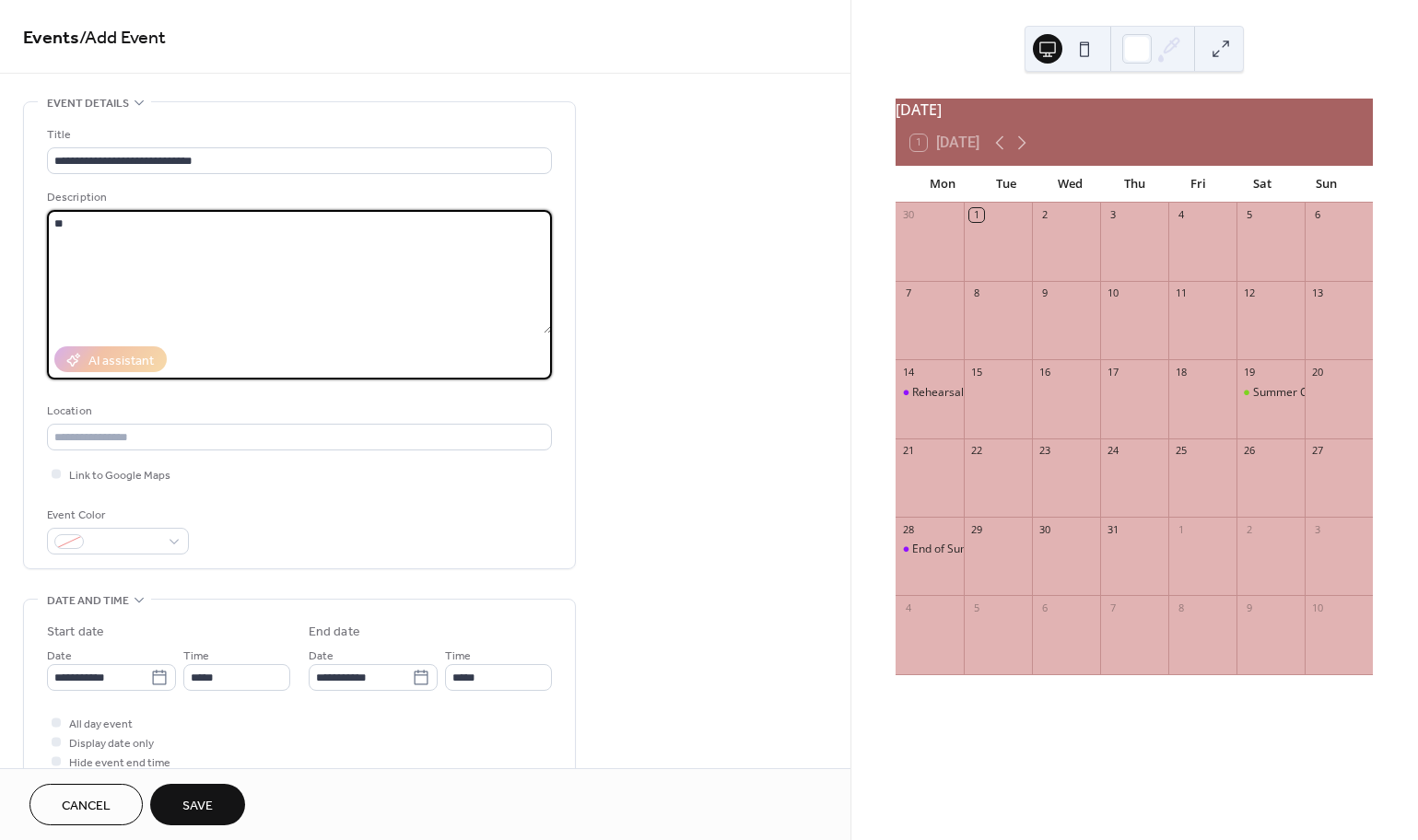 type on "*" 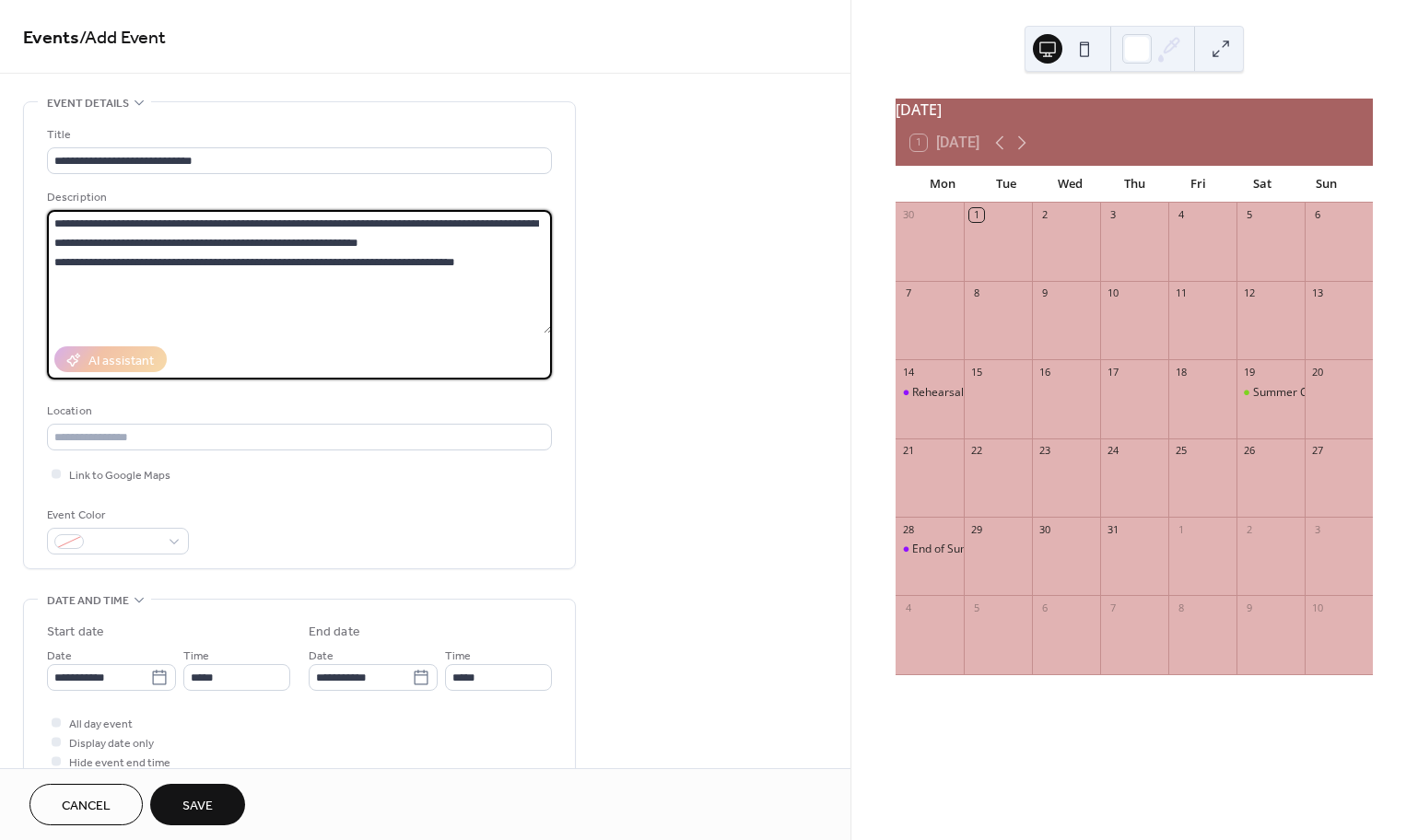 click on "**********" at bounding box center [299, 272] 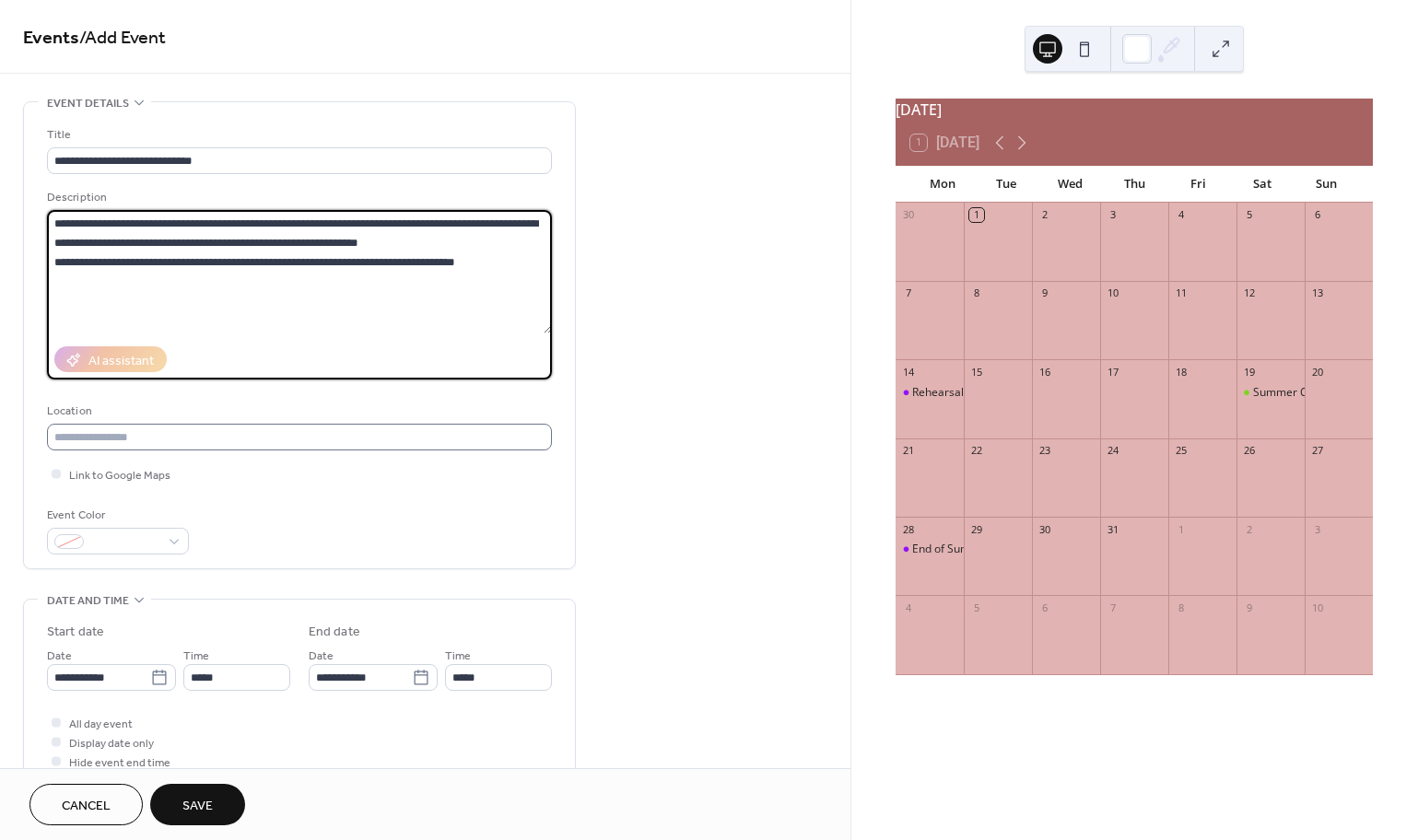 type on "**********" 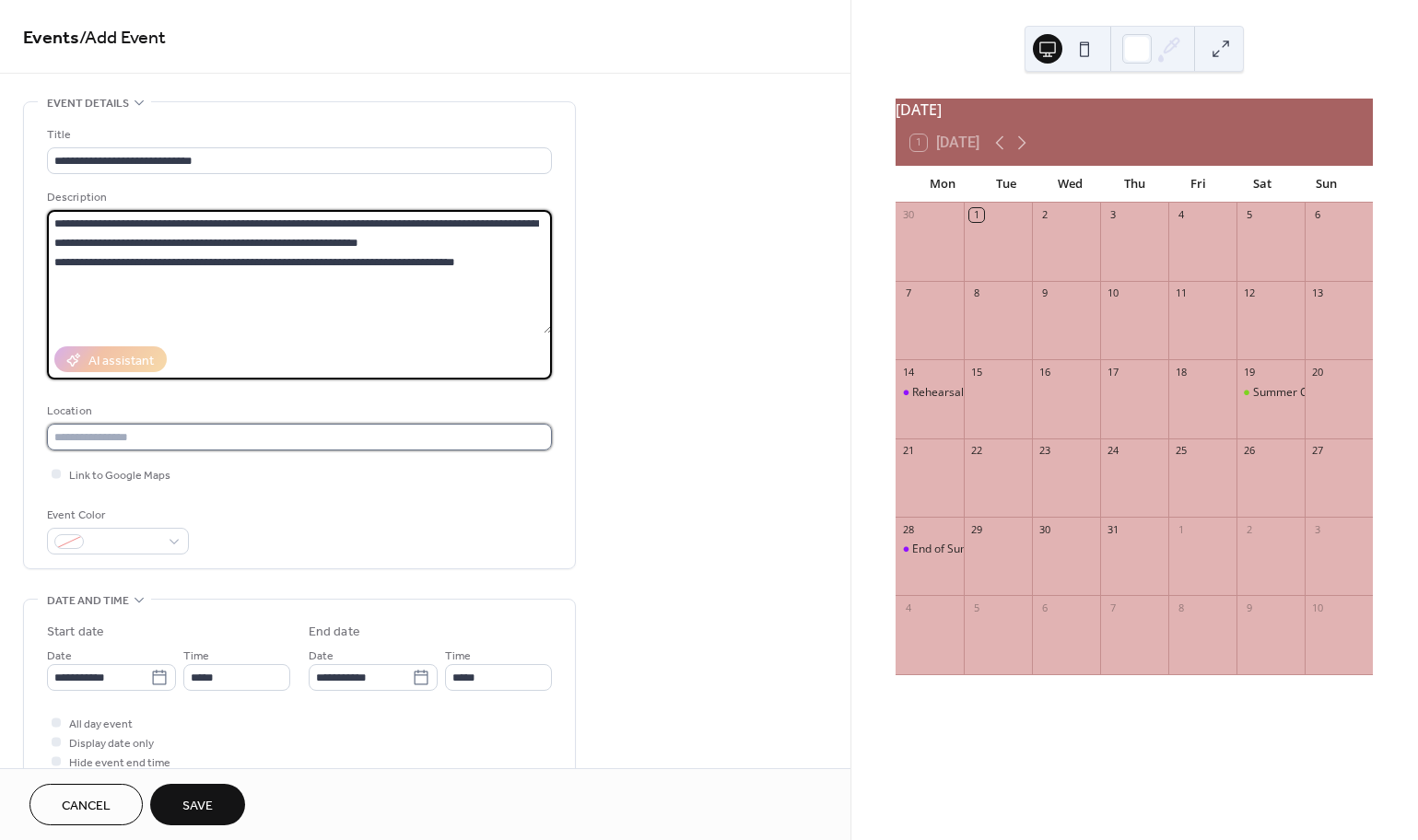 click at bounding box center (299, 437) 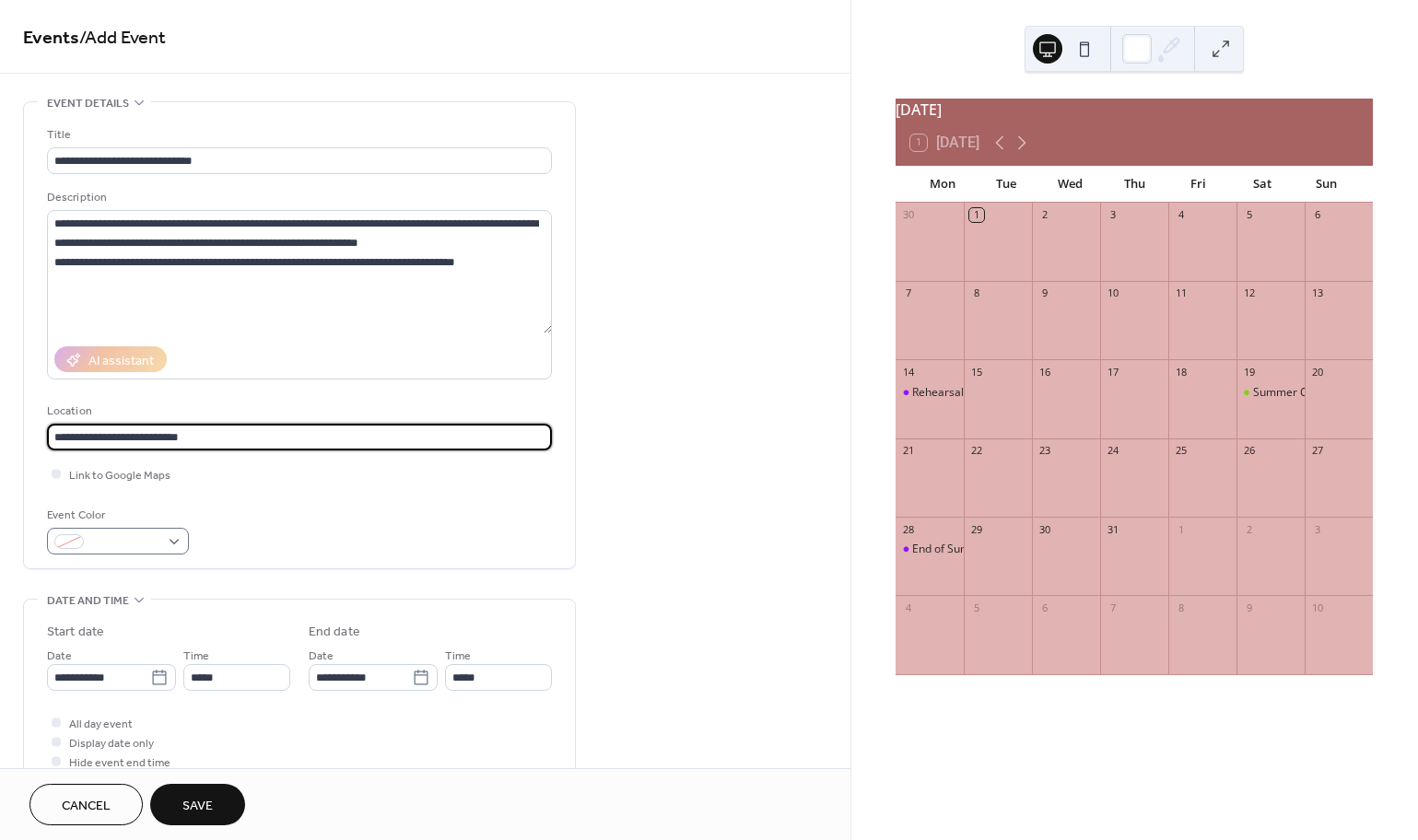 type on "**********" 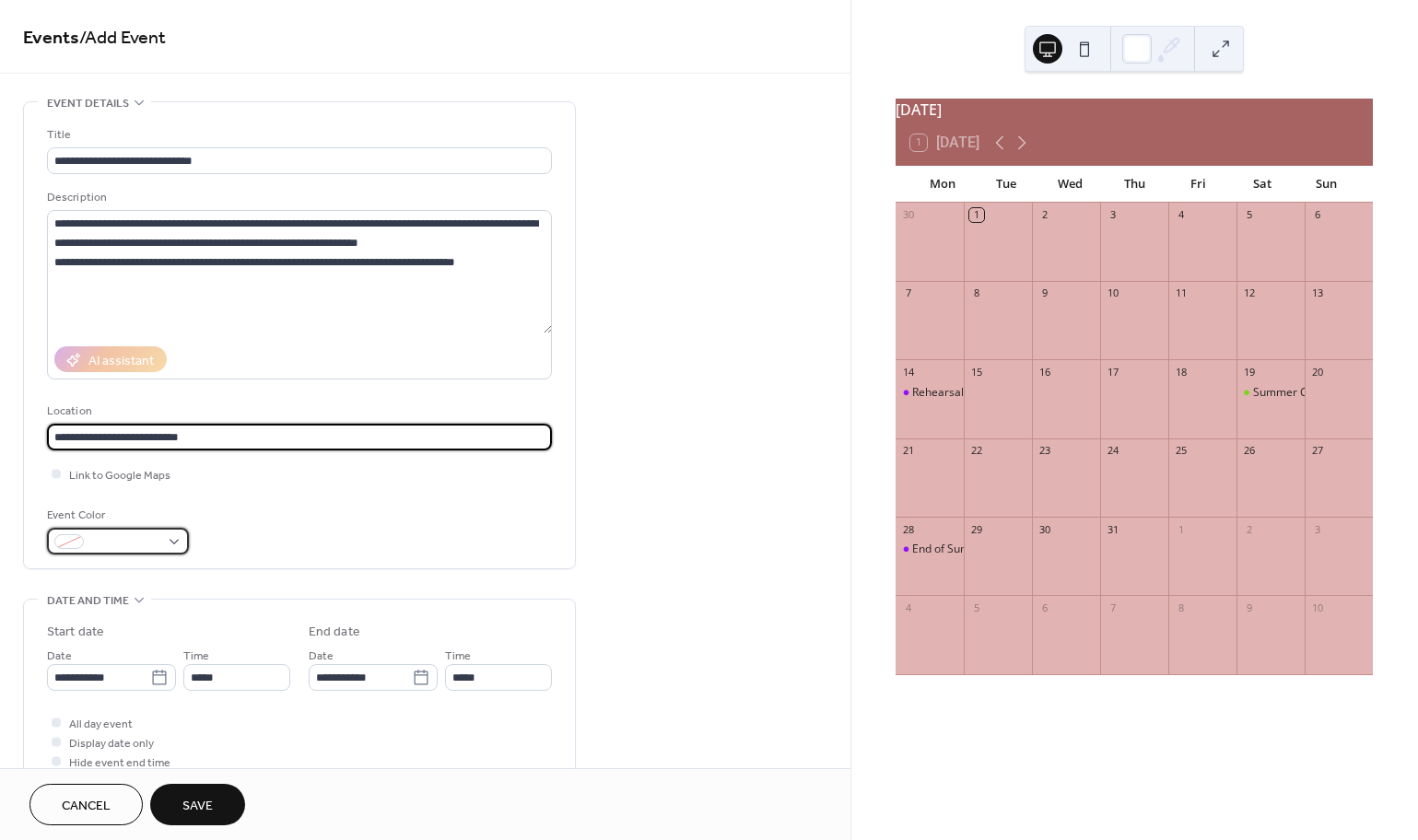 click at bounding box center (118, 541) 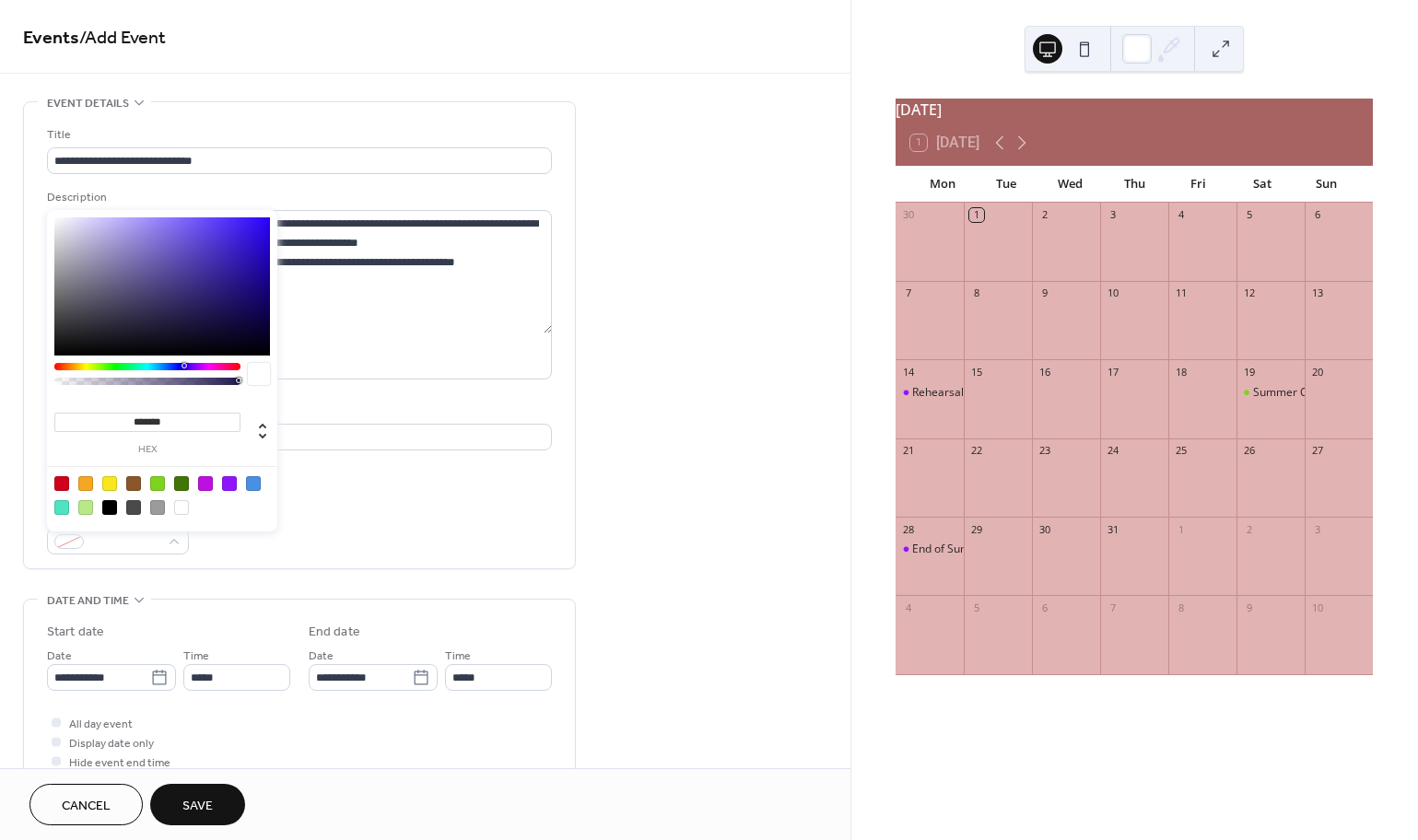 click at bounding box center (158, 484) 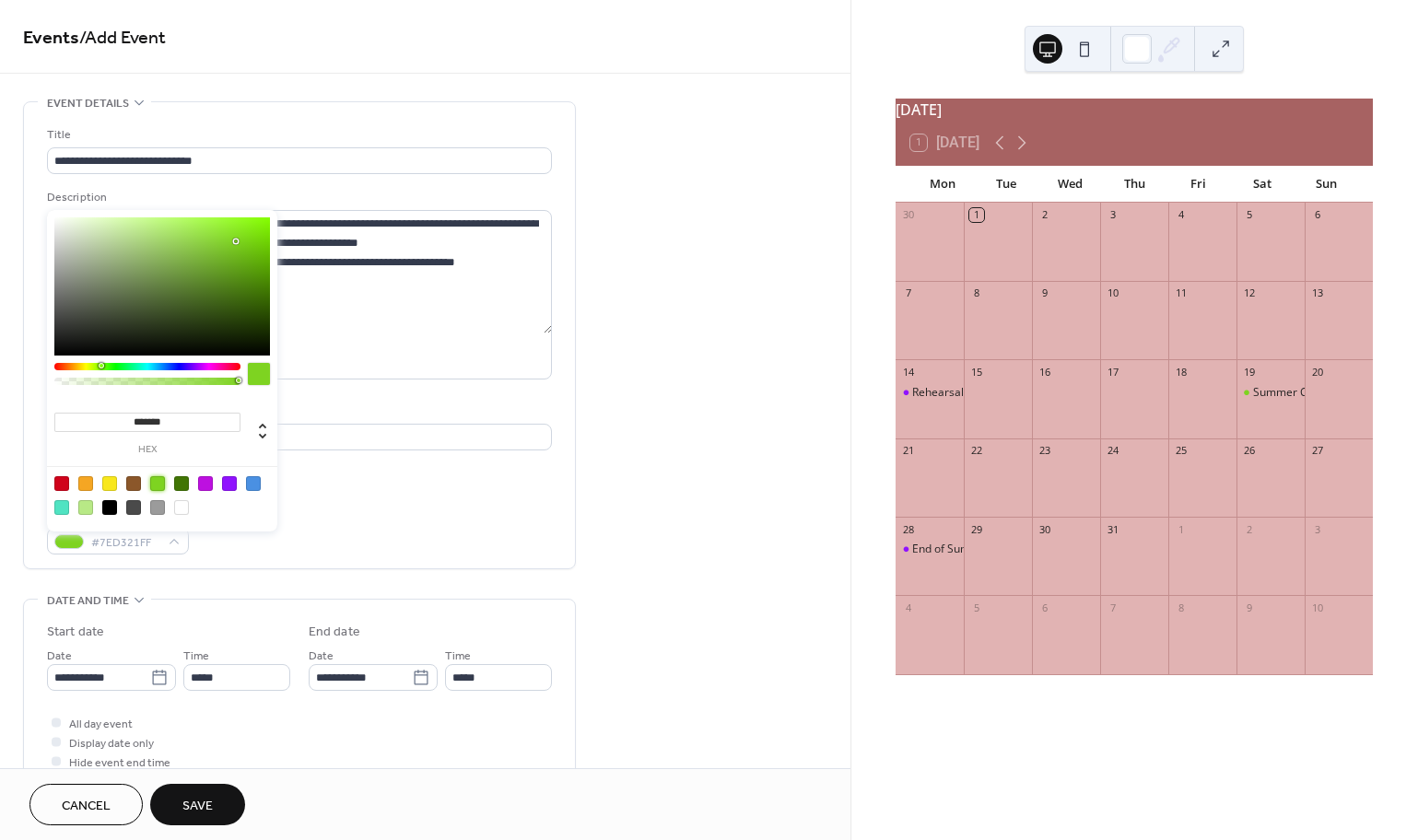 type on "*******" 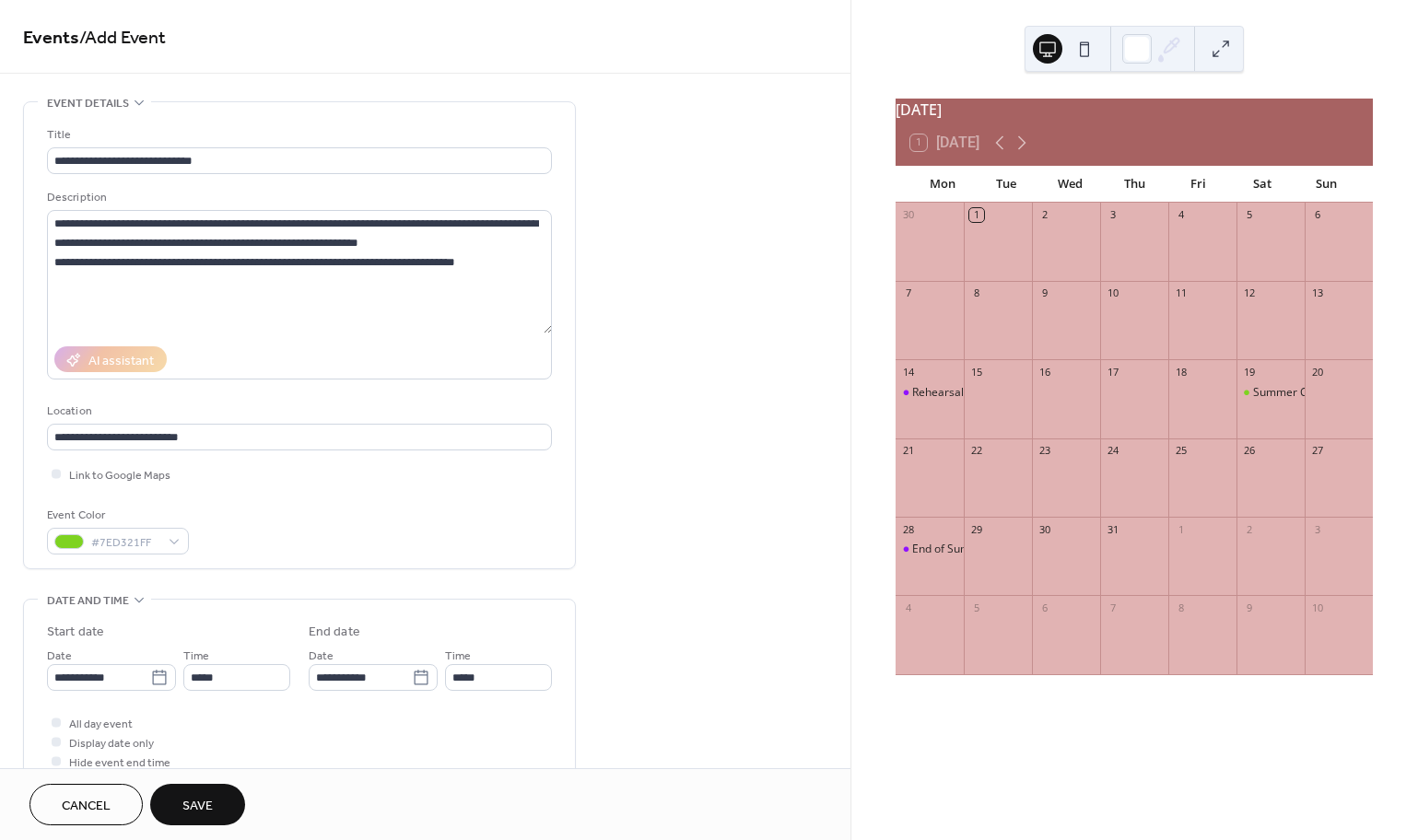 click on "Link to Google Maps" at bounding box center (299, 473) 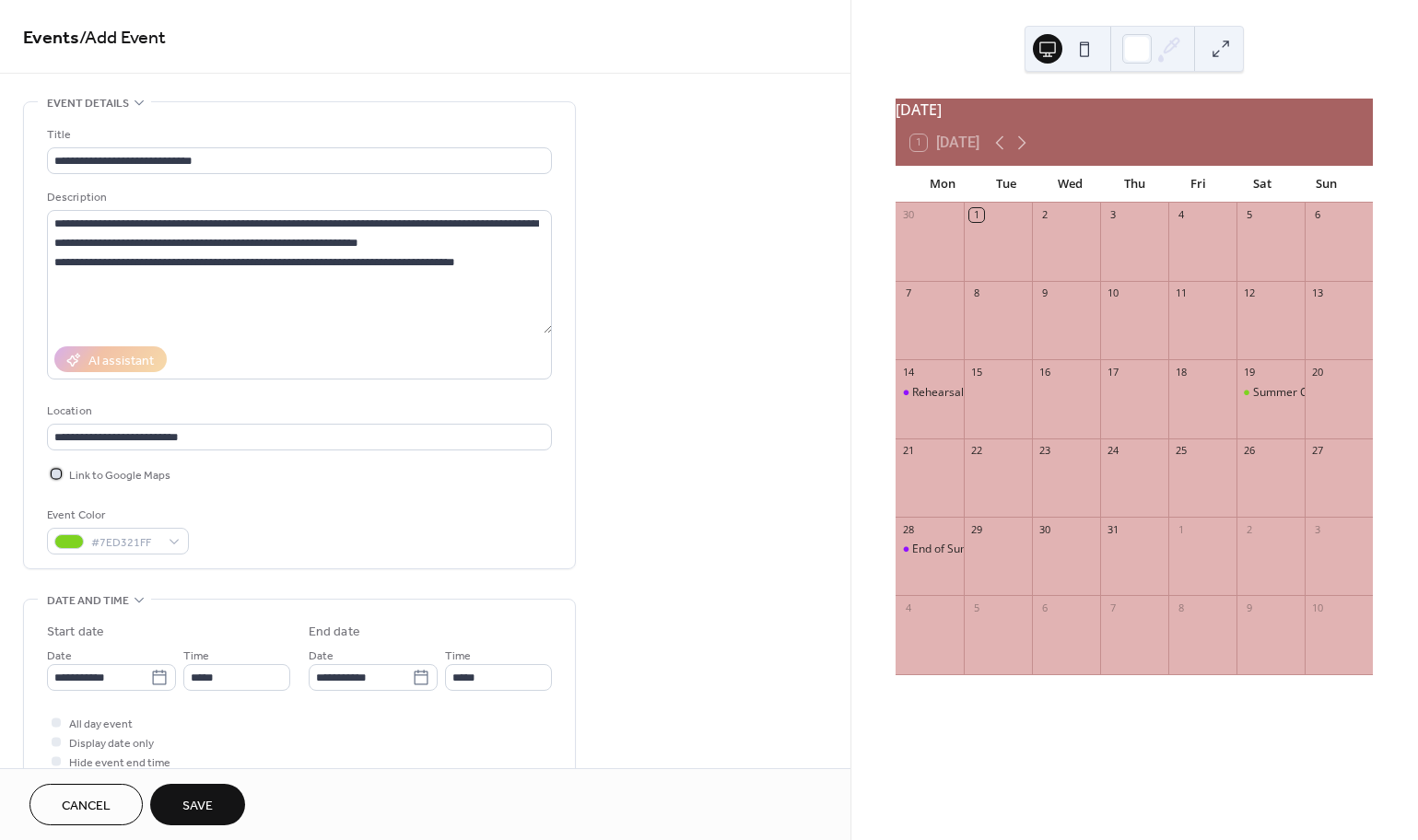 click at bounding box center [56, 473] 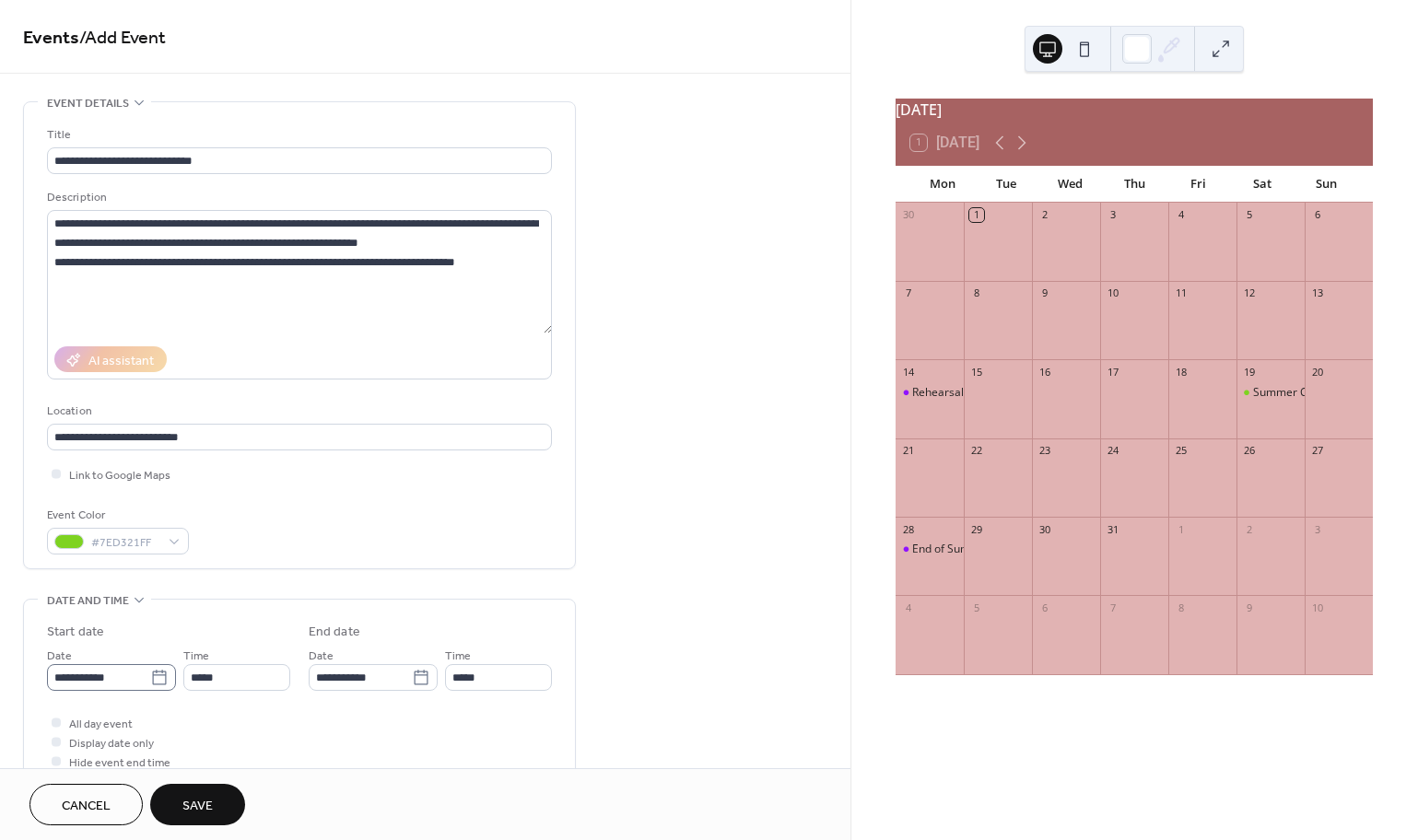 click 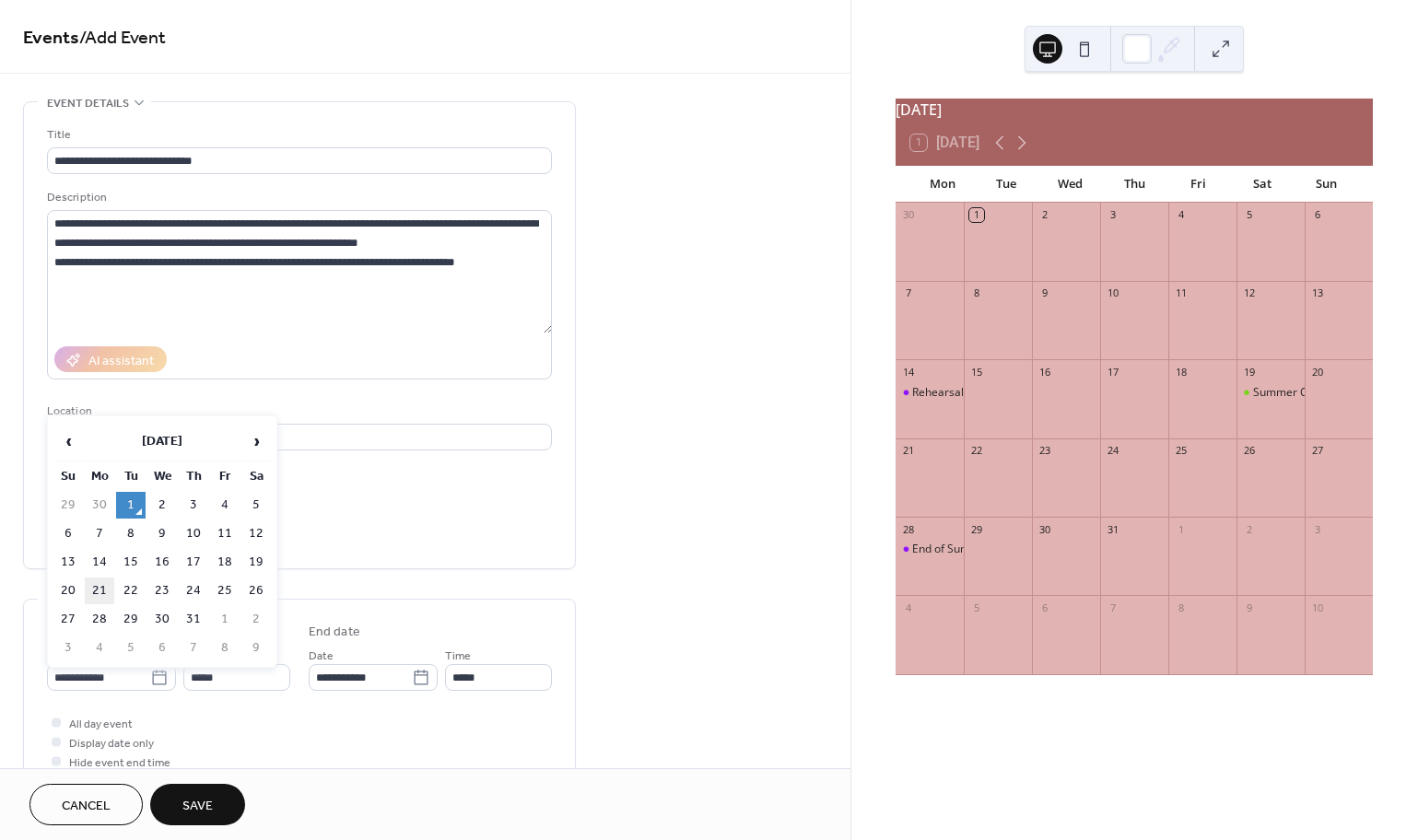 click on "21" at bounding box center (100, 590) 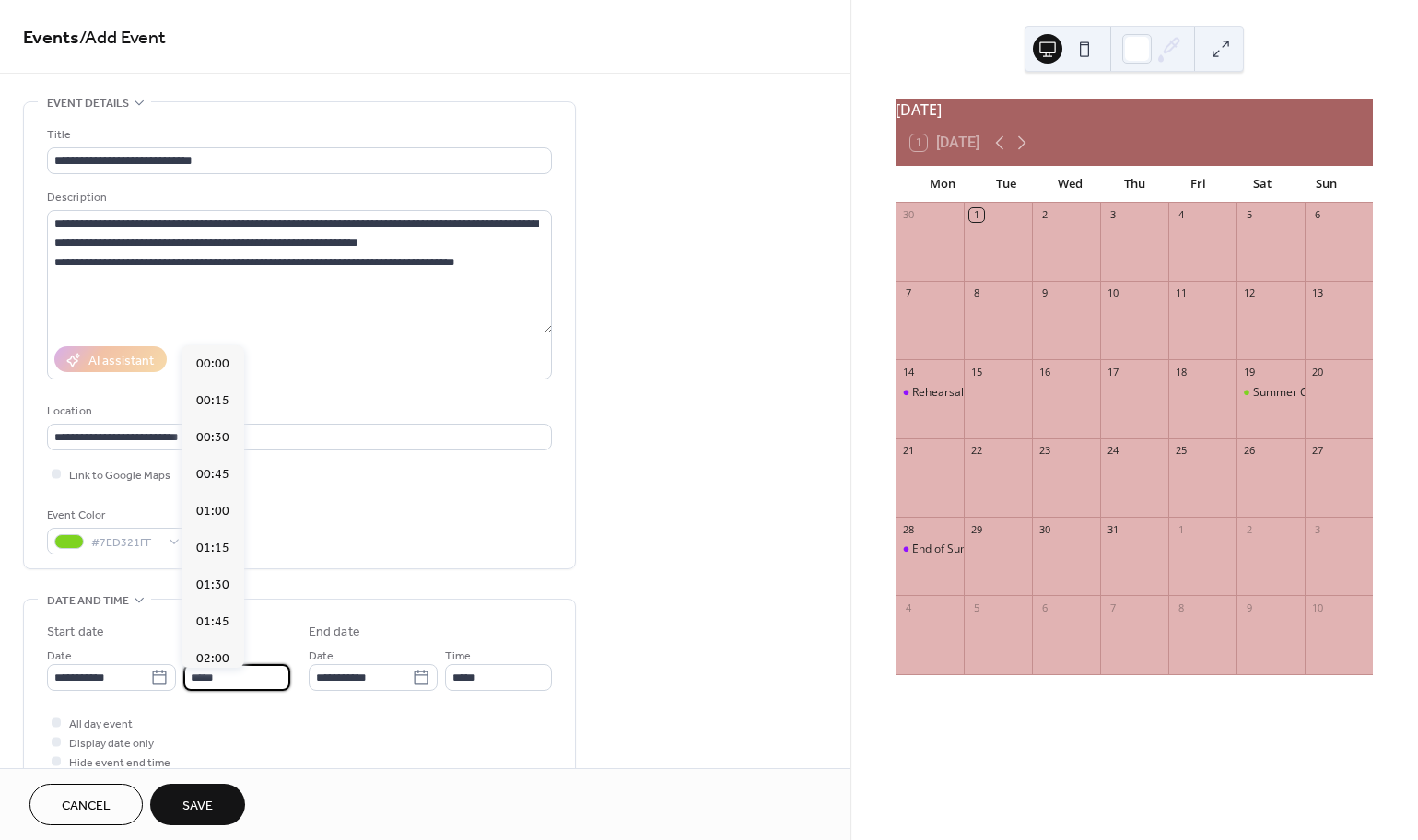 click on "*****" at bounding box center (237, 677) 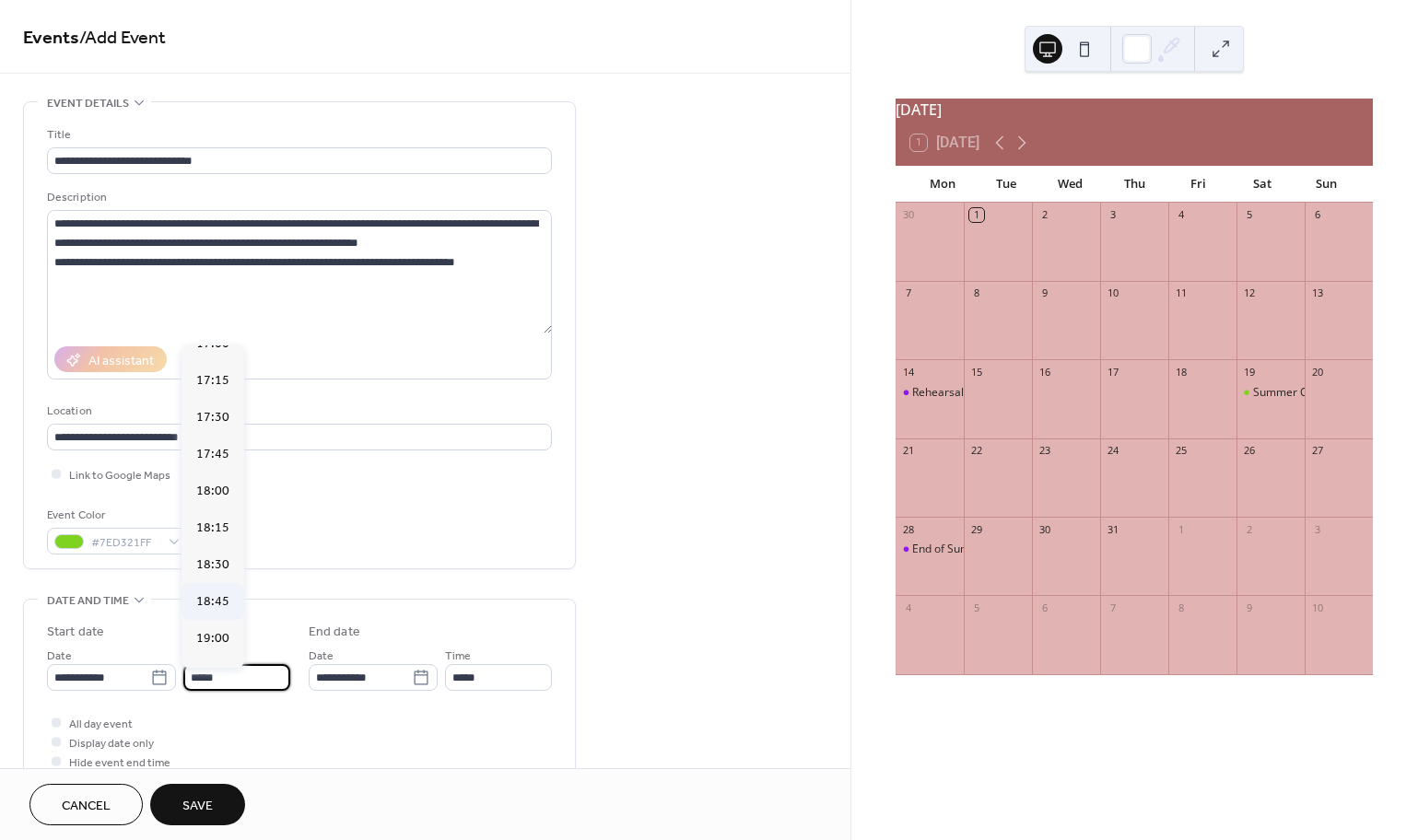 scroll, scrollTop: 2863, scrollLeft: 0, axis: vertical 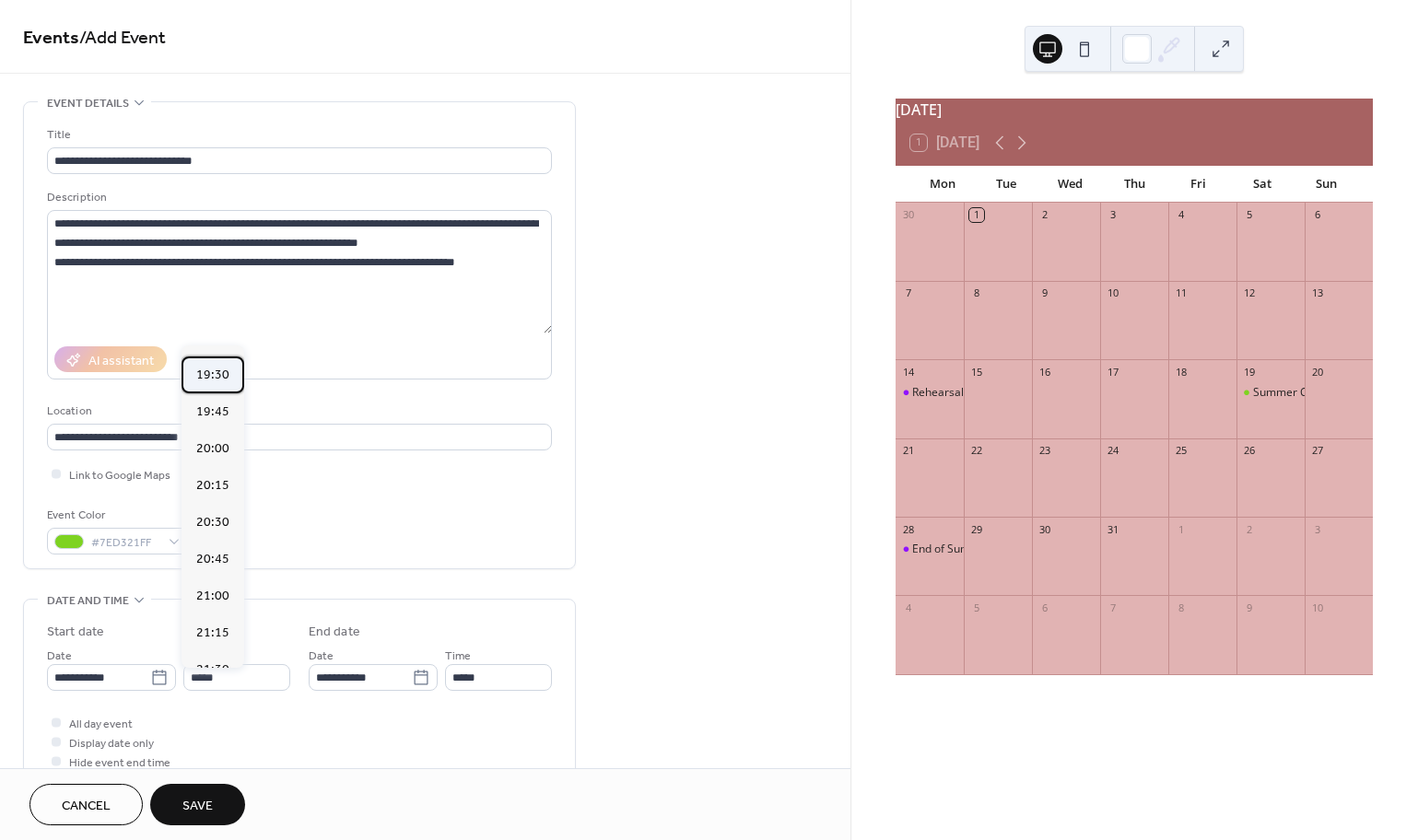 click on "19:30" at bounding box center [213, 375] 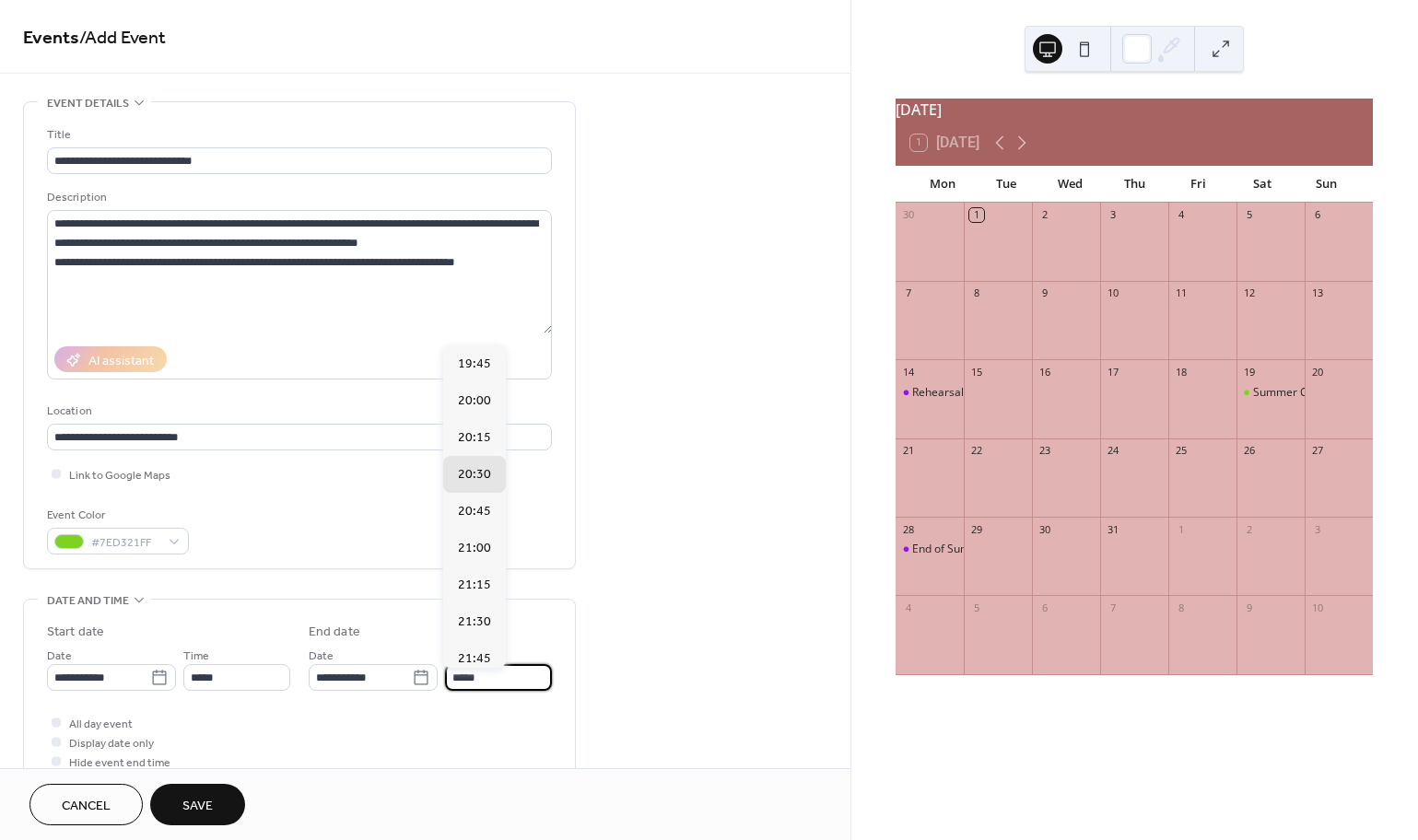 click on "*****" at bounding box center (498, 677) 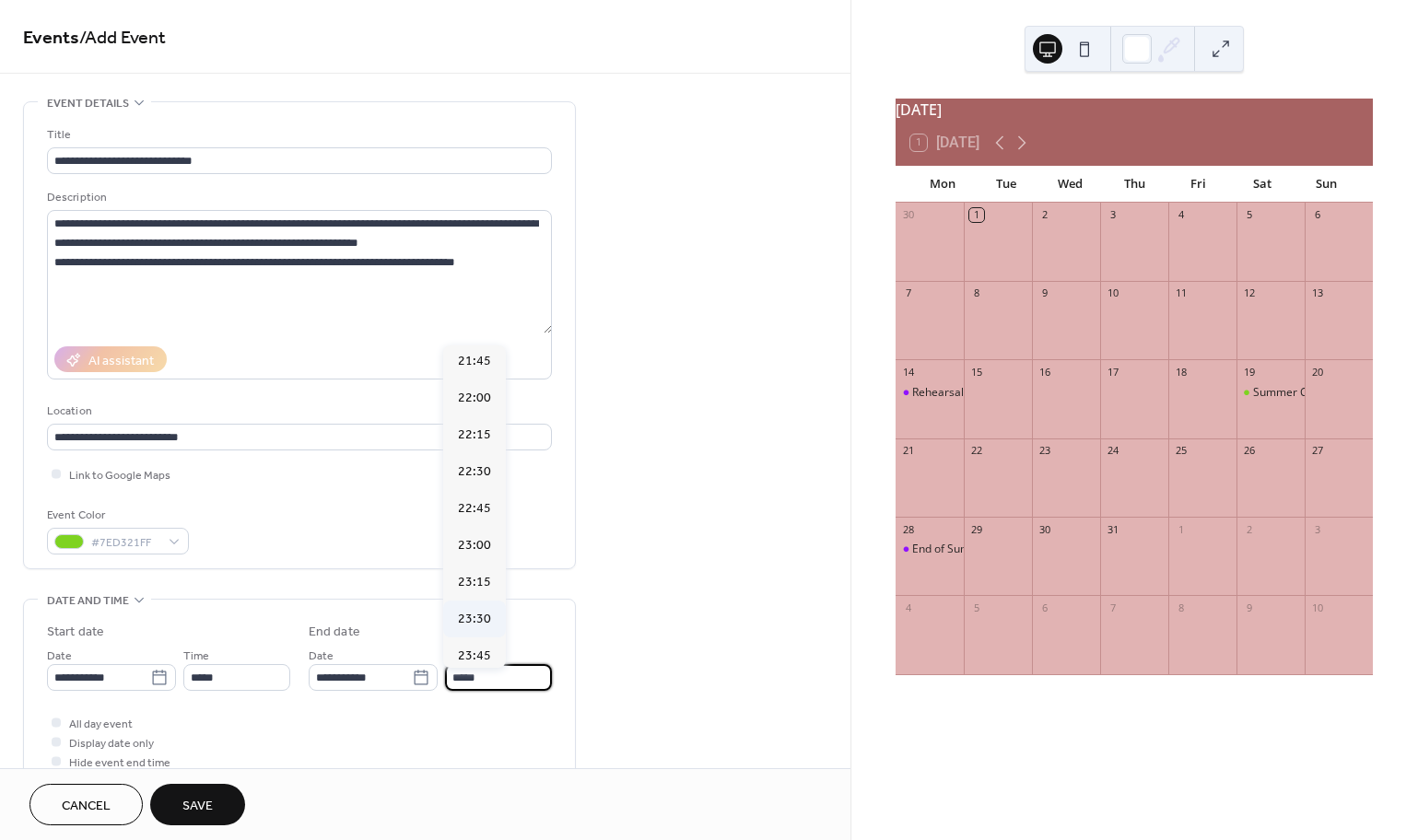 scroll, scrollTop: 301, scrollLeft: 0, axis: vertical 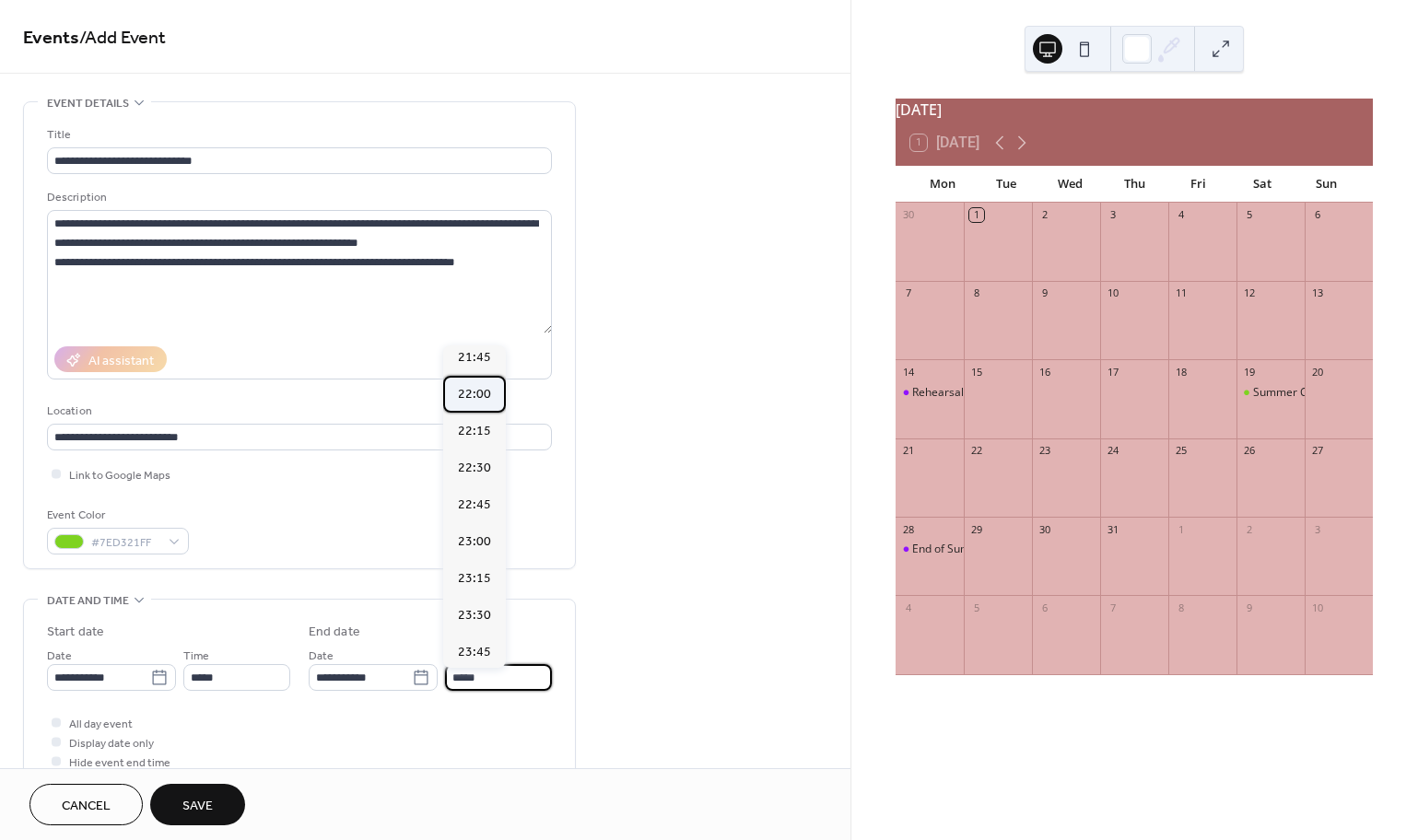click on "22:00" at bounding box center [475, 394] 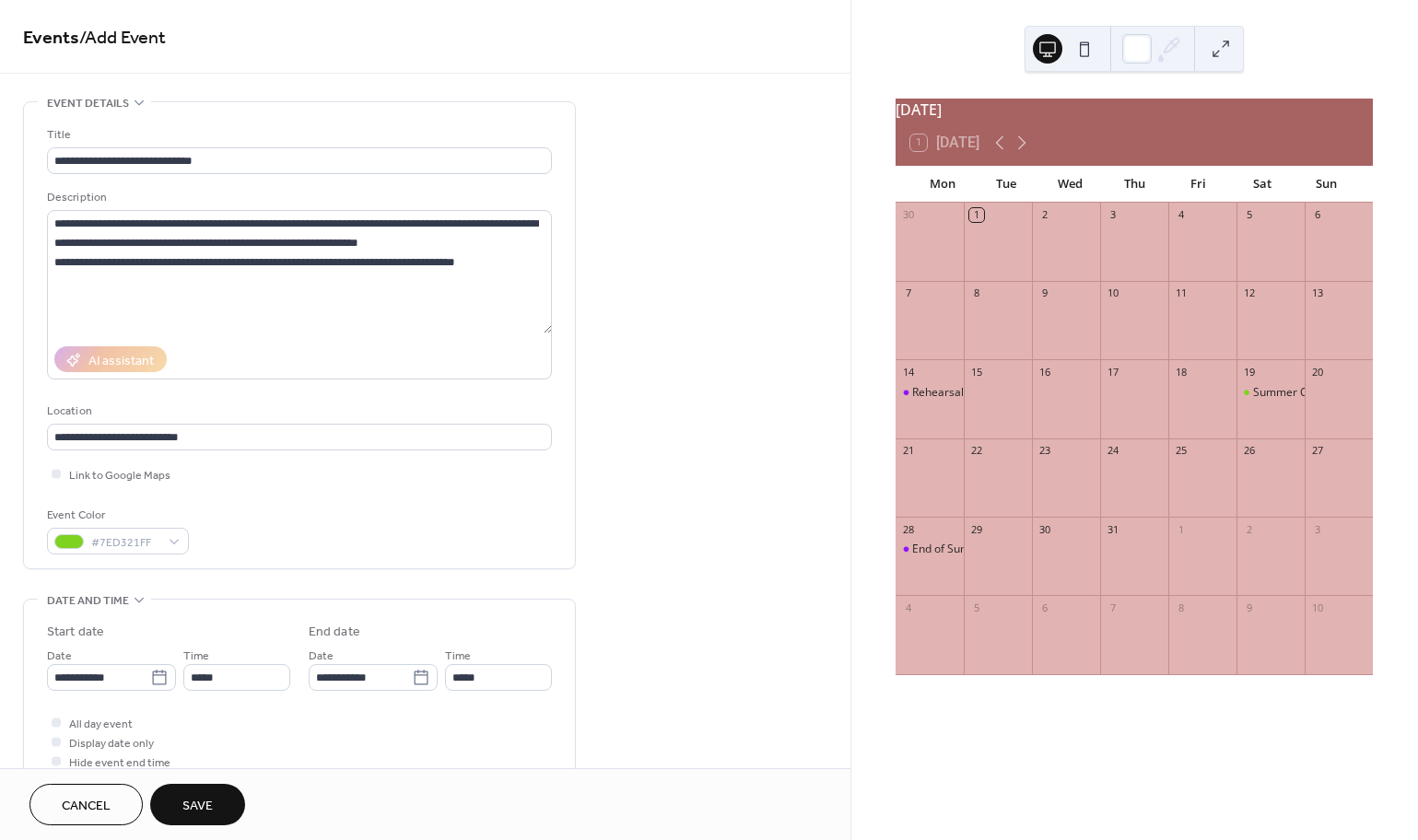 click on "Save" at bounding box center (197, 806) 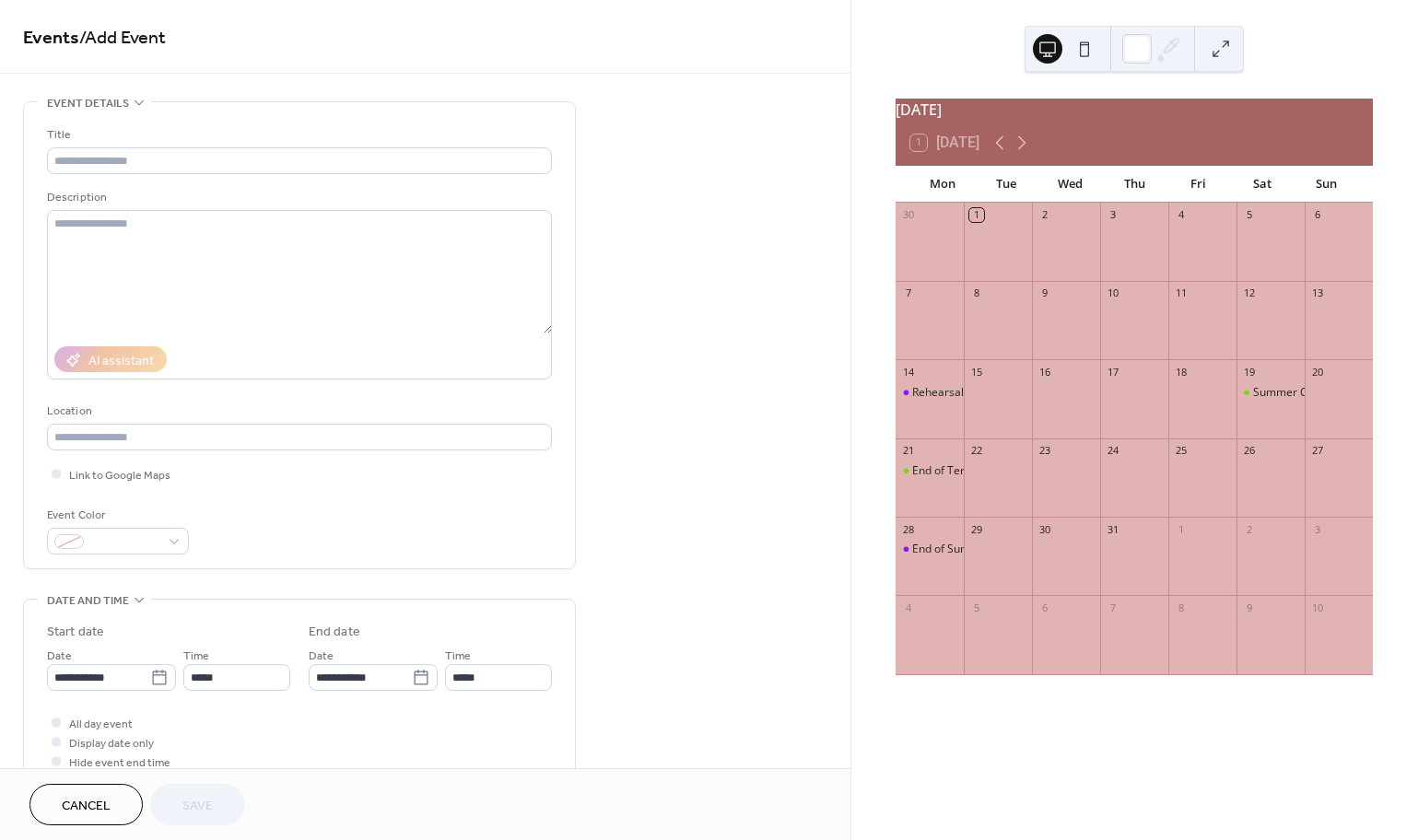 scroll, scrollTop: 0, scrollLeft: 0, axis: both 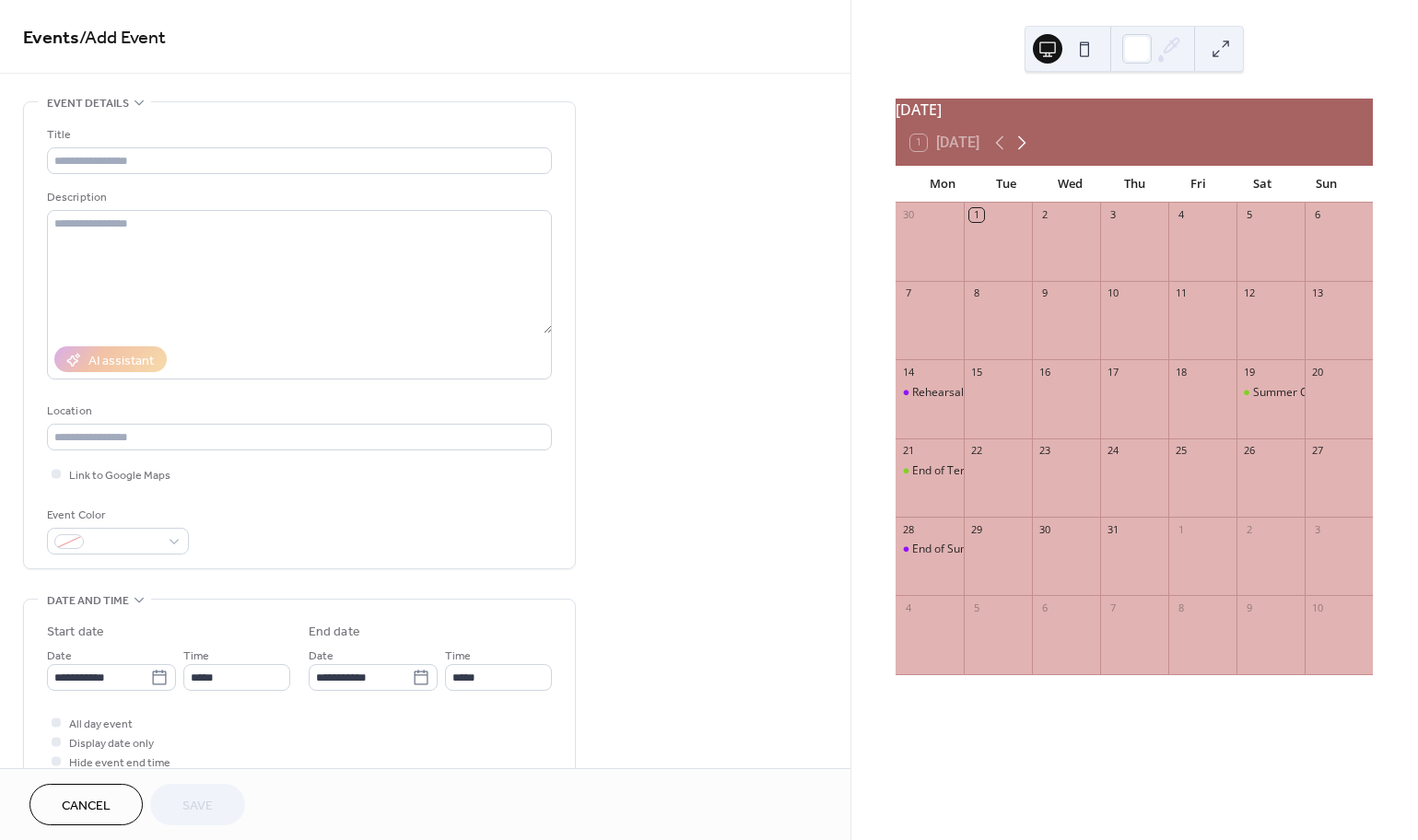 click 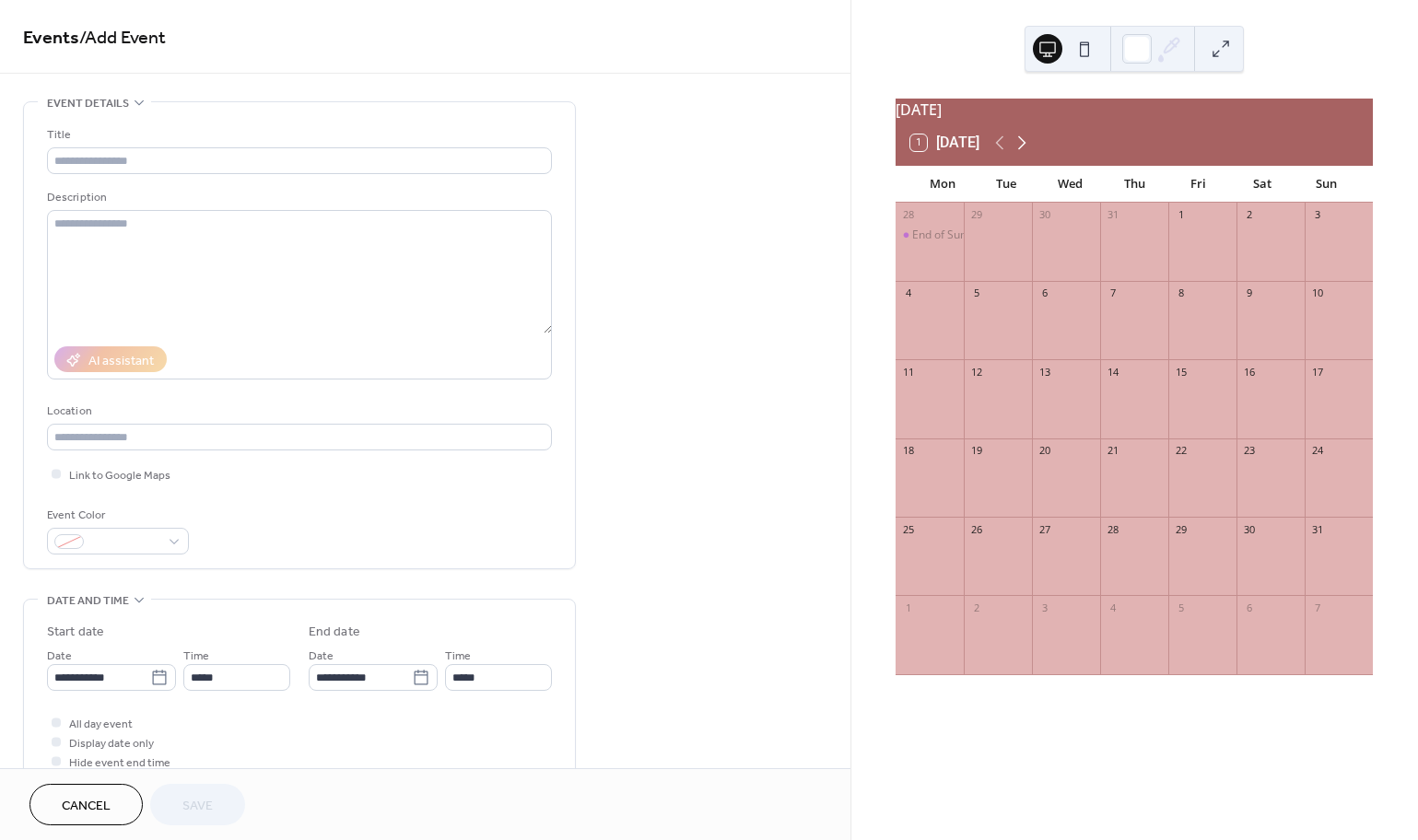 click 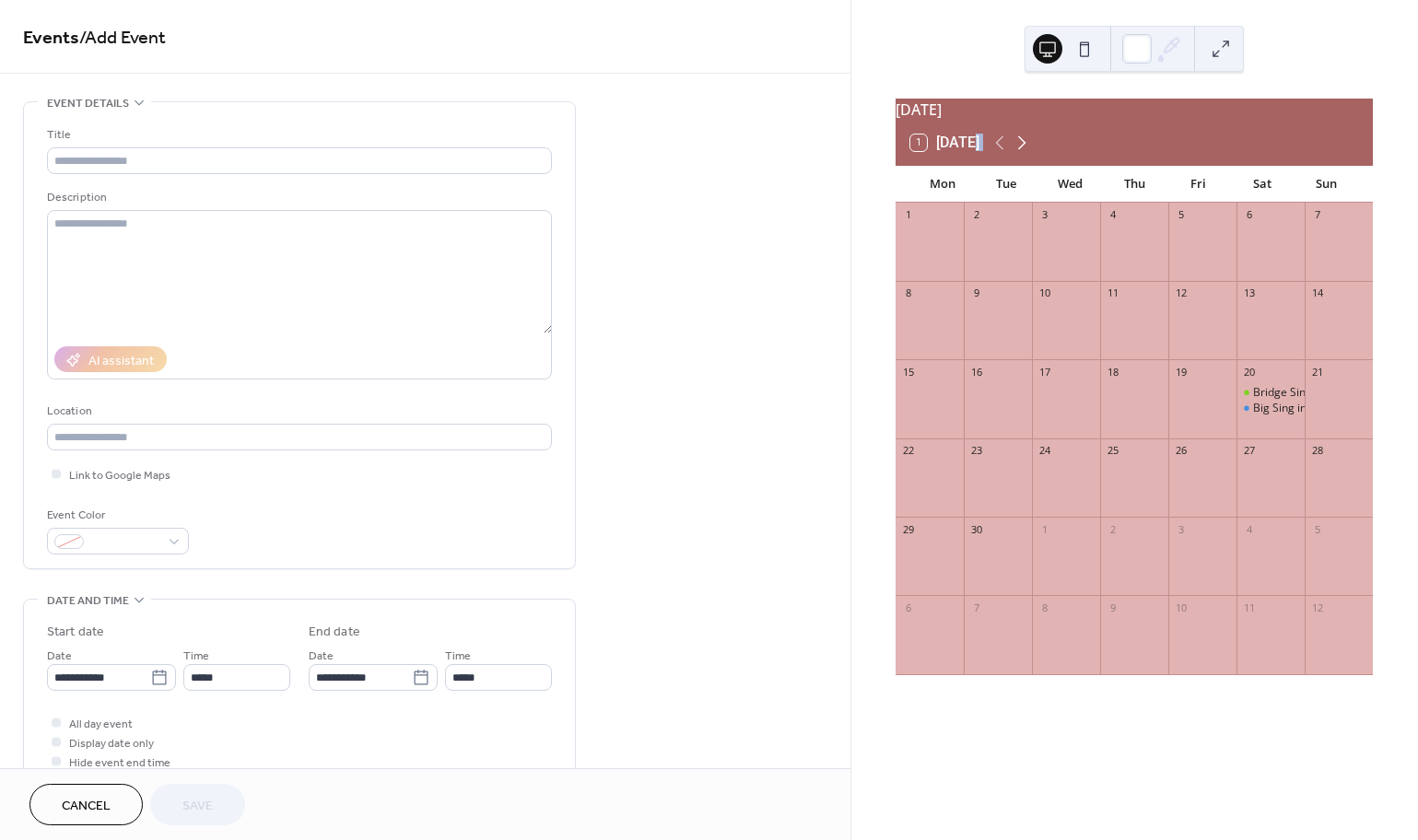 click 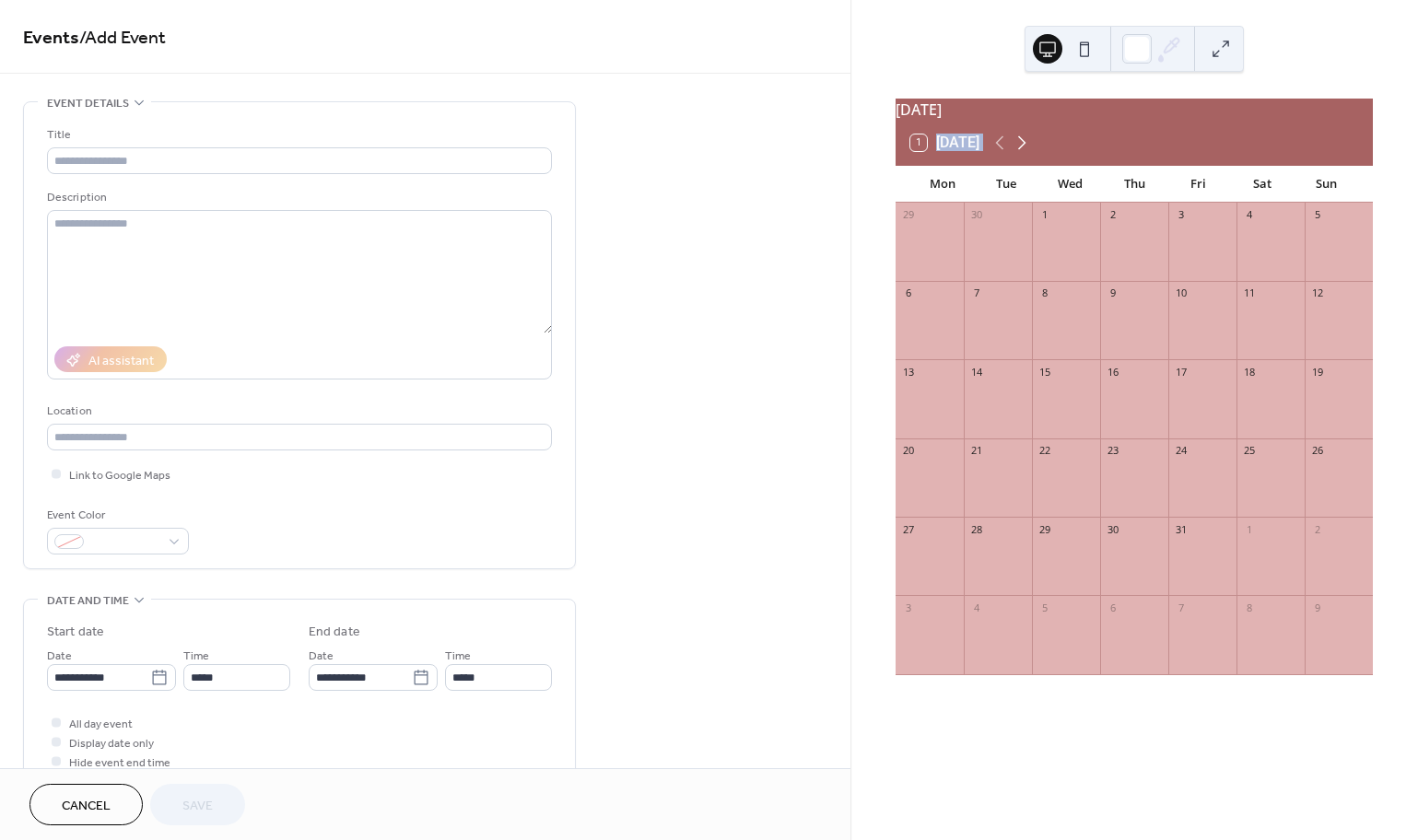 click 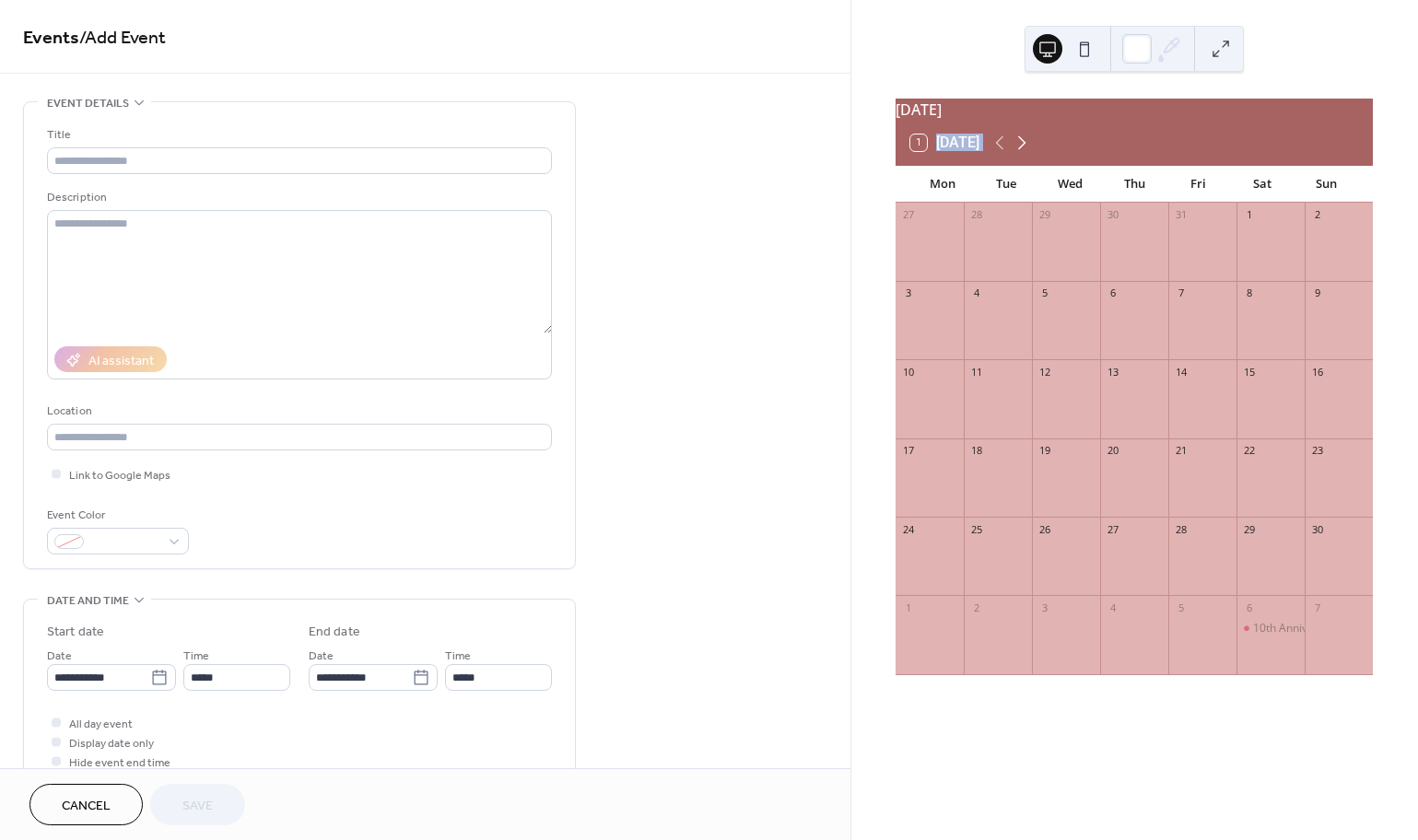 click 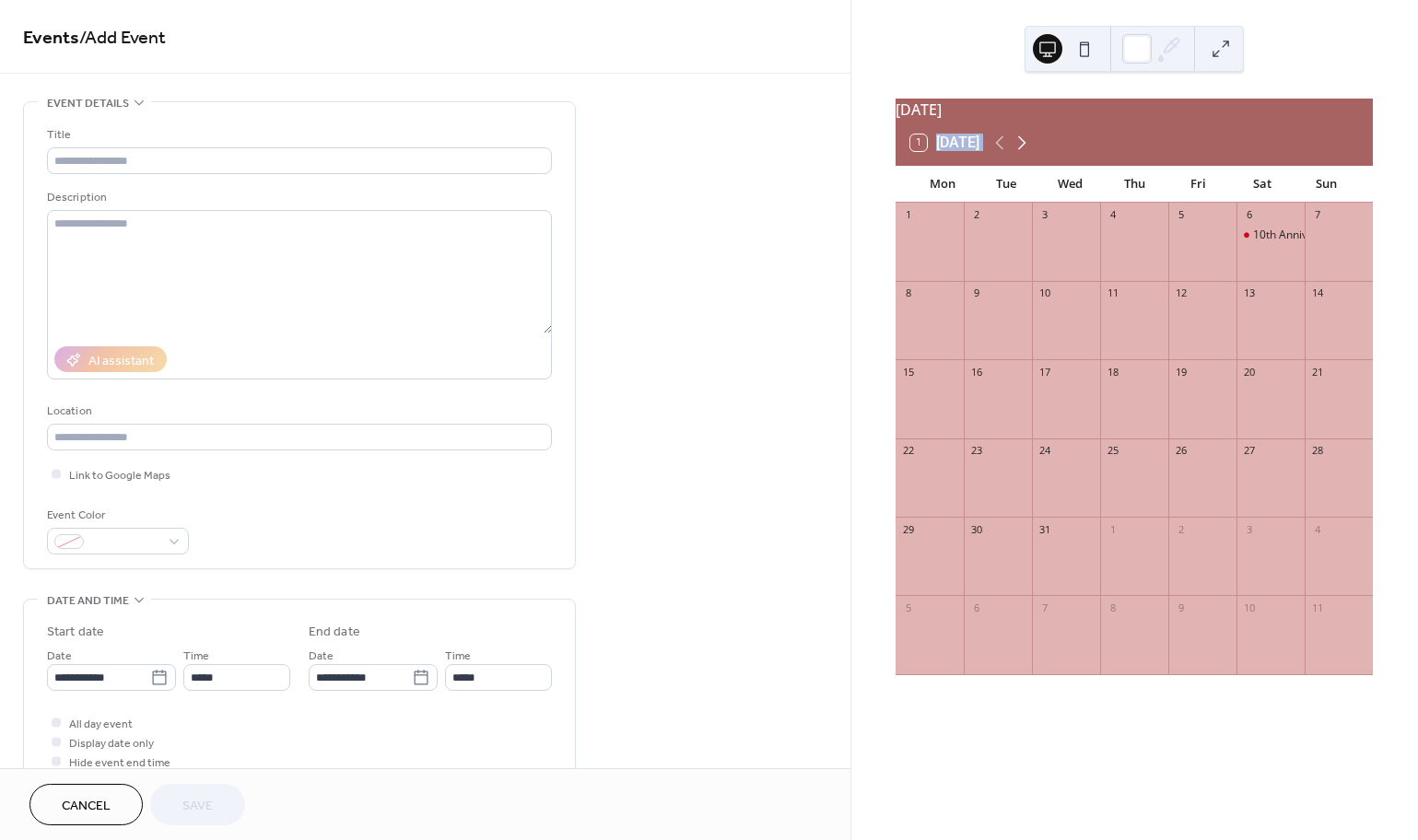 click 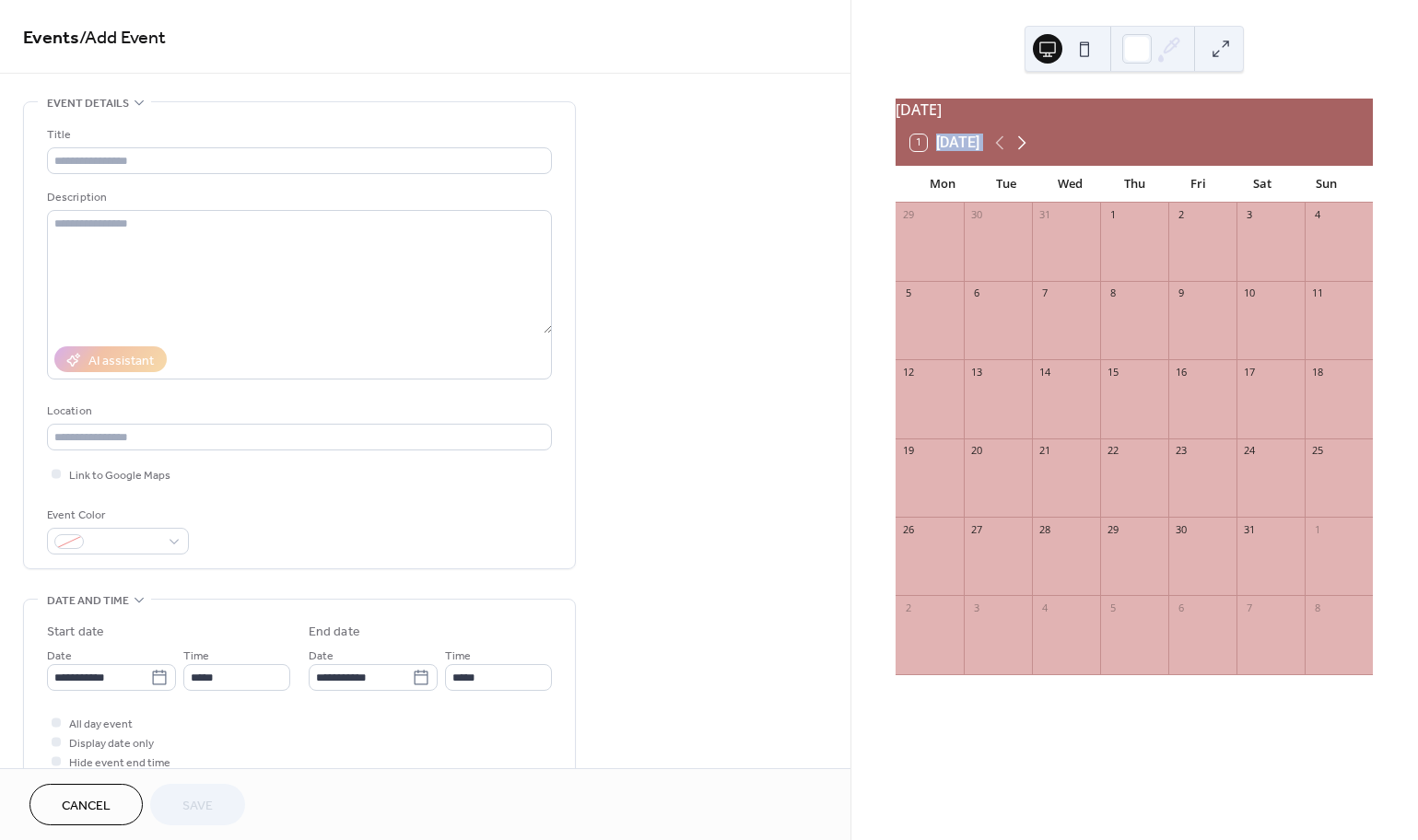 click 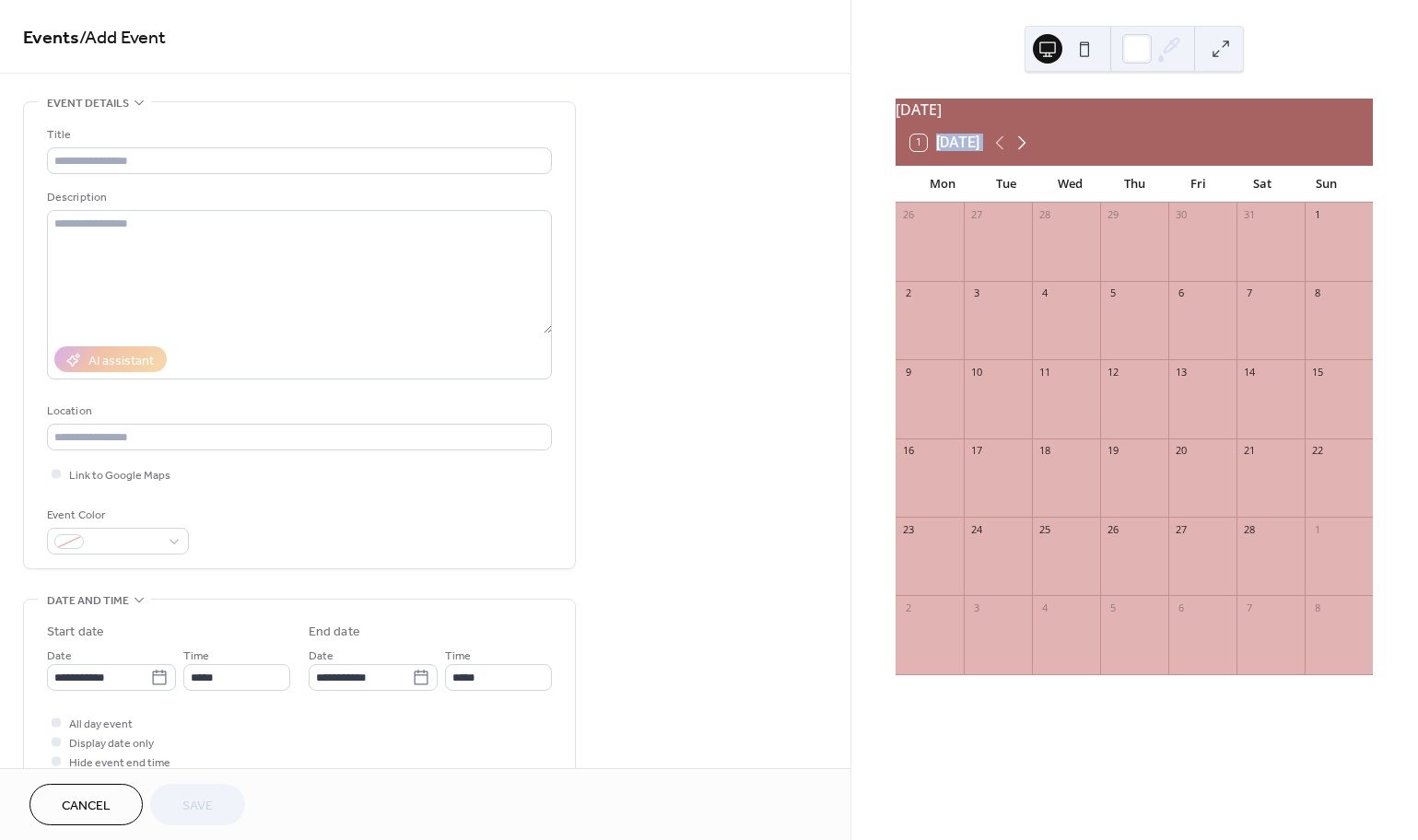 click 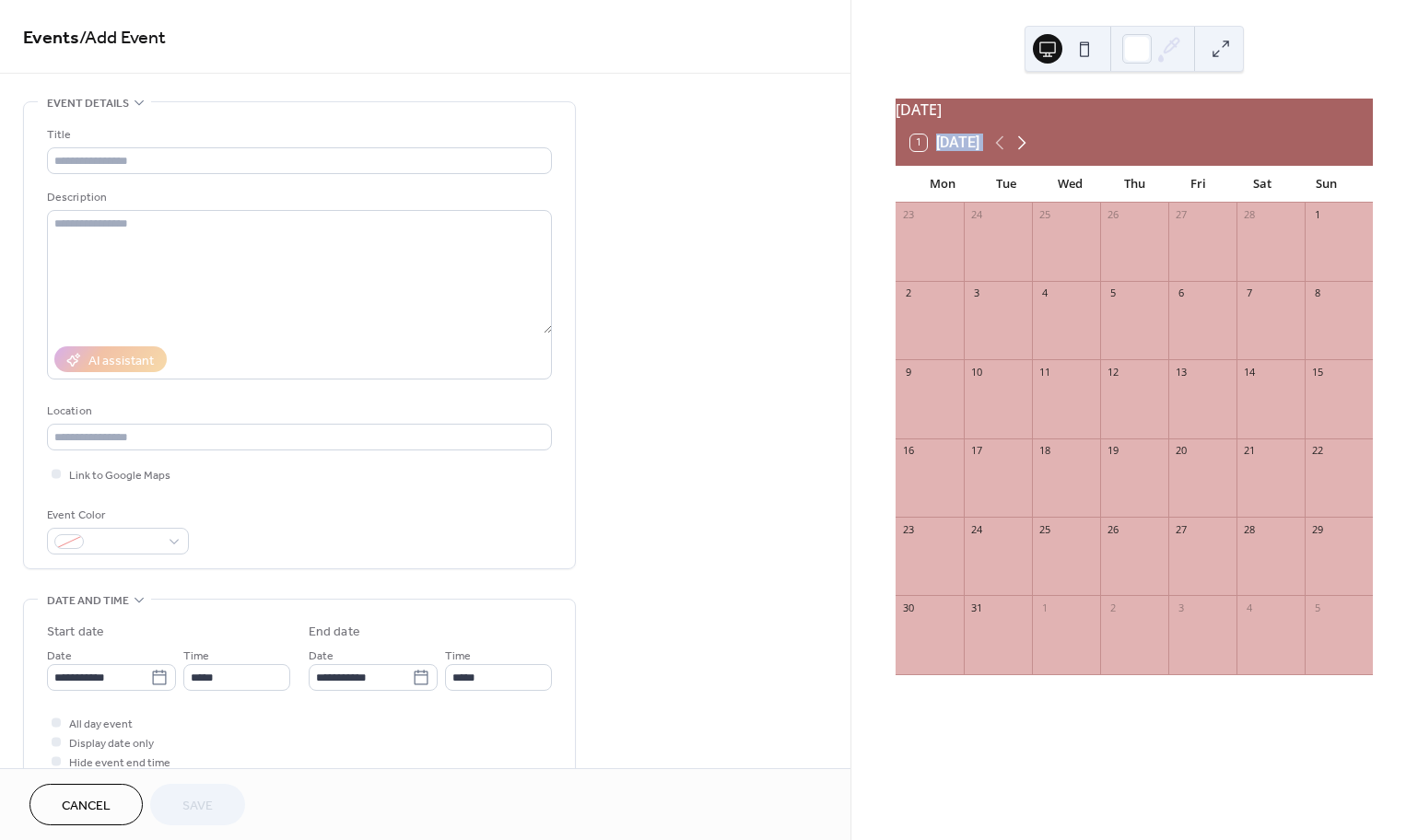 click 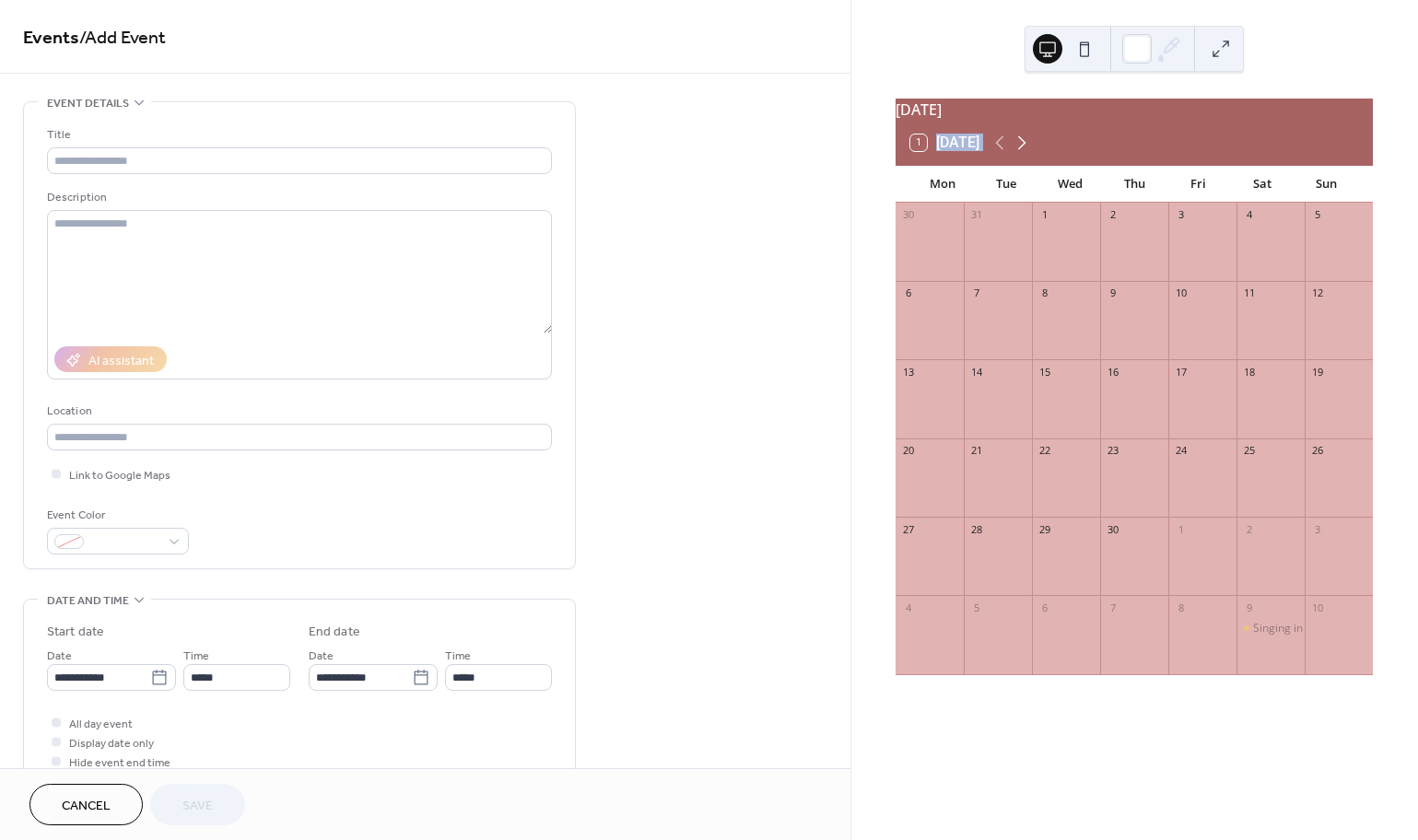 click 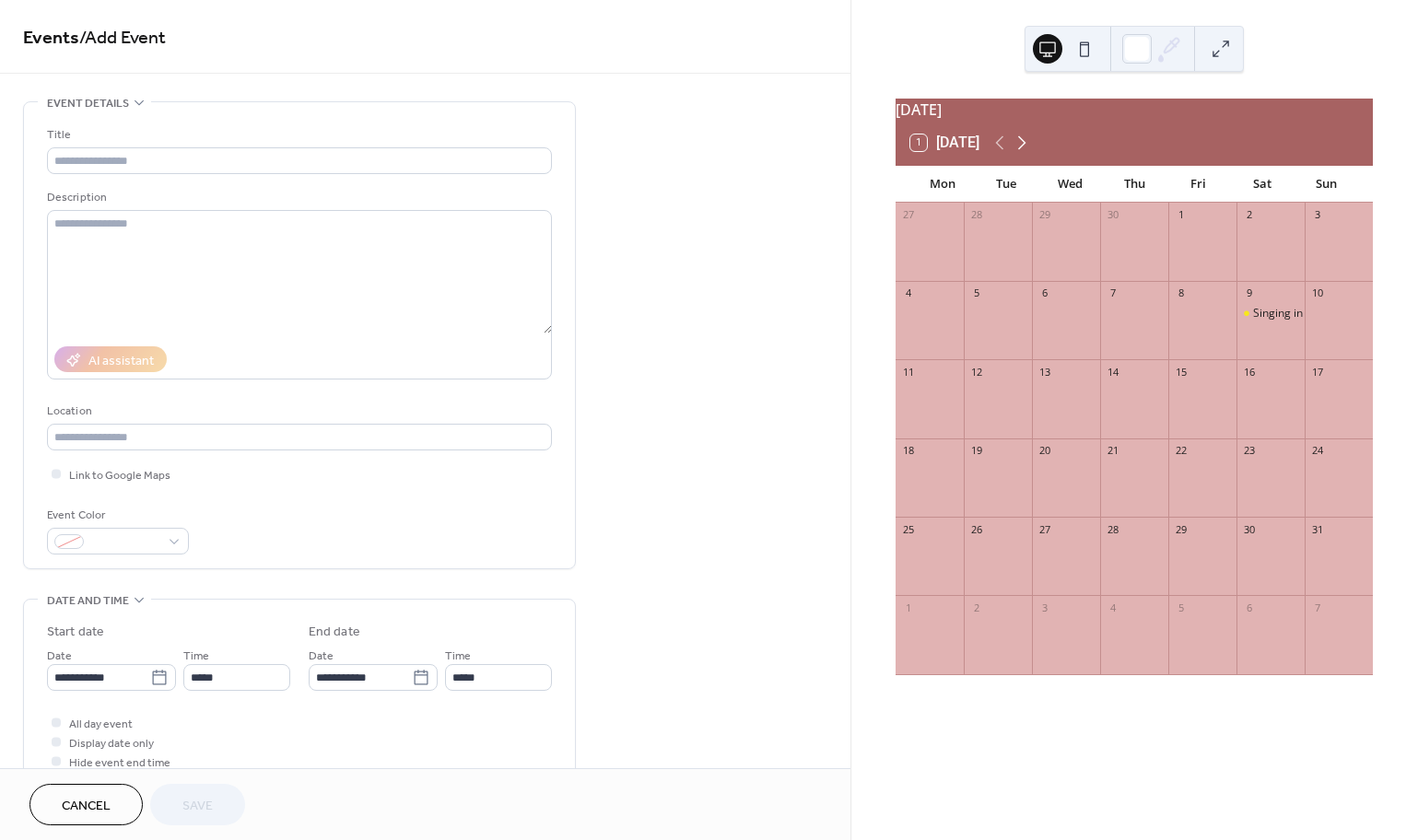 click 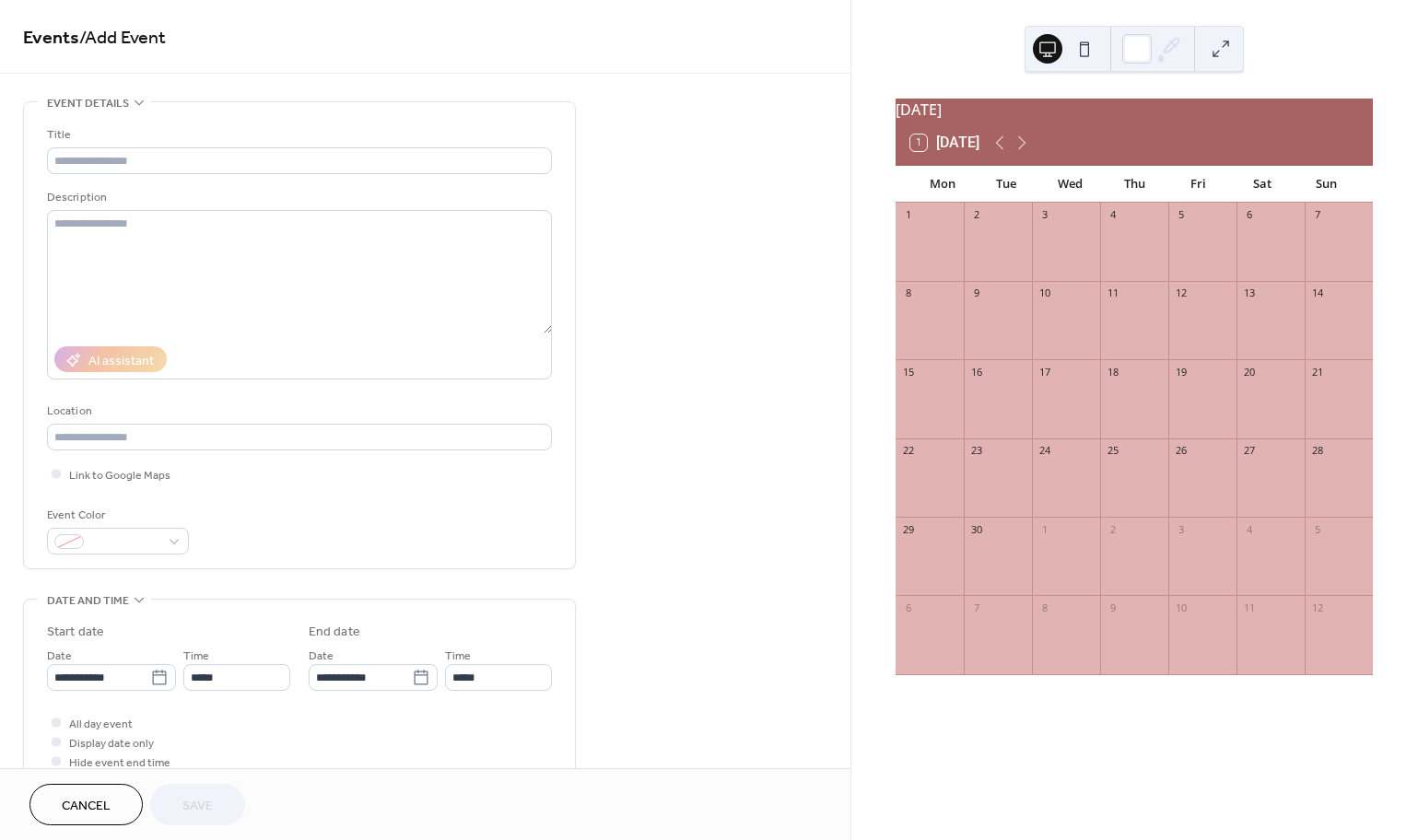 click at bounding box center (1271, 251) 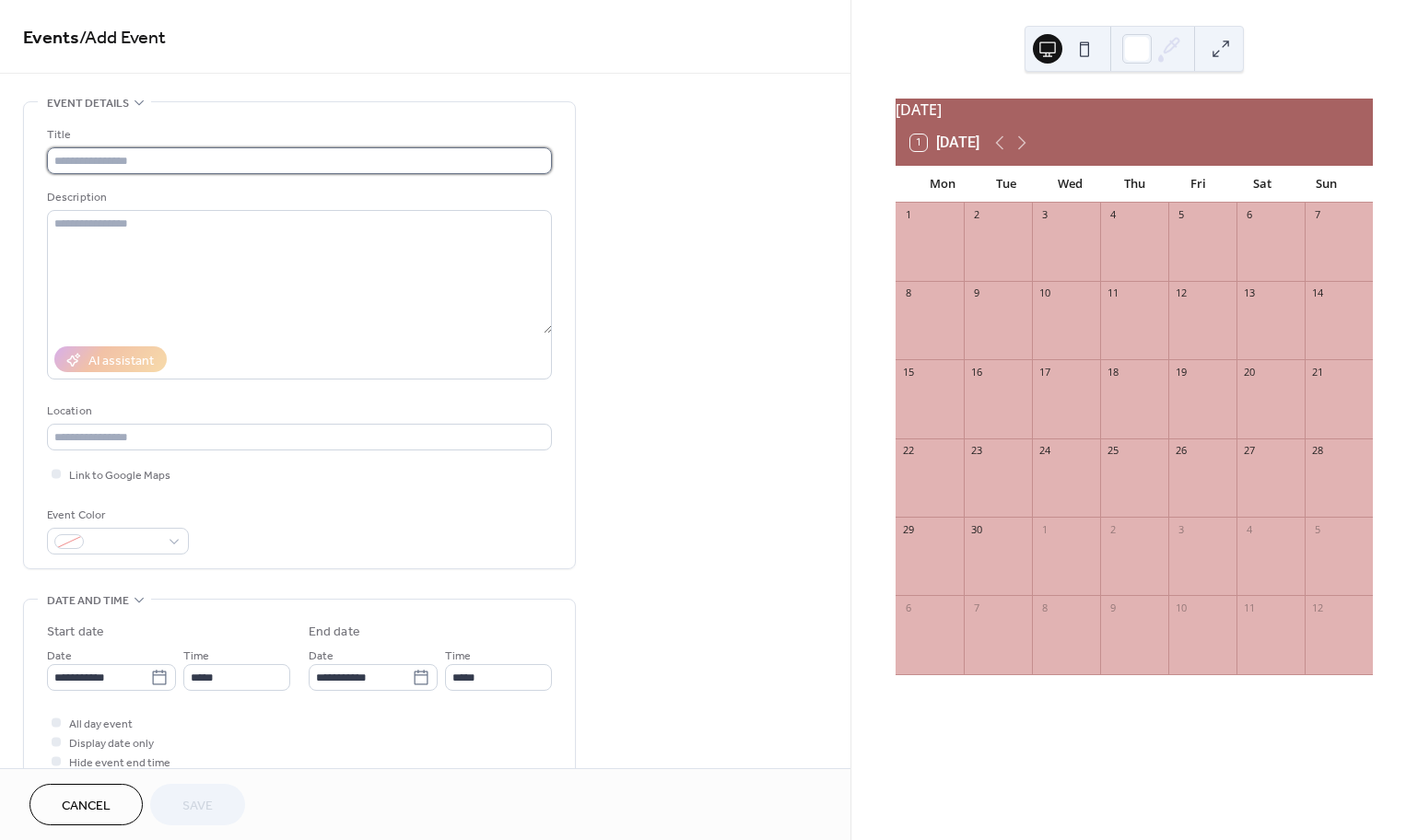 click at bounding box center [299, 160] 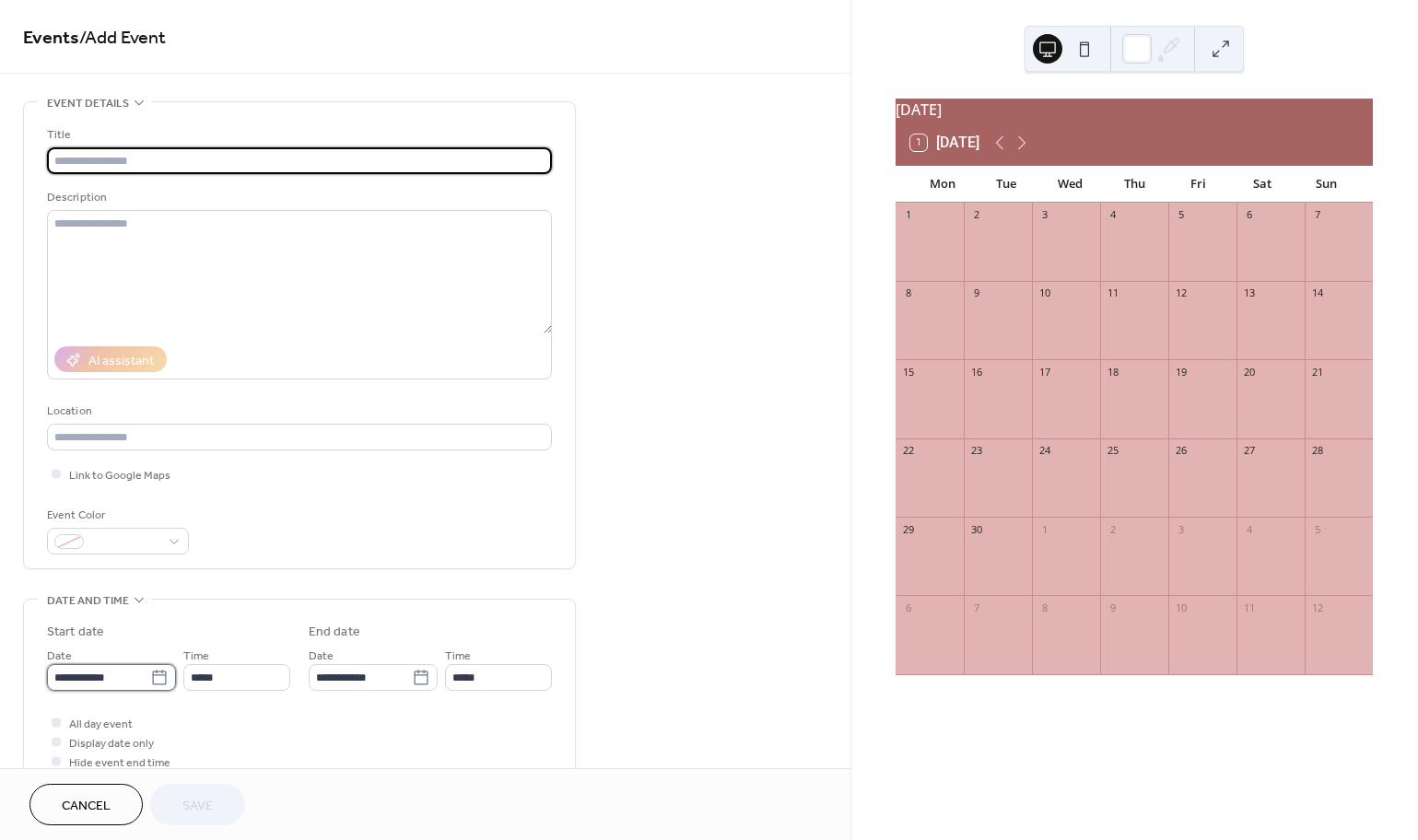 click on "**********" at bounding box center (99, 677) 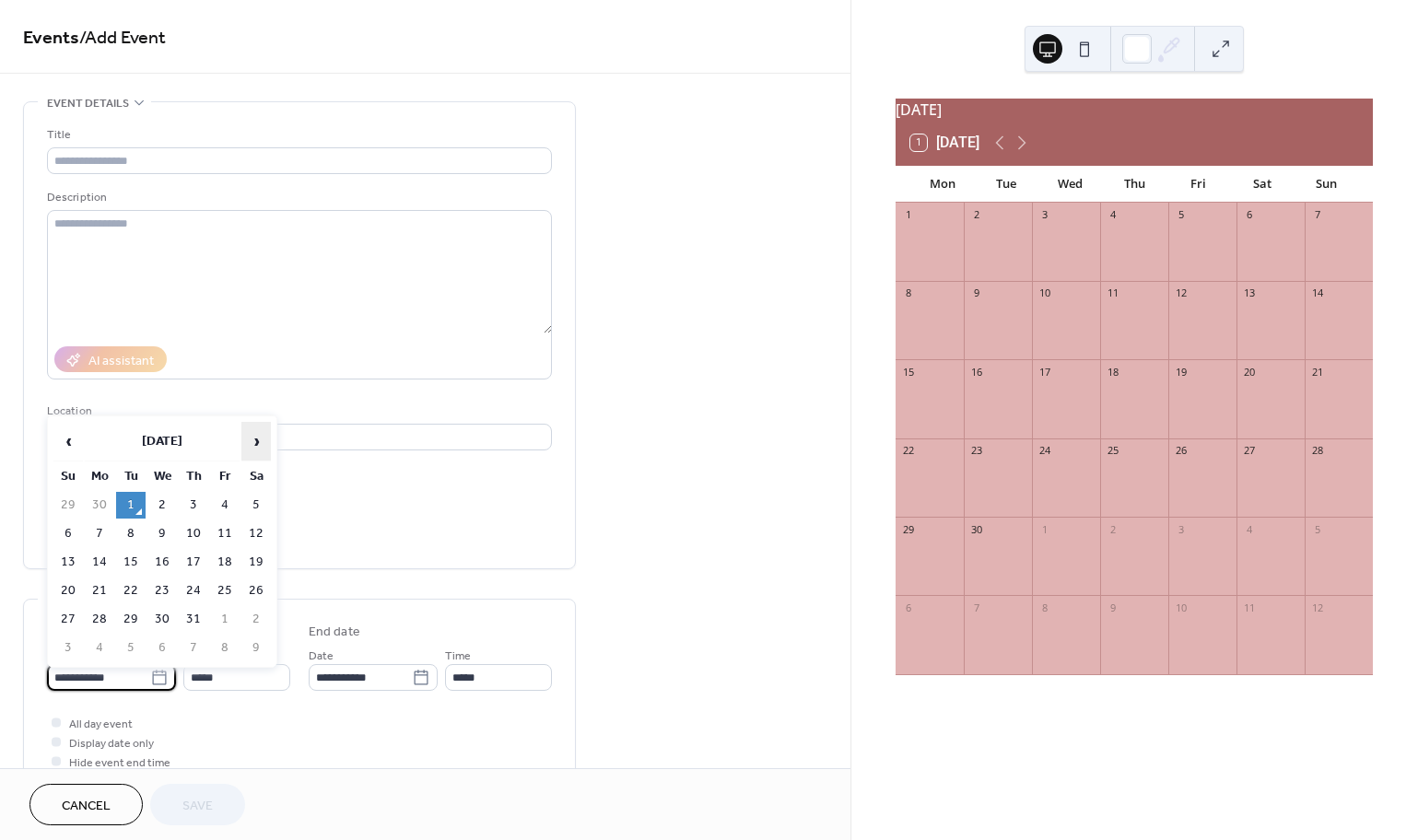 click on "›" at bounding box center (256, 441) 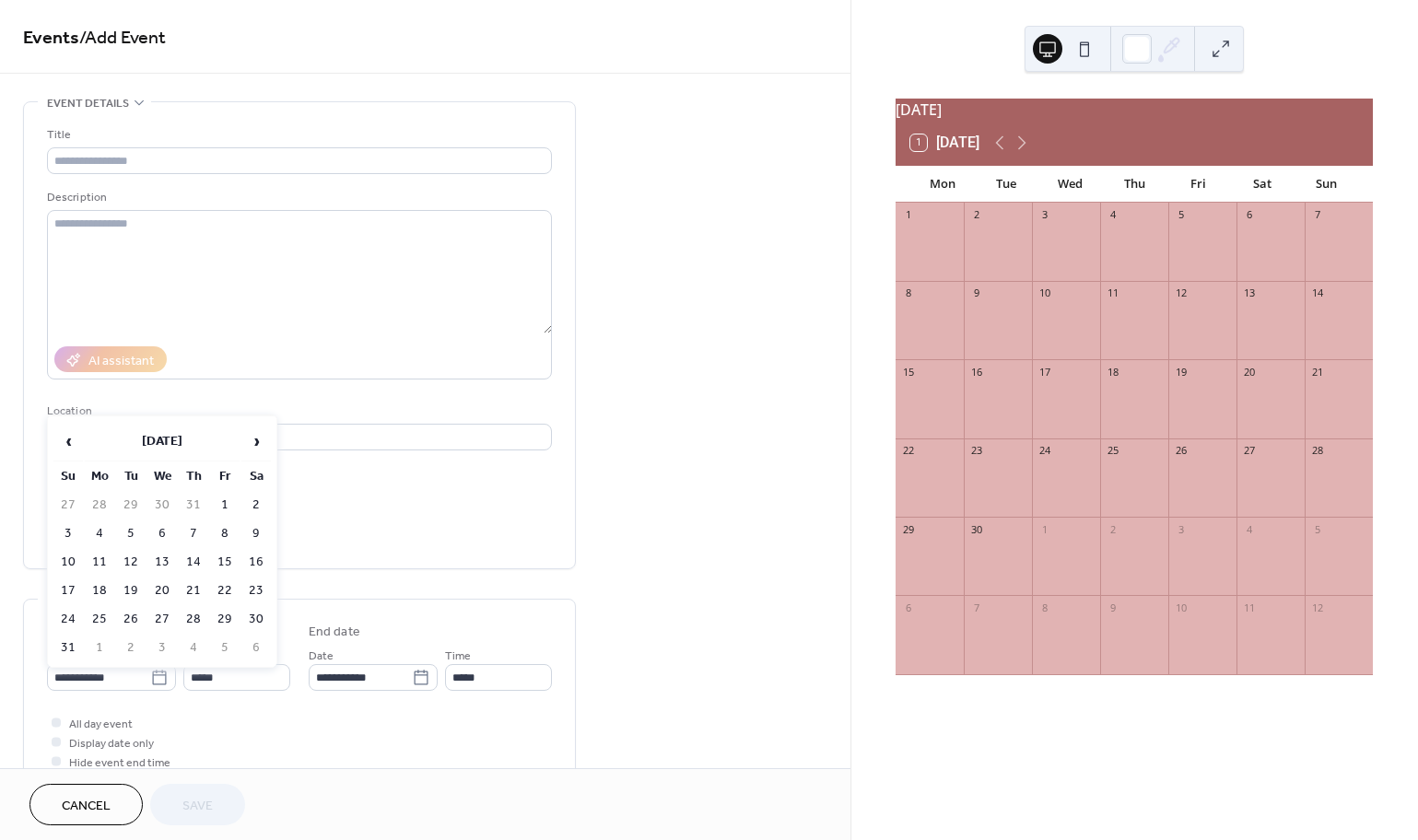 click at bounding box center (1271, 251) 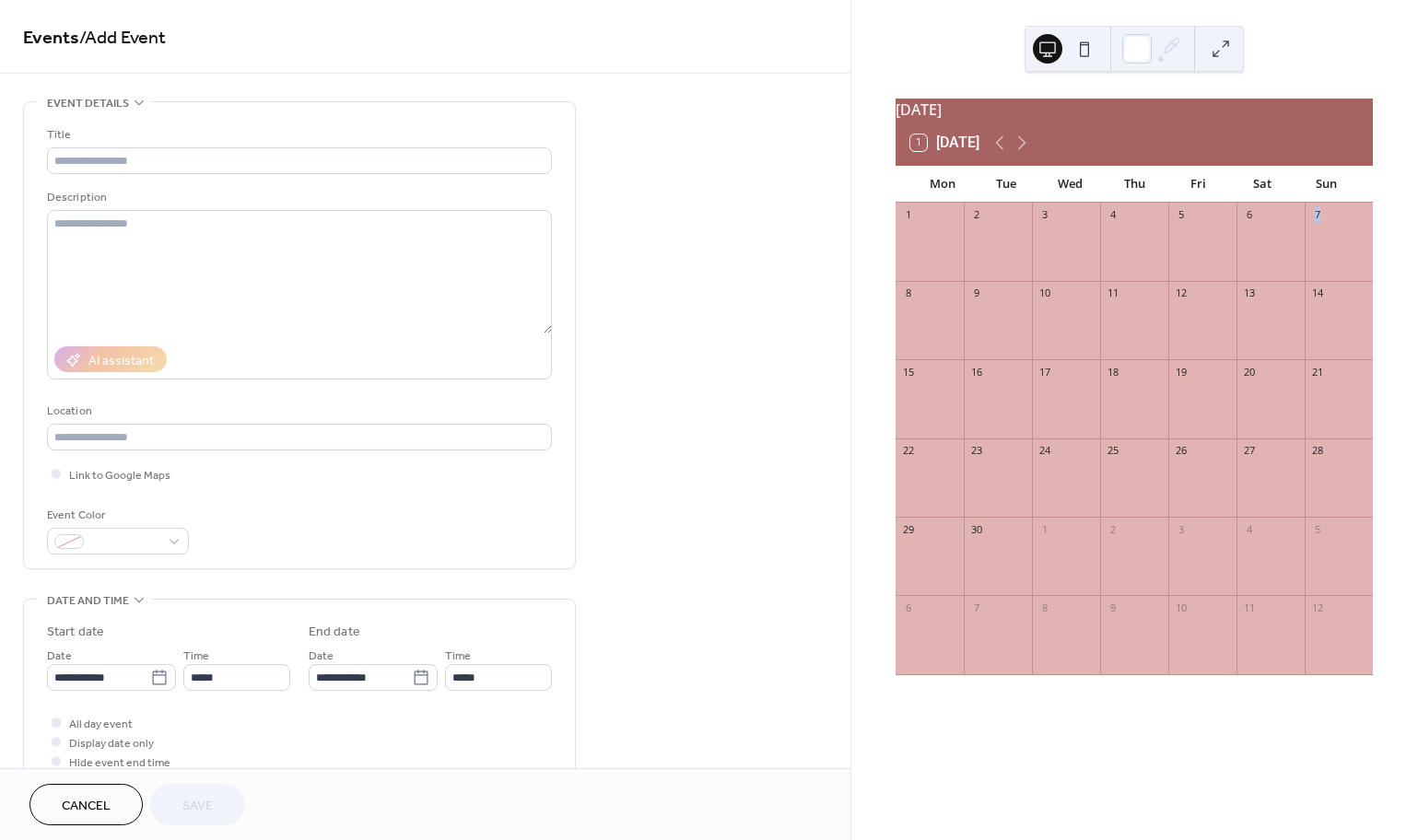 click at bounding box center [1271, 251] 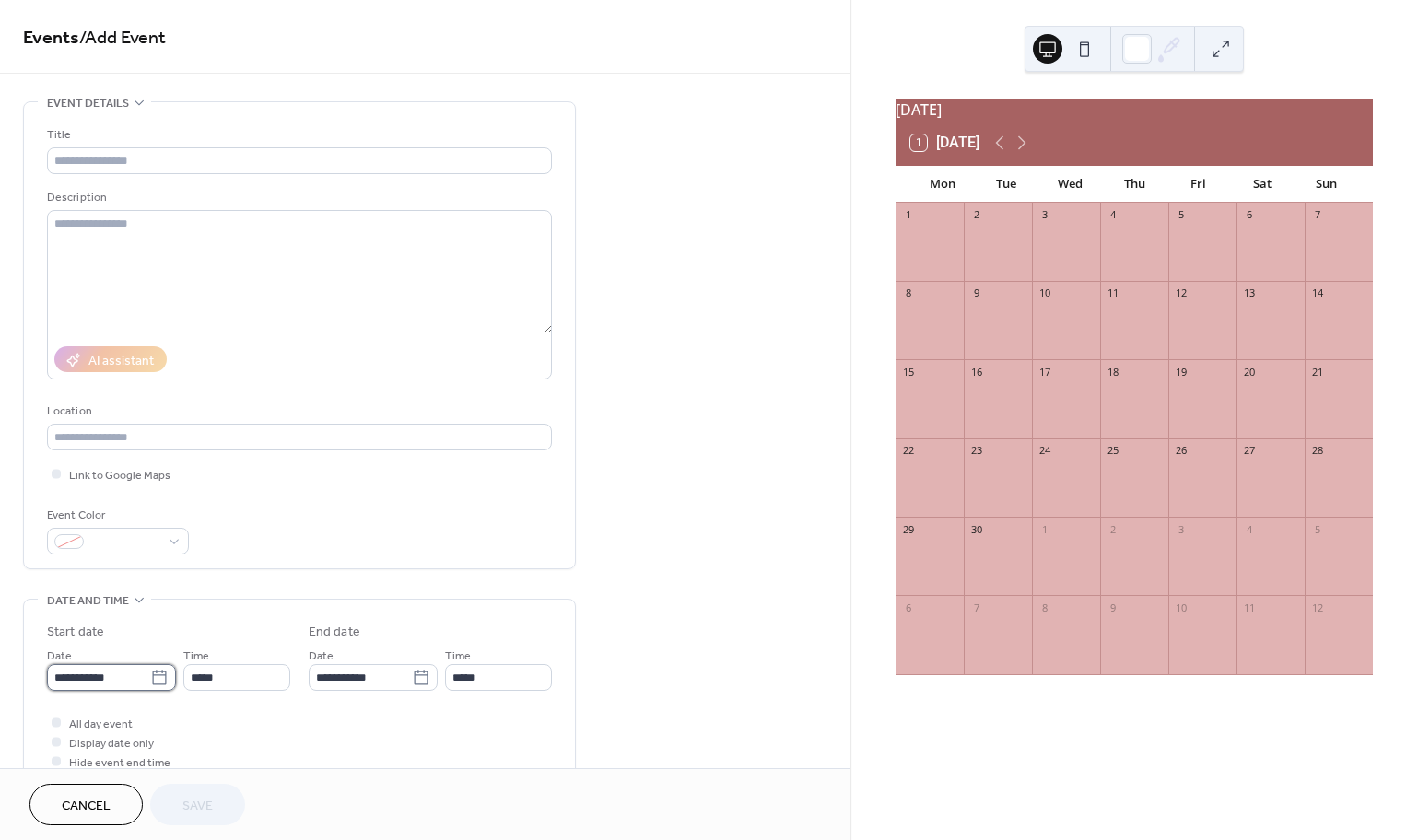 click on "**********" at bounding box center [99, 677] 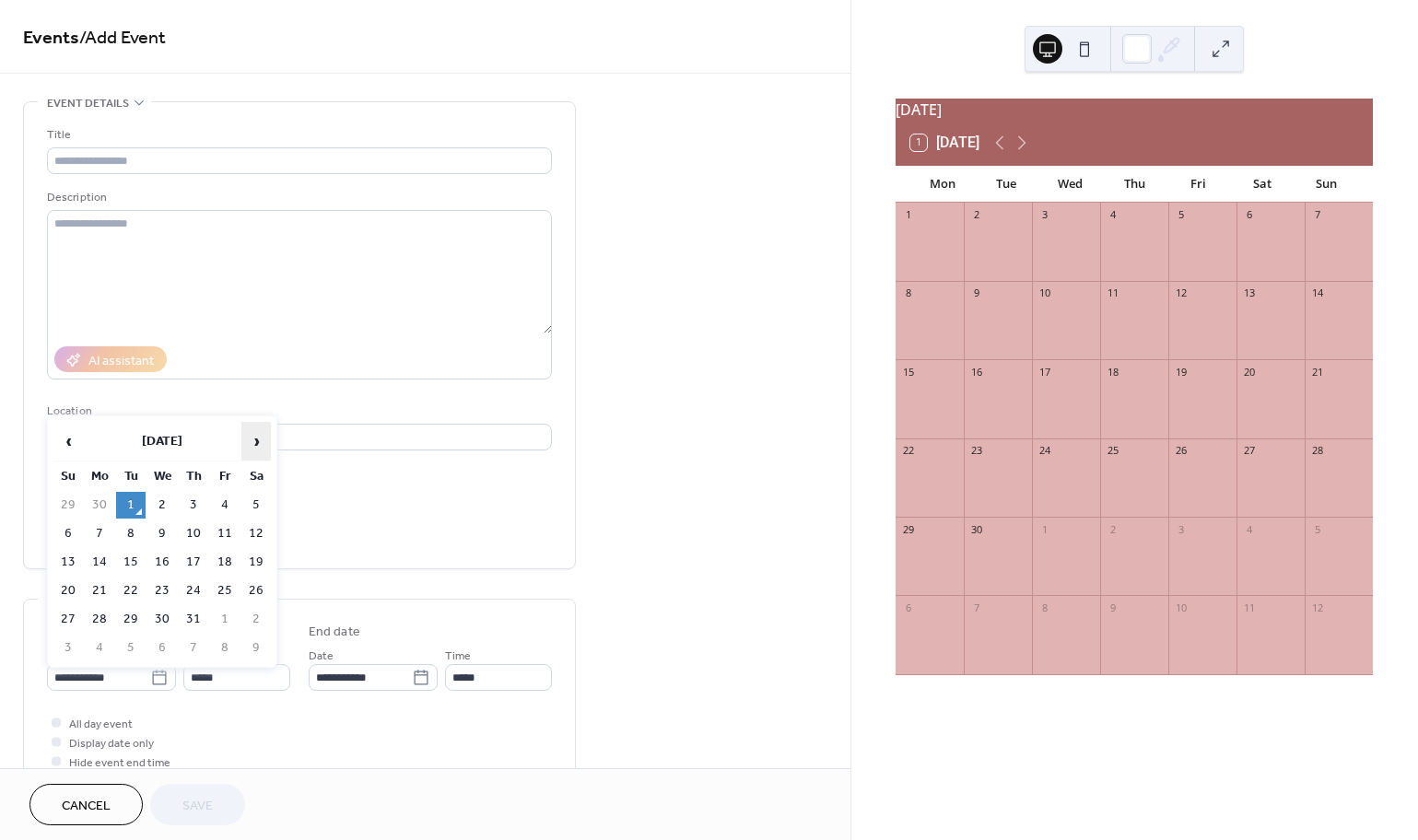 click on "›" at bounding box center [256, 441] 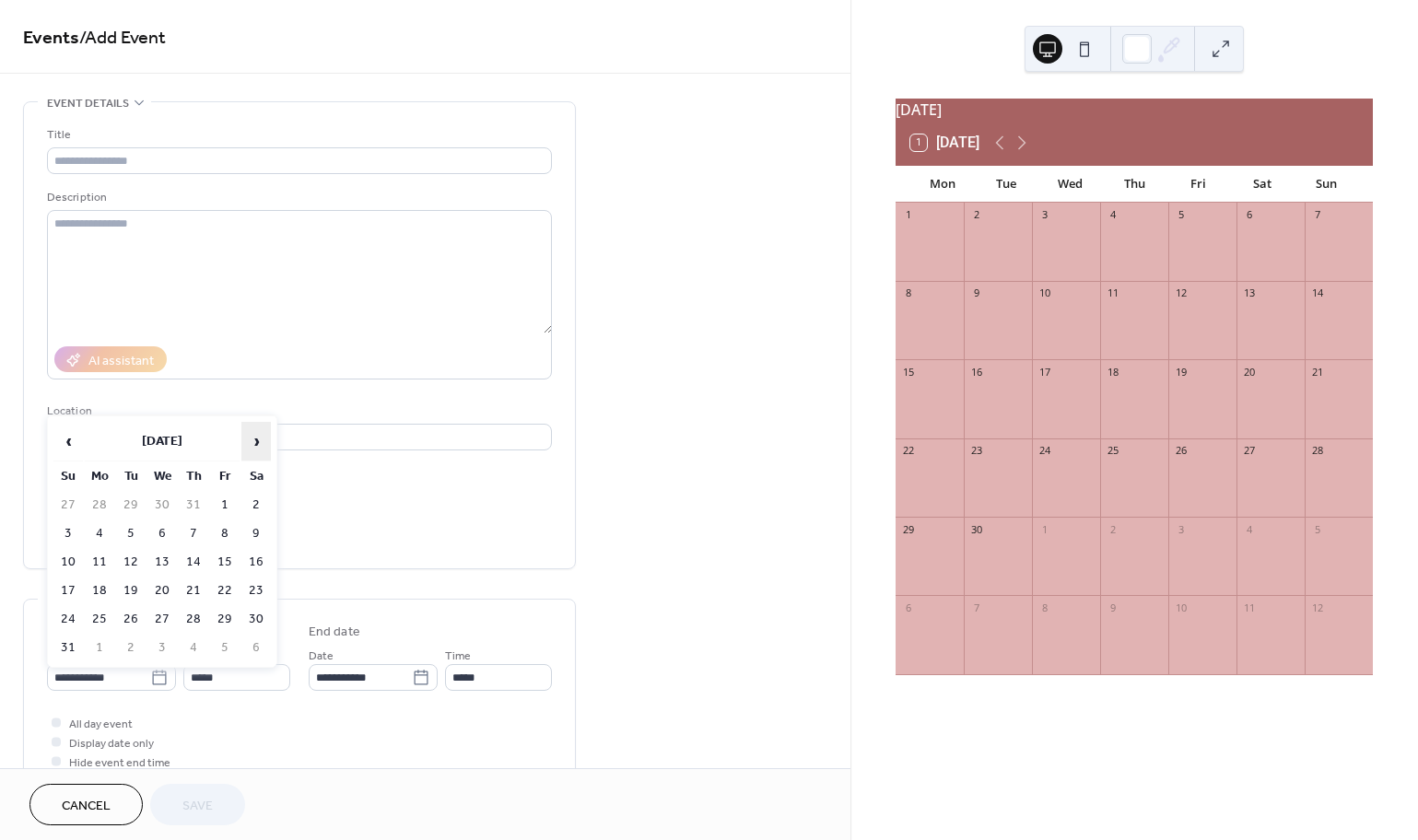 click on "›" at bounding box center (256, 441) 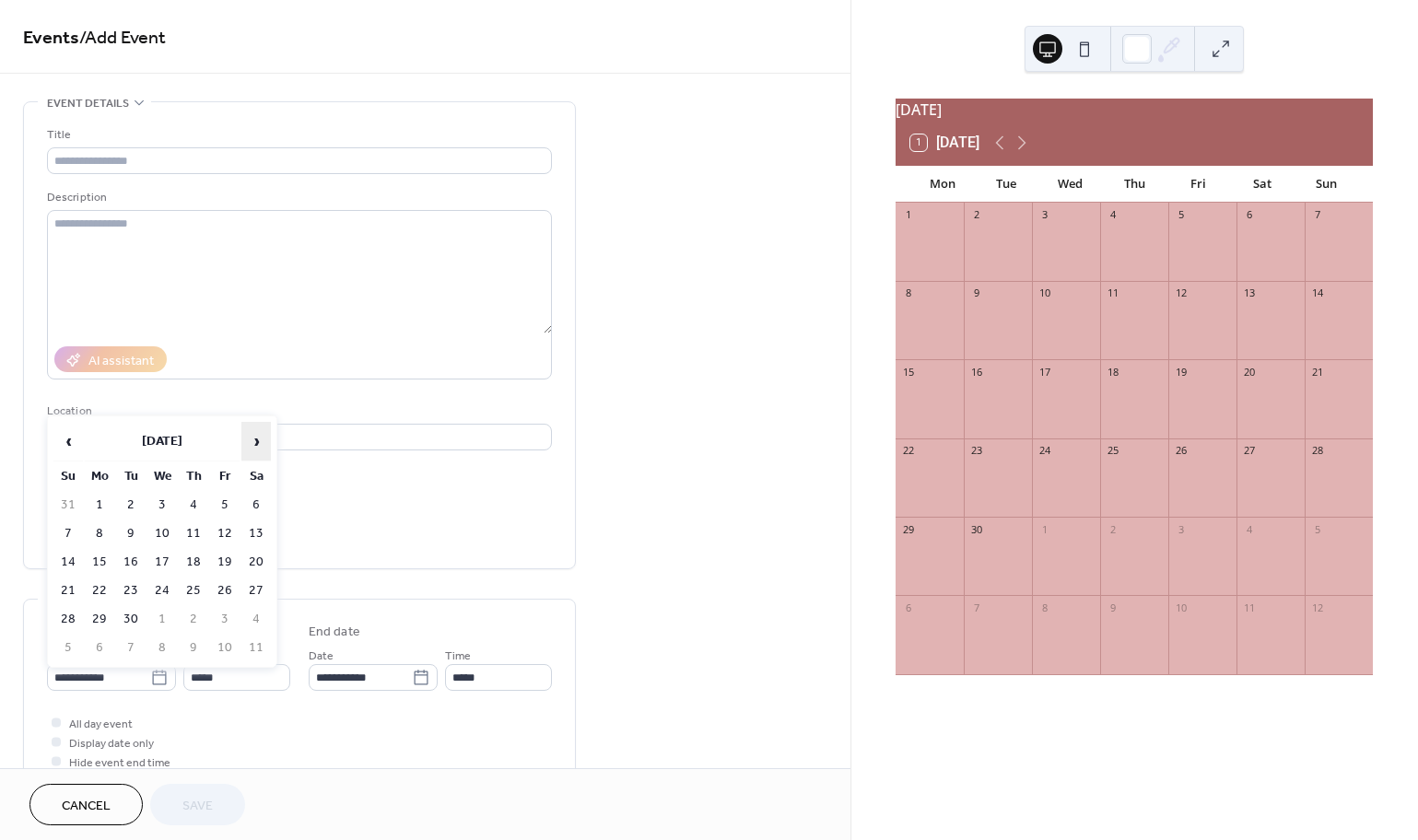 click on "›" at bounding box center (256, 441) 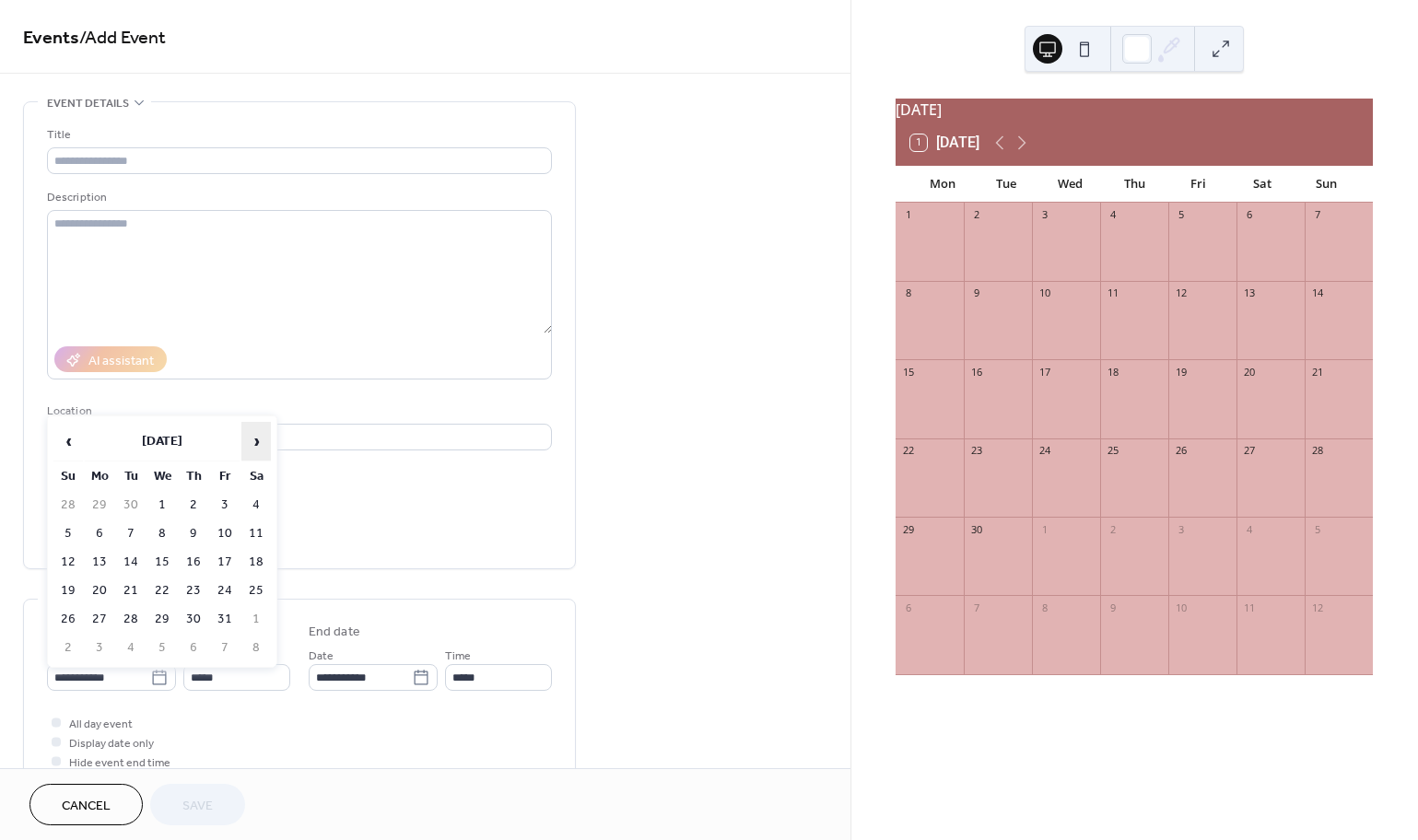 click on "›" at bounding box center [256, 441] 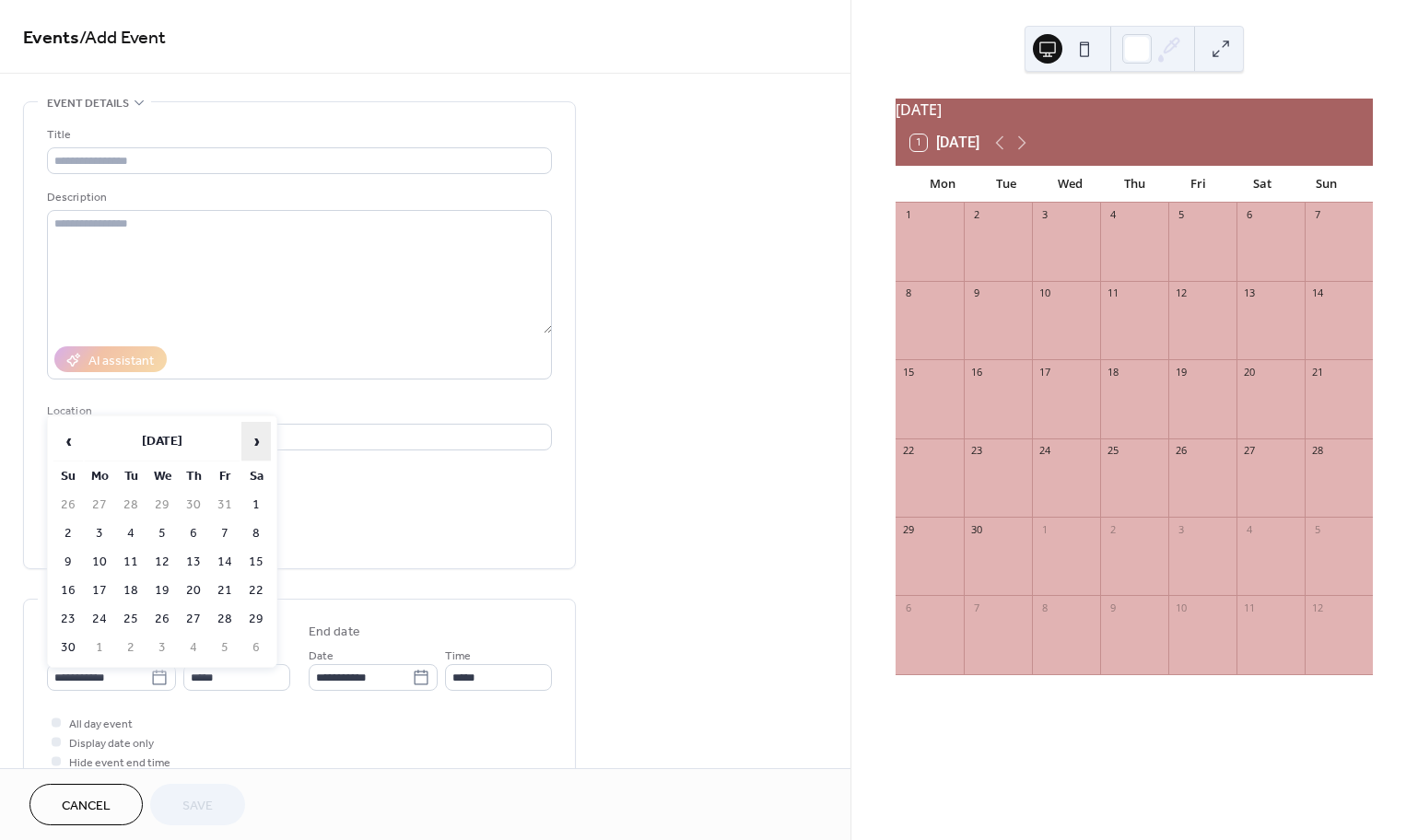 click on "›" at bounding box center [256, 441] 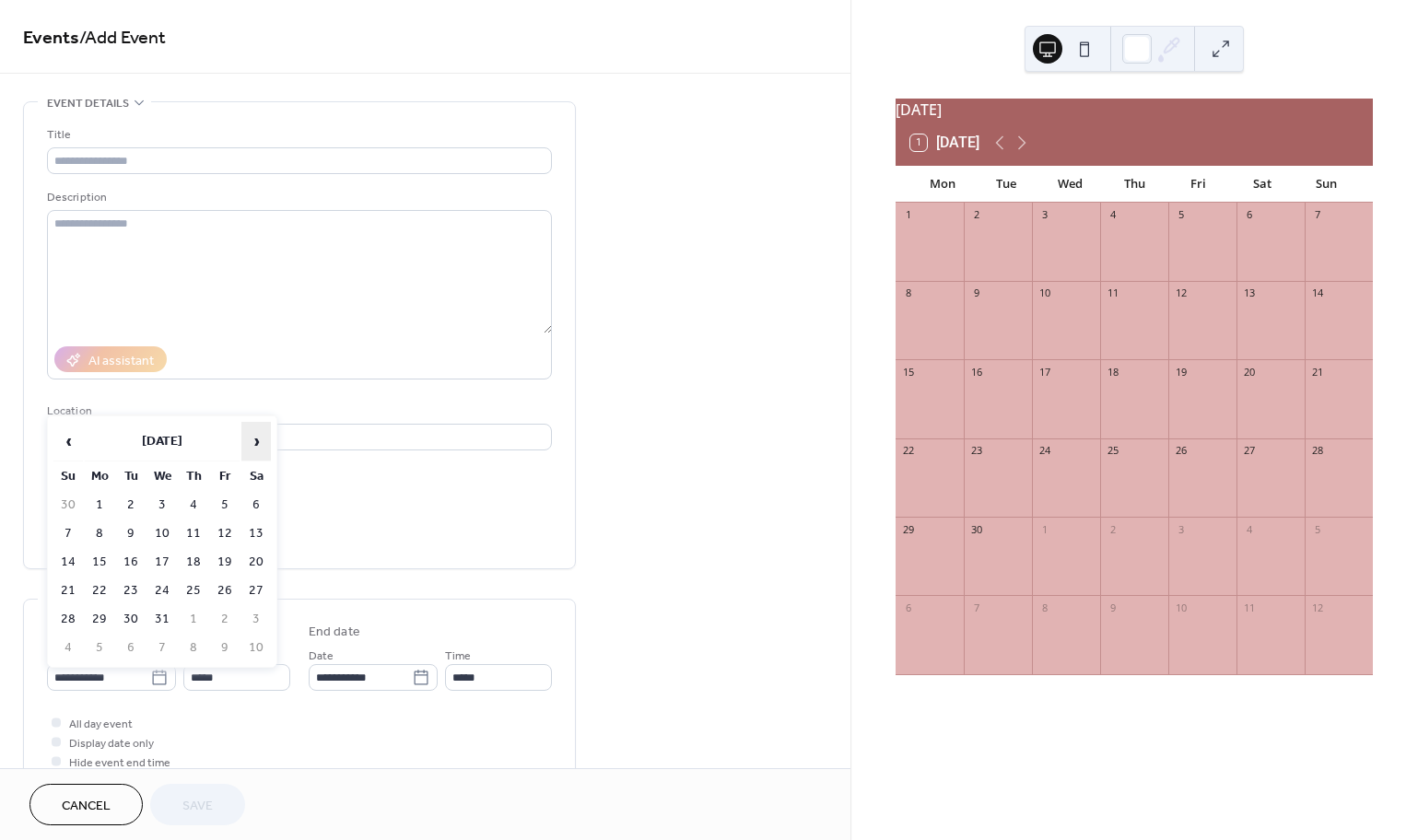click on "›" at bounding box center (256, 441) 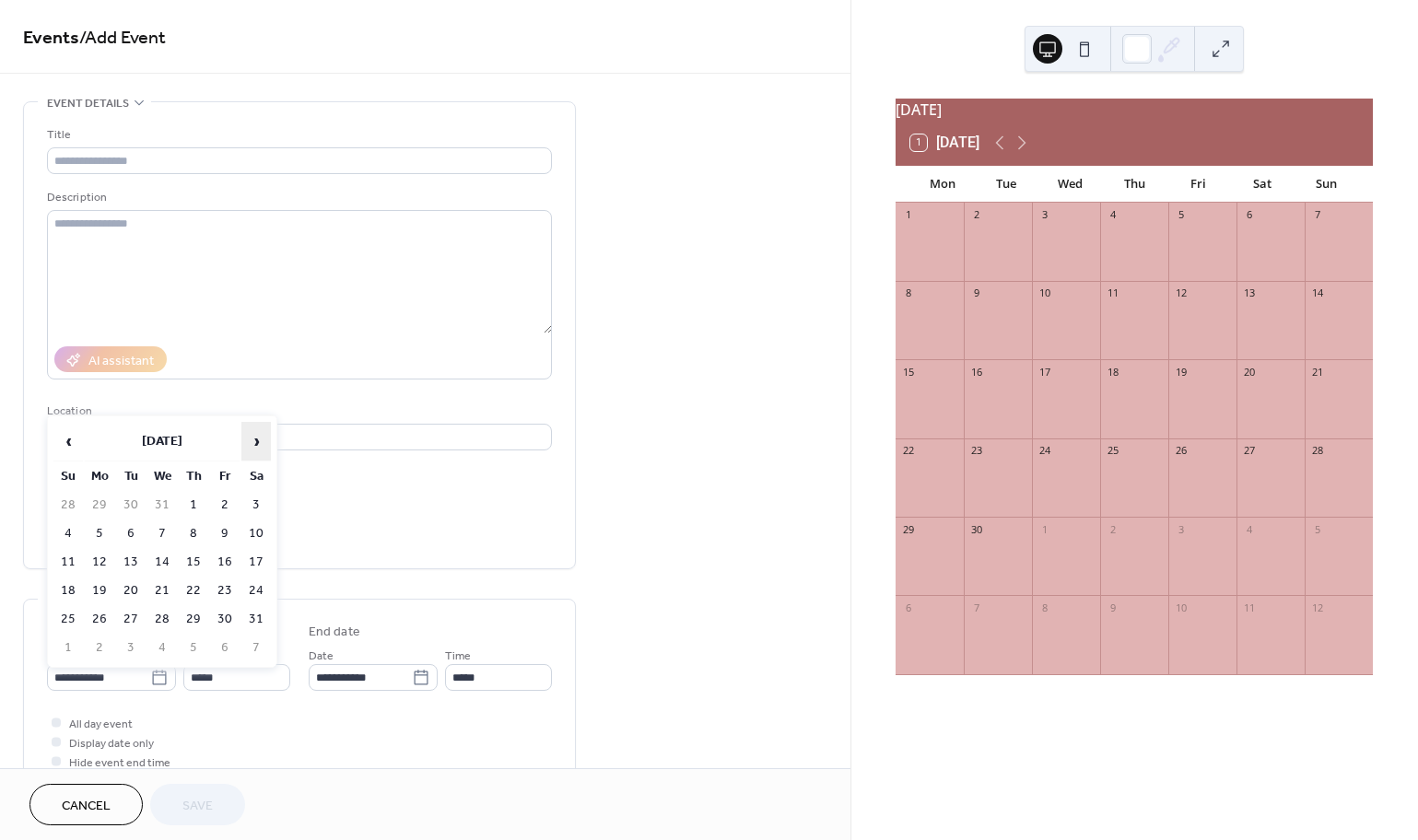 click on "›" at bounding box center [256, 441] 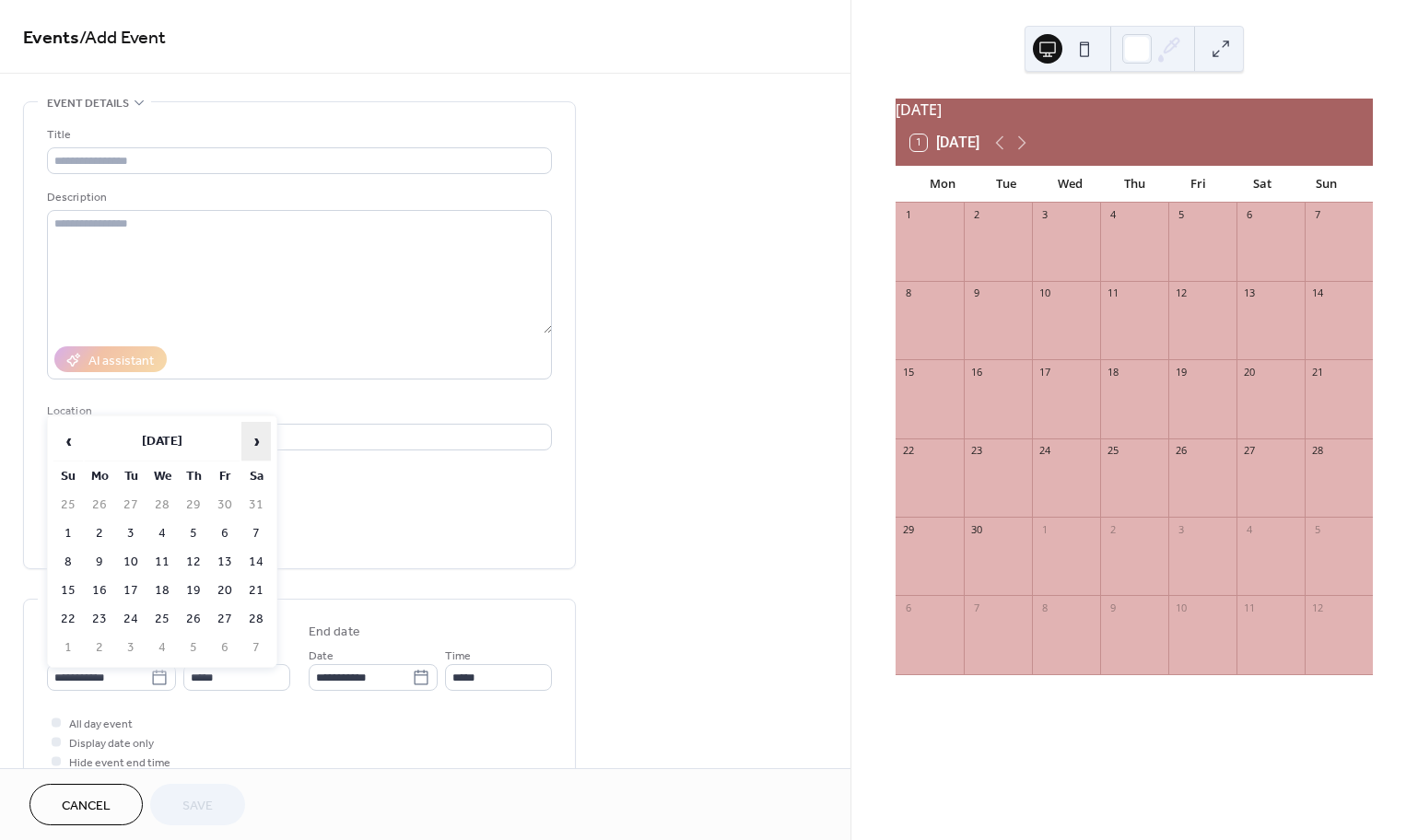 click on "›" at bounding box center (256, 441) 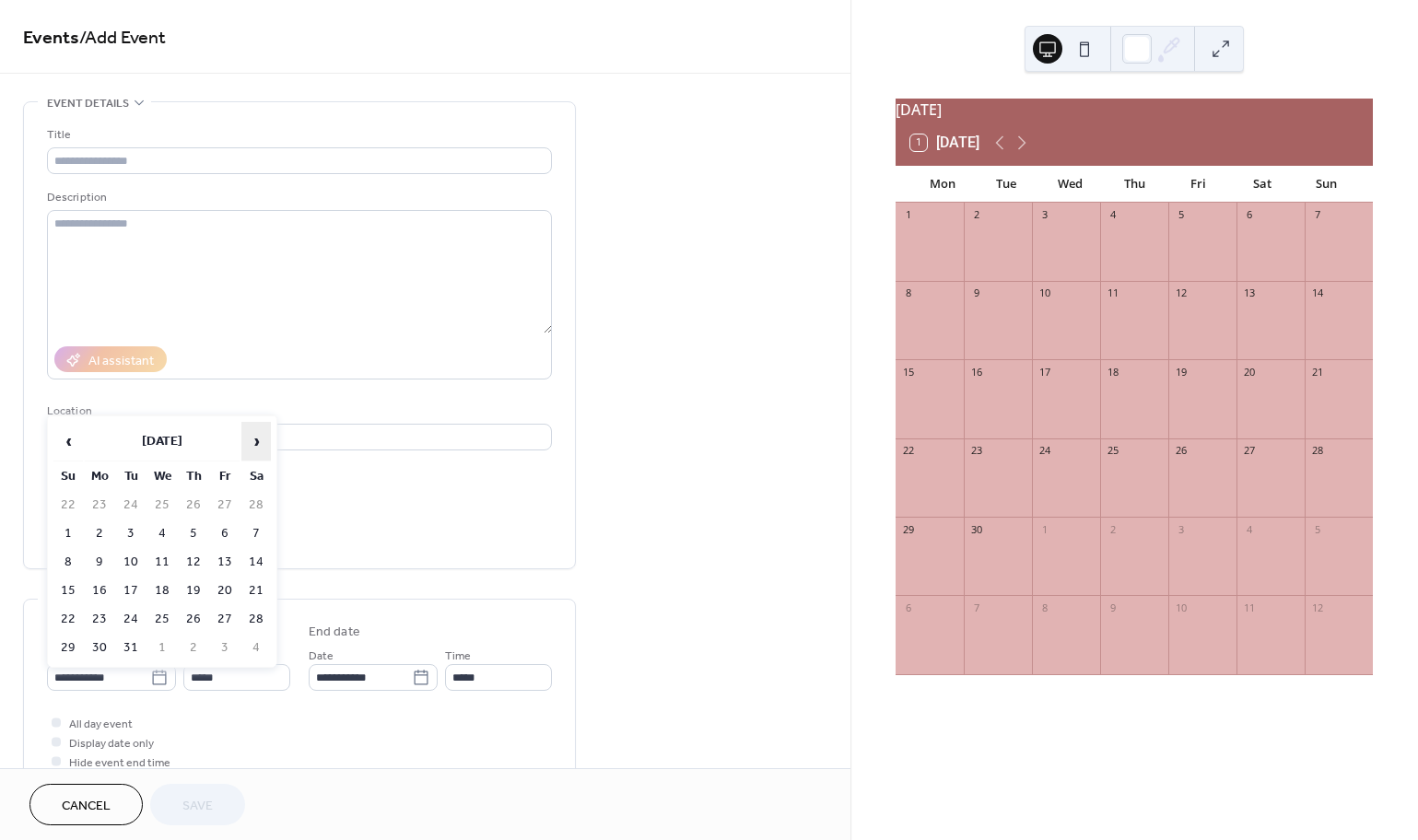 click on "›" at bounding box center [256, 441] 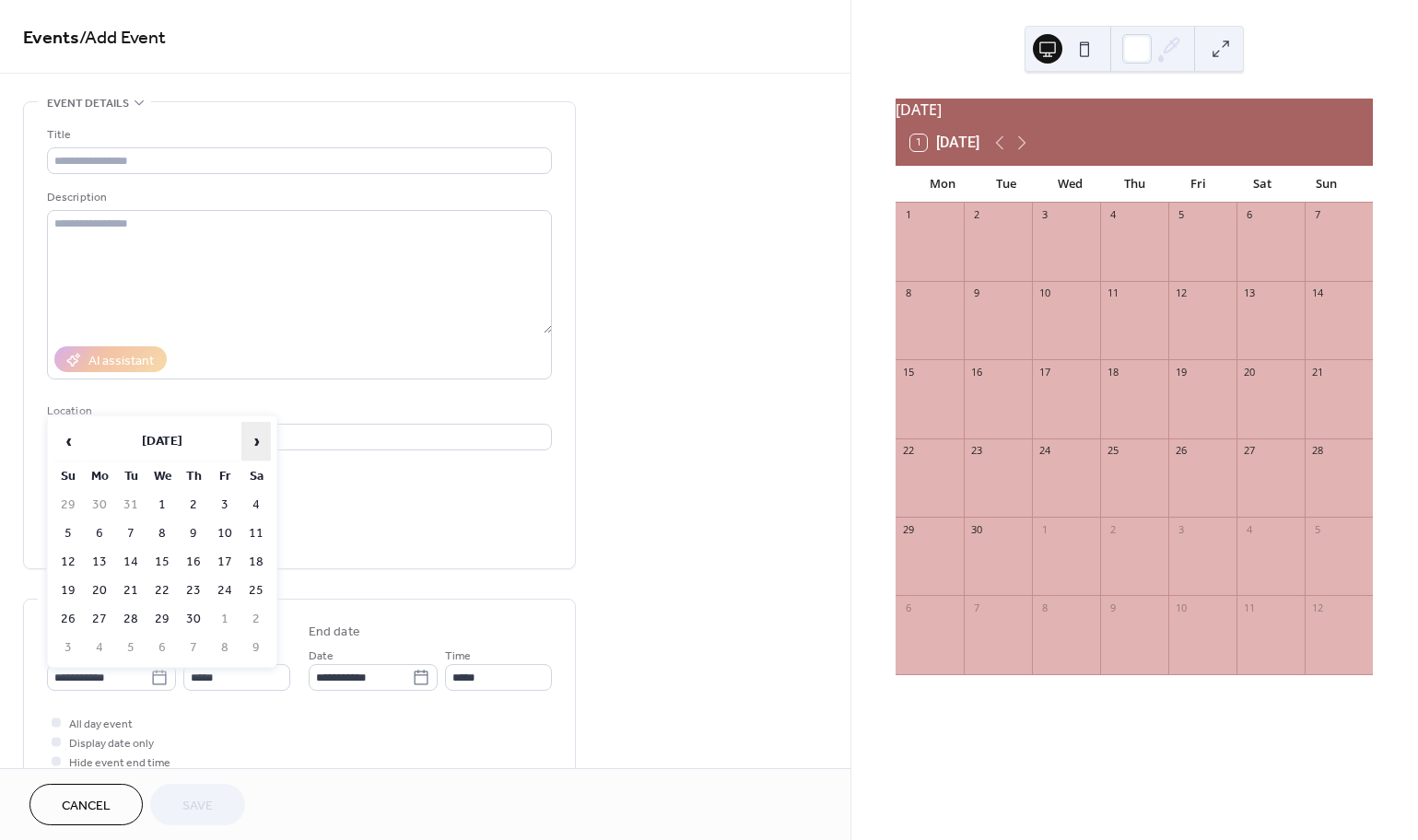 click on "›" at bounding box center (256, 441) 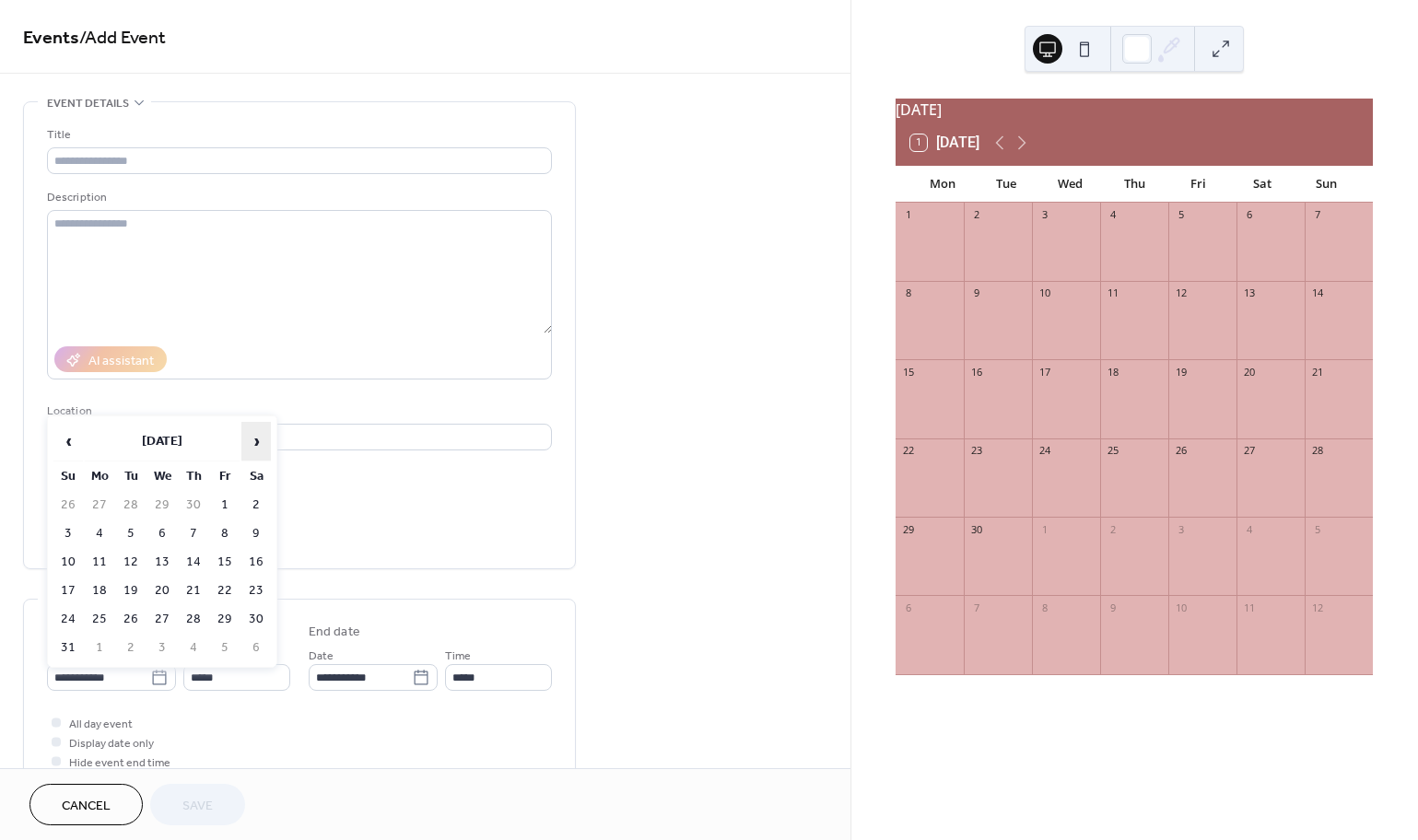 click on "›" at bounding box center [256, 441] 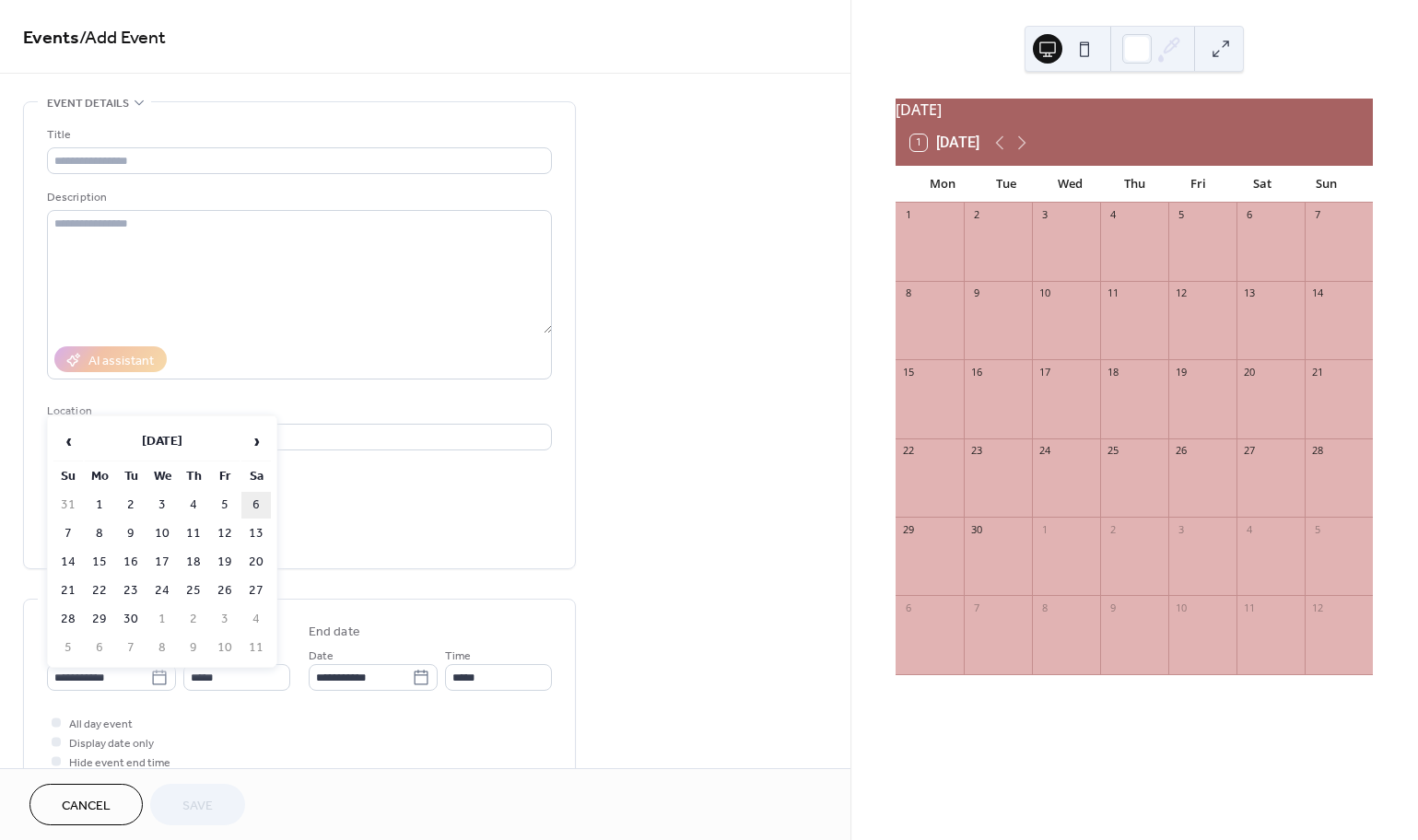 click on "6" at bounding box center [256, 505] 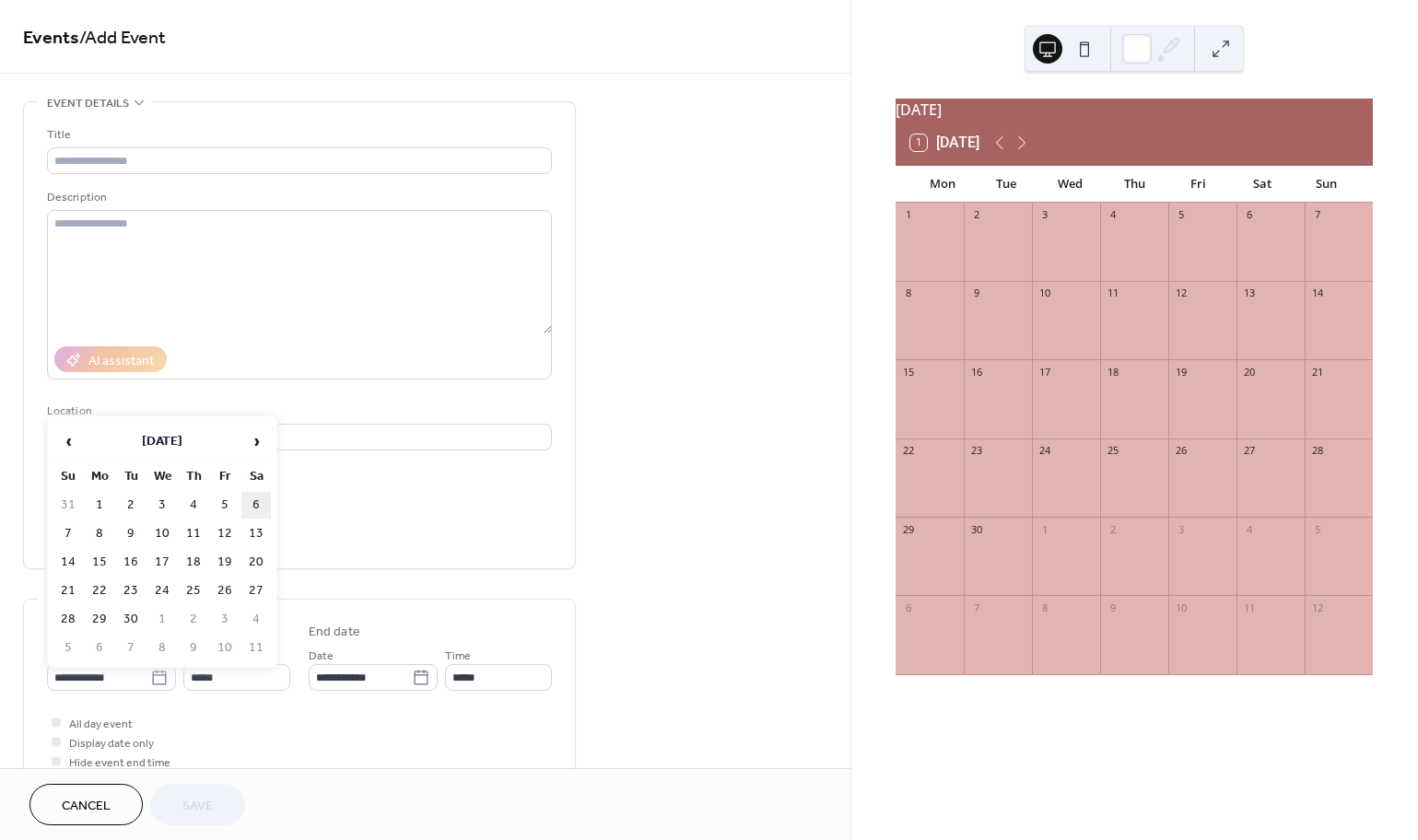type on "**********" 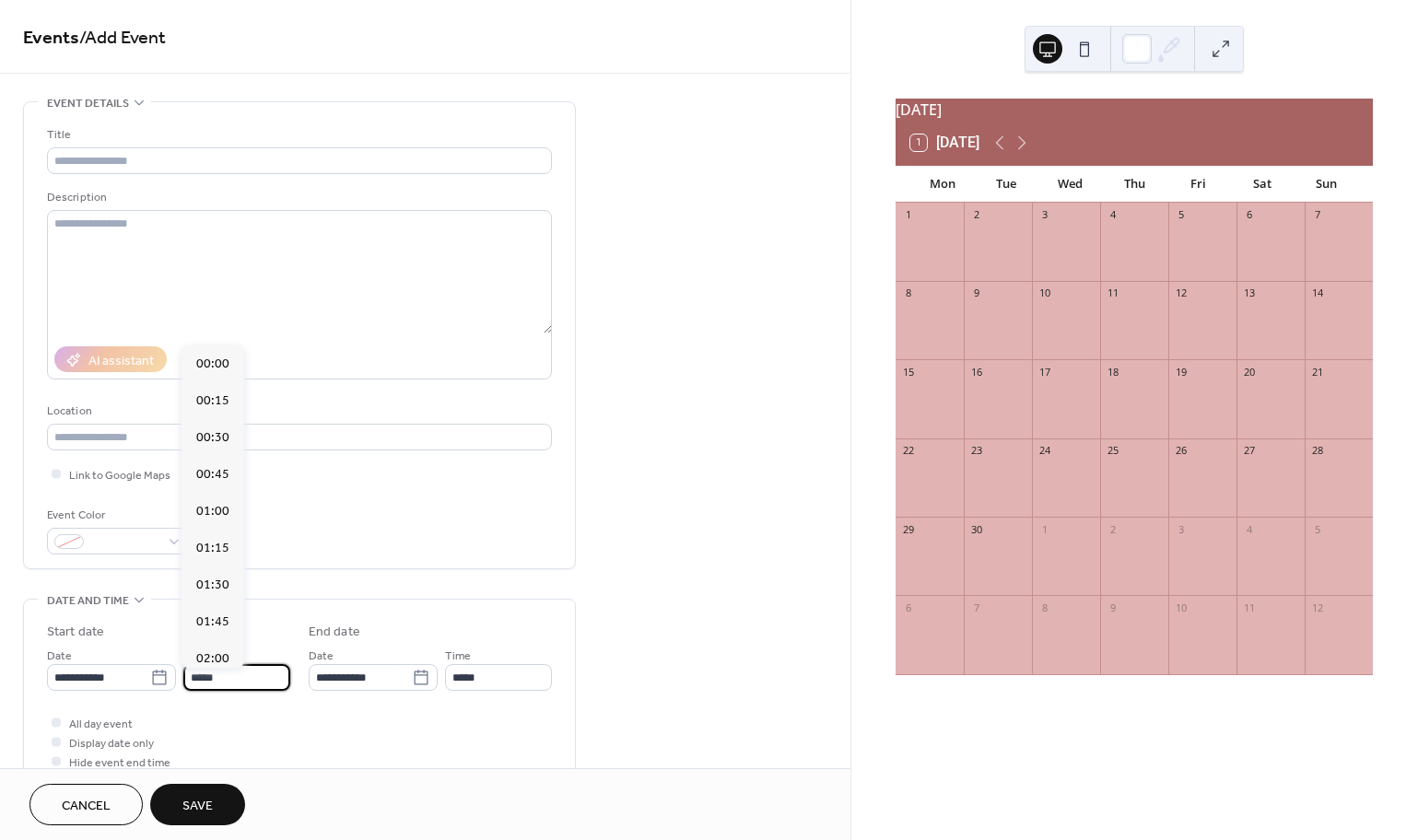 click on "*****" at bounding box center (237, 677) 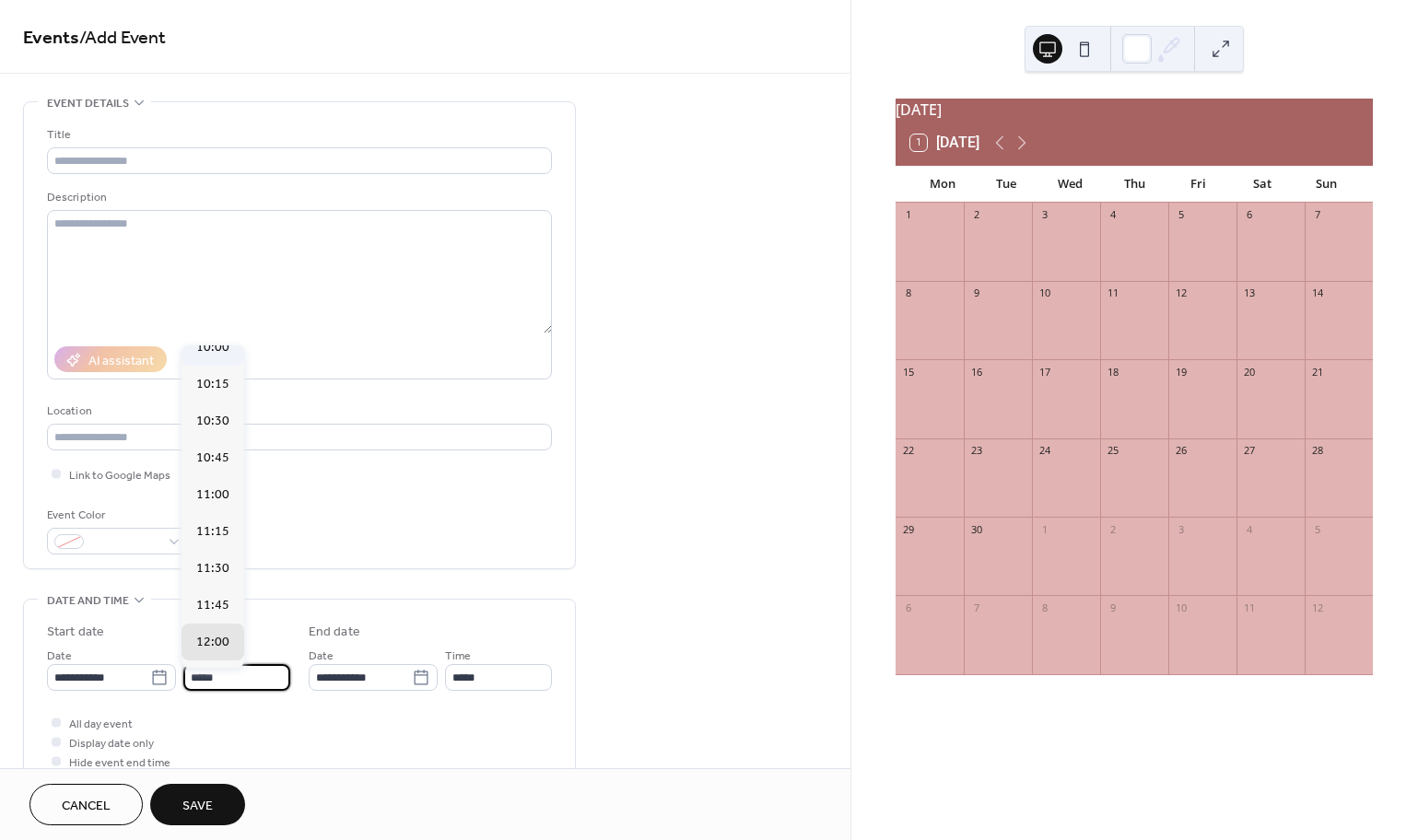 scroll, scrollTop: 1460, scrollLeft: 0, axis: vertical 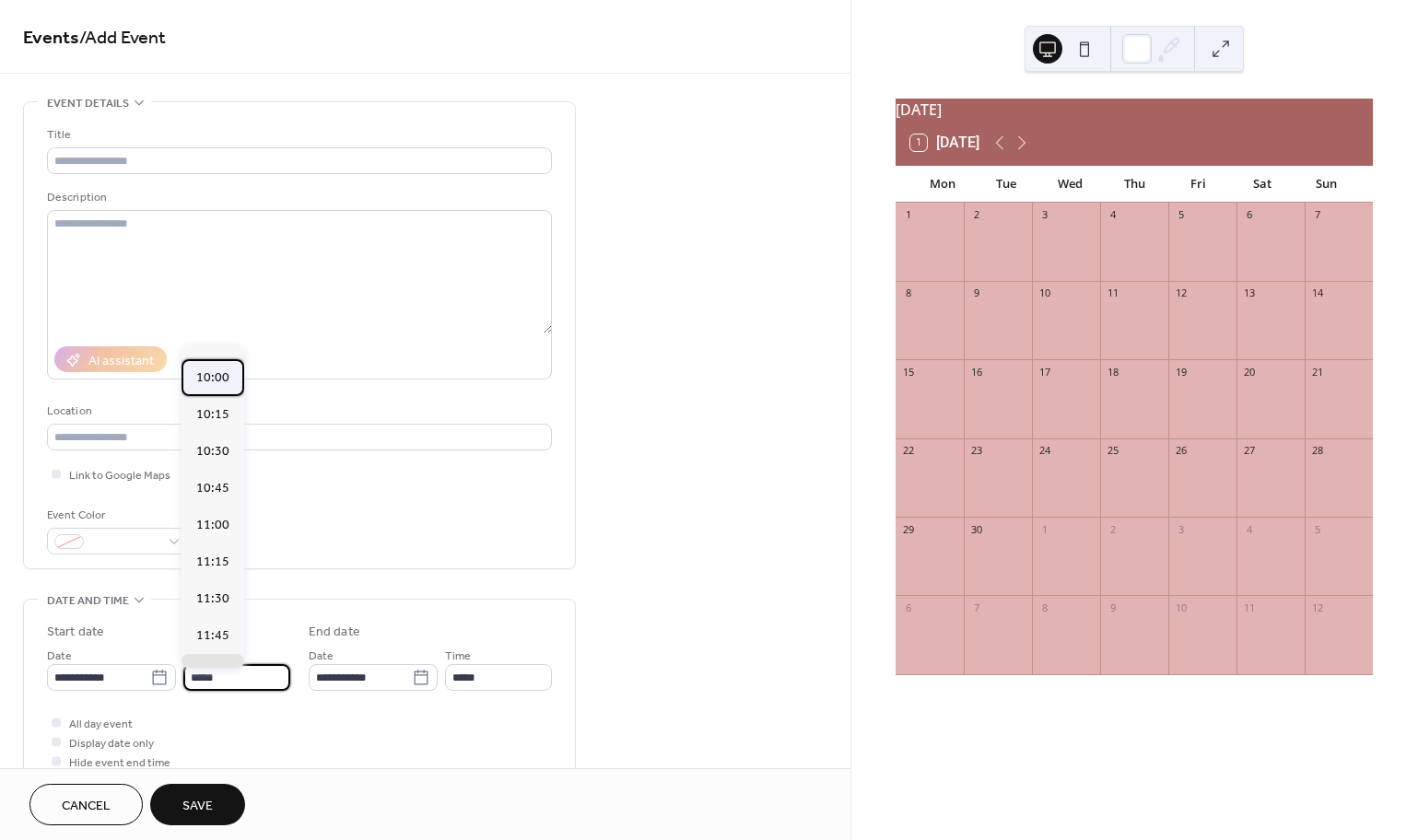 click on "10:00" at bounding box center (213, 378) 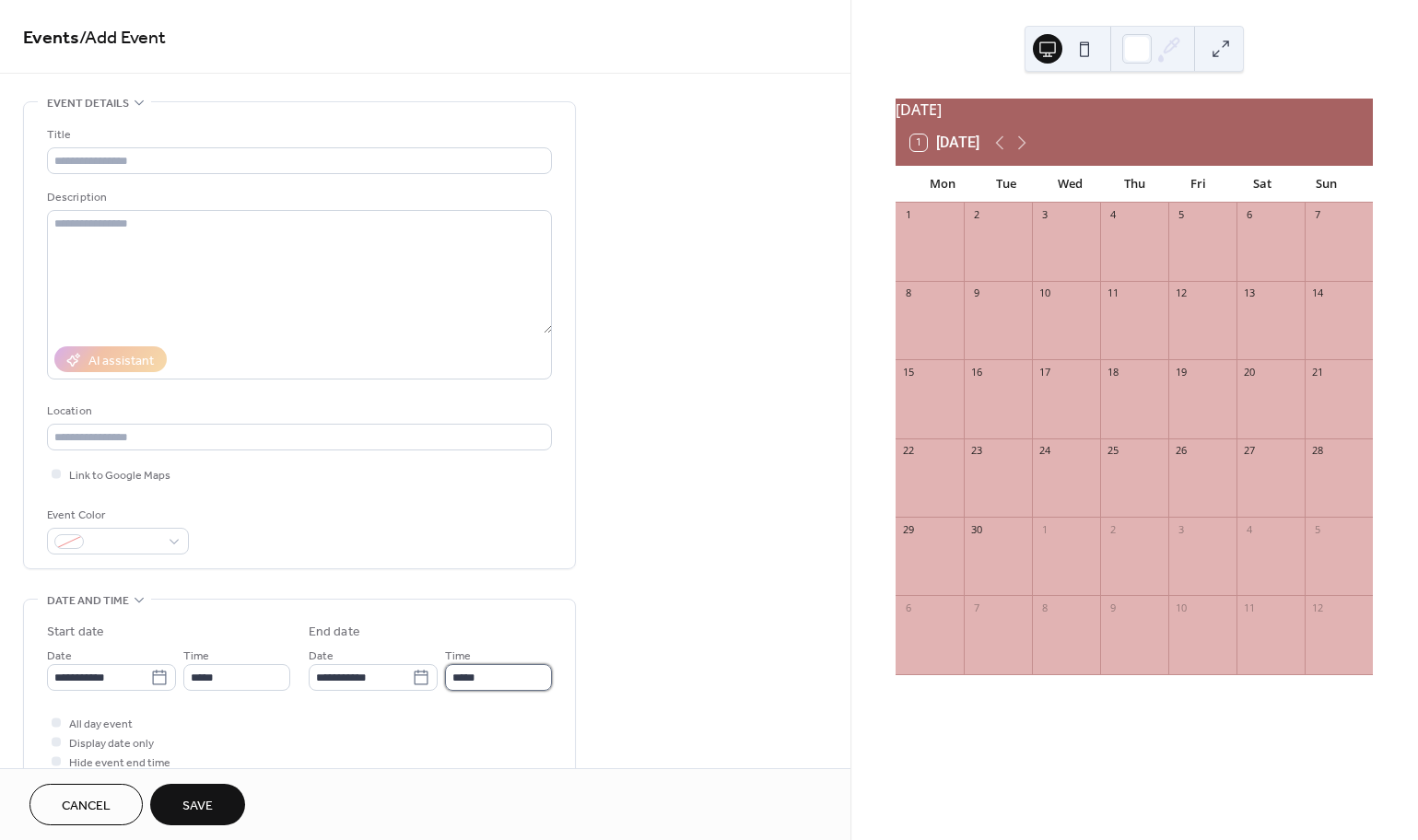 click on "*****" at bounding box center (498, 677) 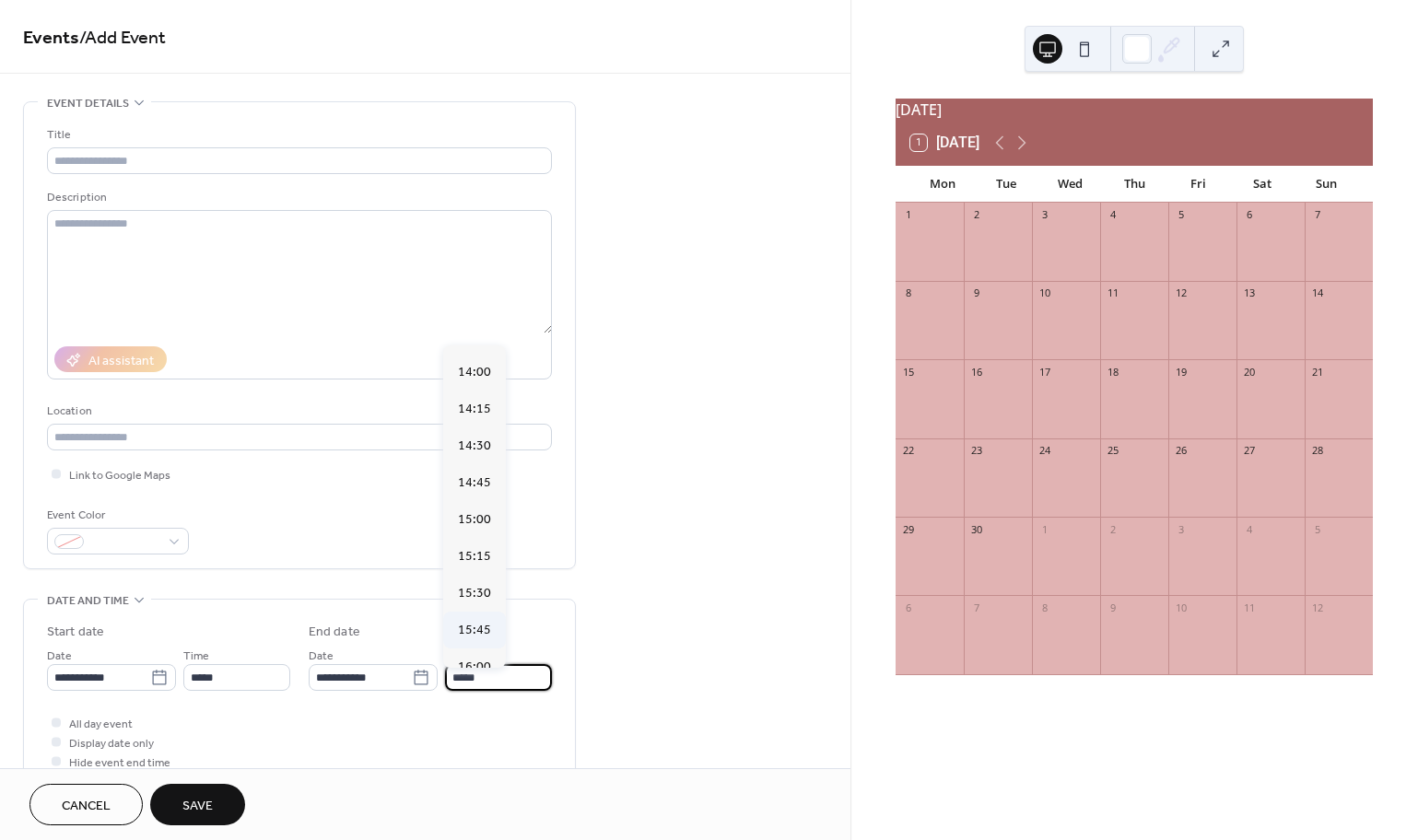 scroll, scrollTop: 548, scrollLeft: 0, axis: vertical 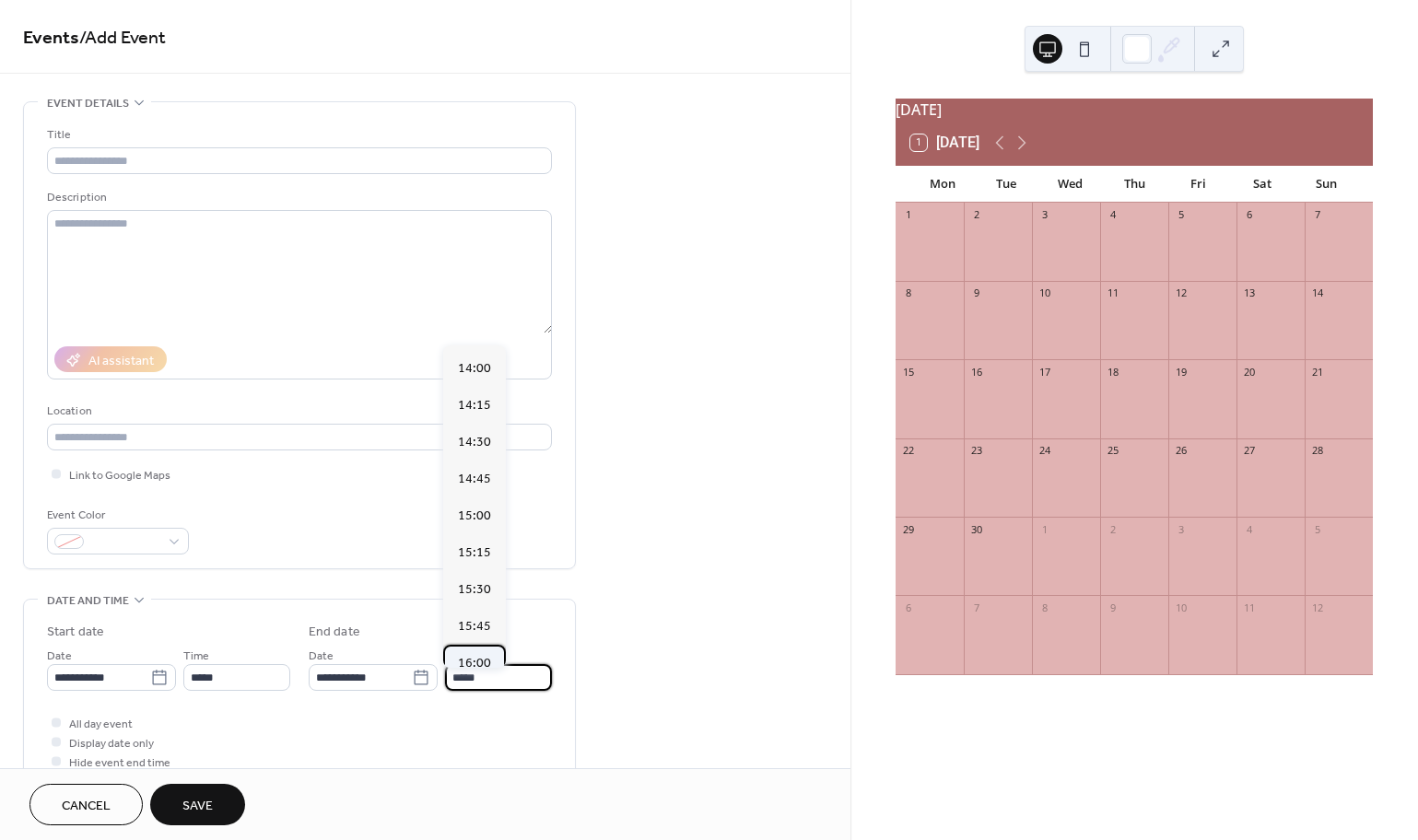 click on "16:00" at bounding box center [475, 663] 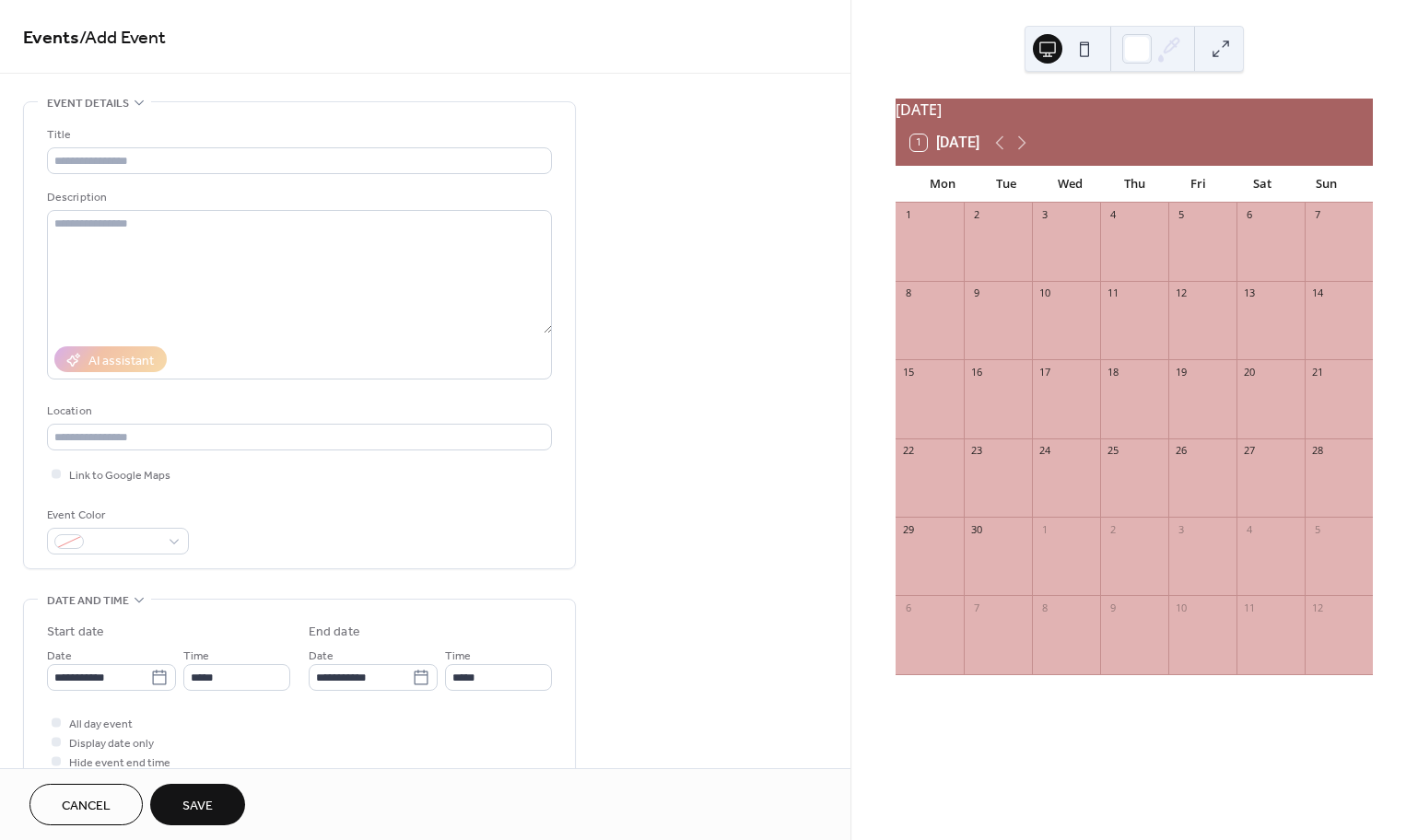 type on "*****" 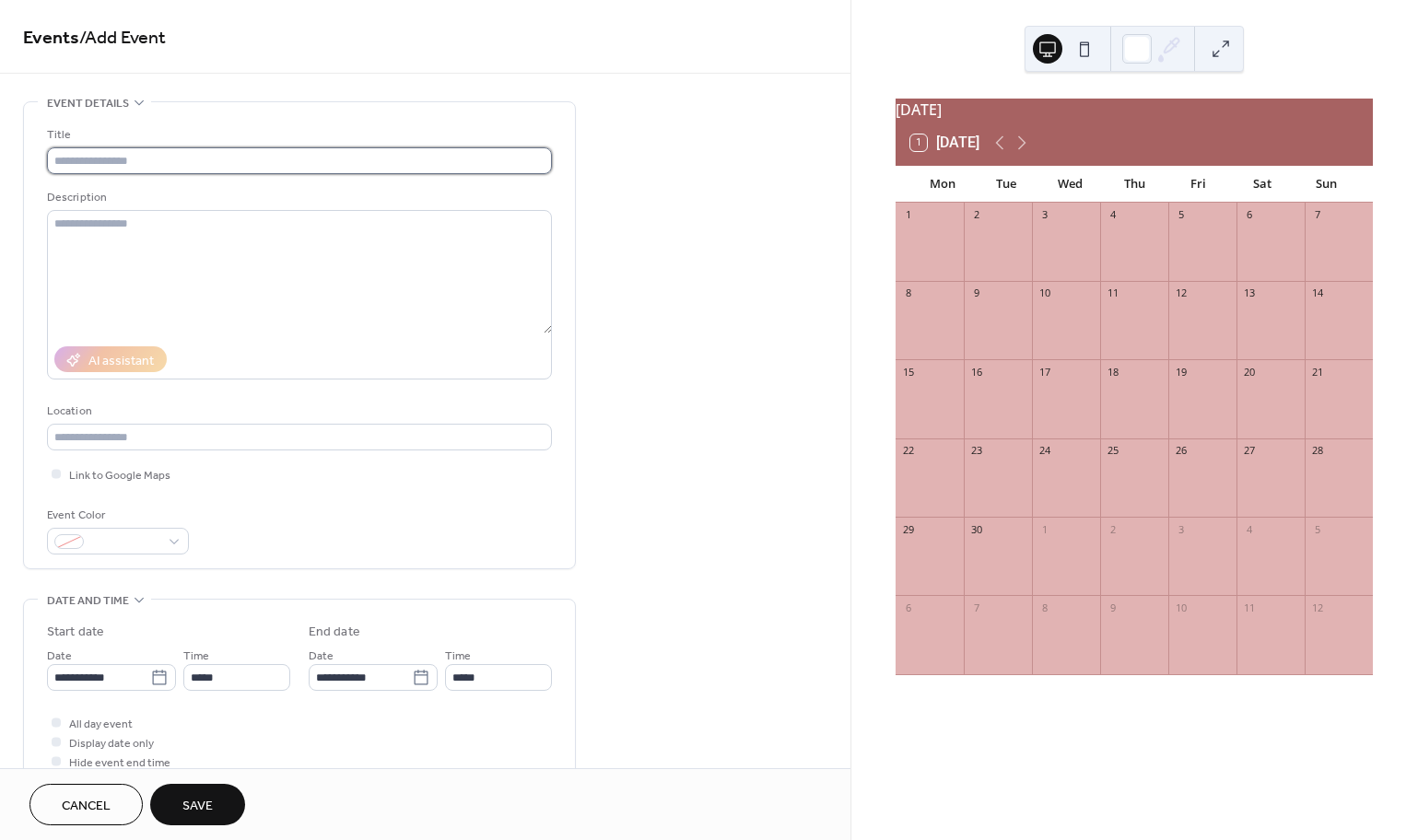 click at bounding box center [299, 160] 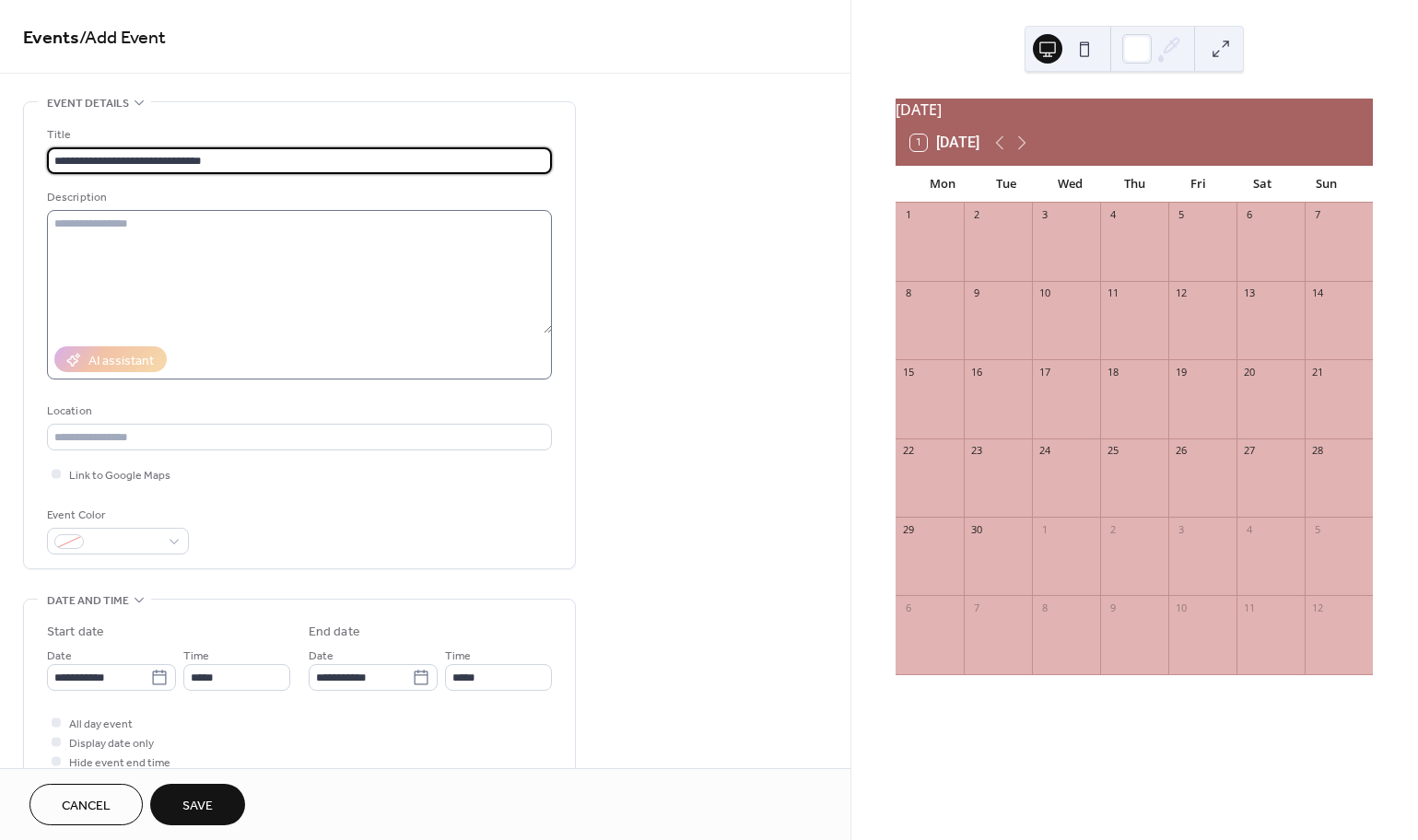 type on "**********" 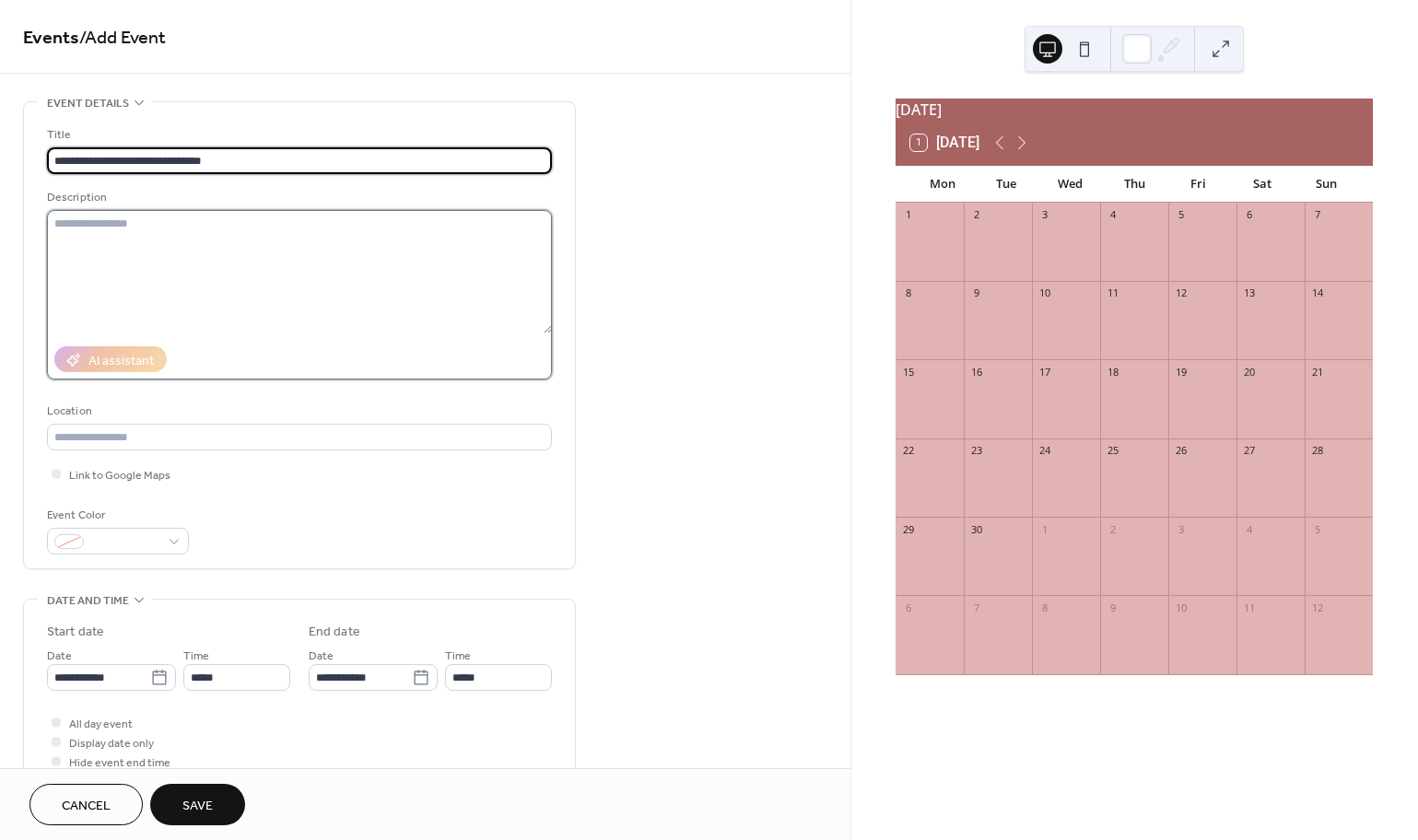 click at bounding box center [299, 272] 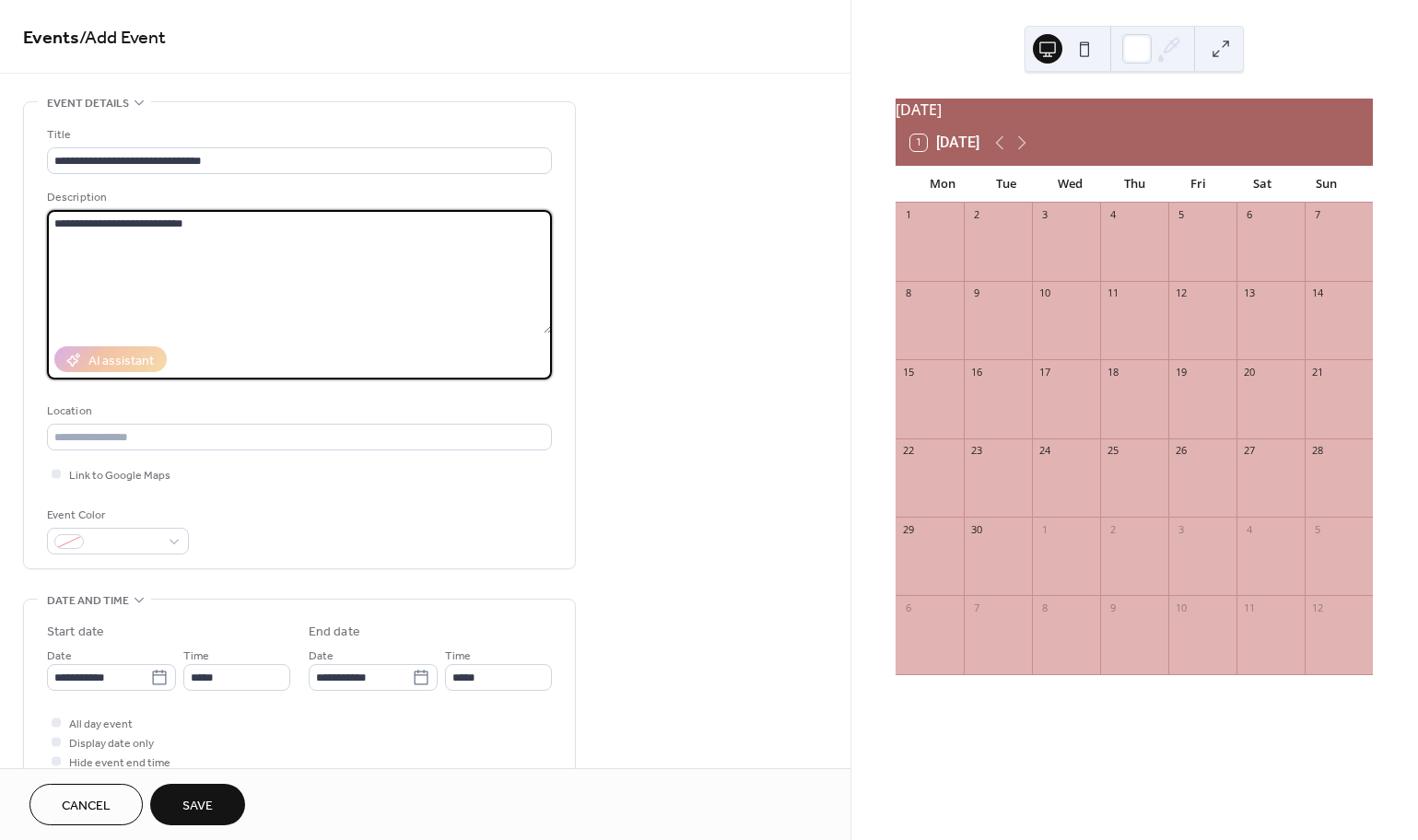 click on "**********" at bounding box center [299, 272] 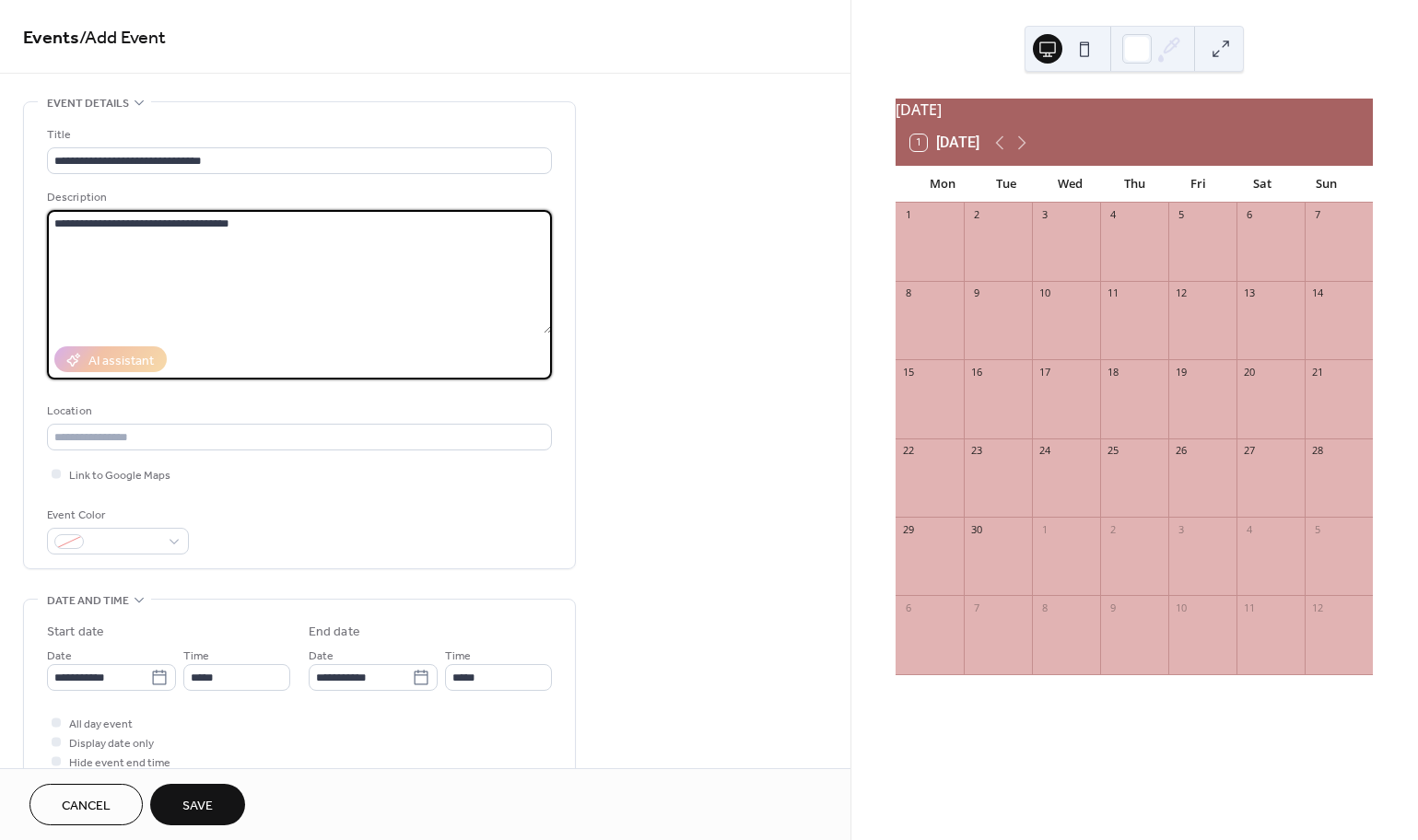 type on "**********" 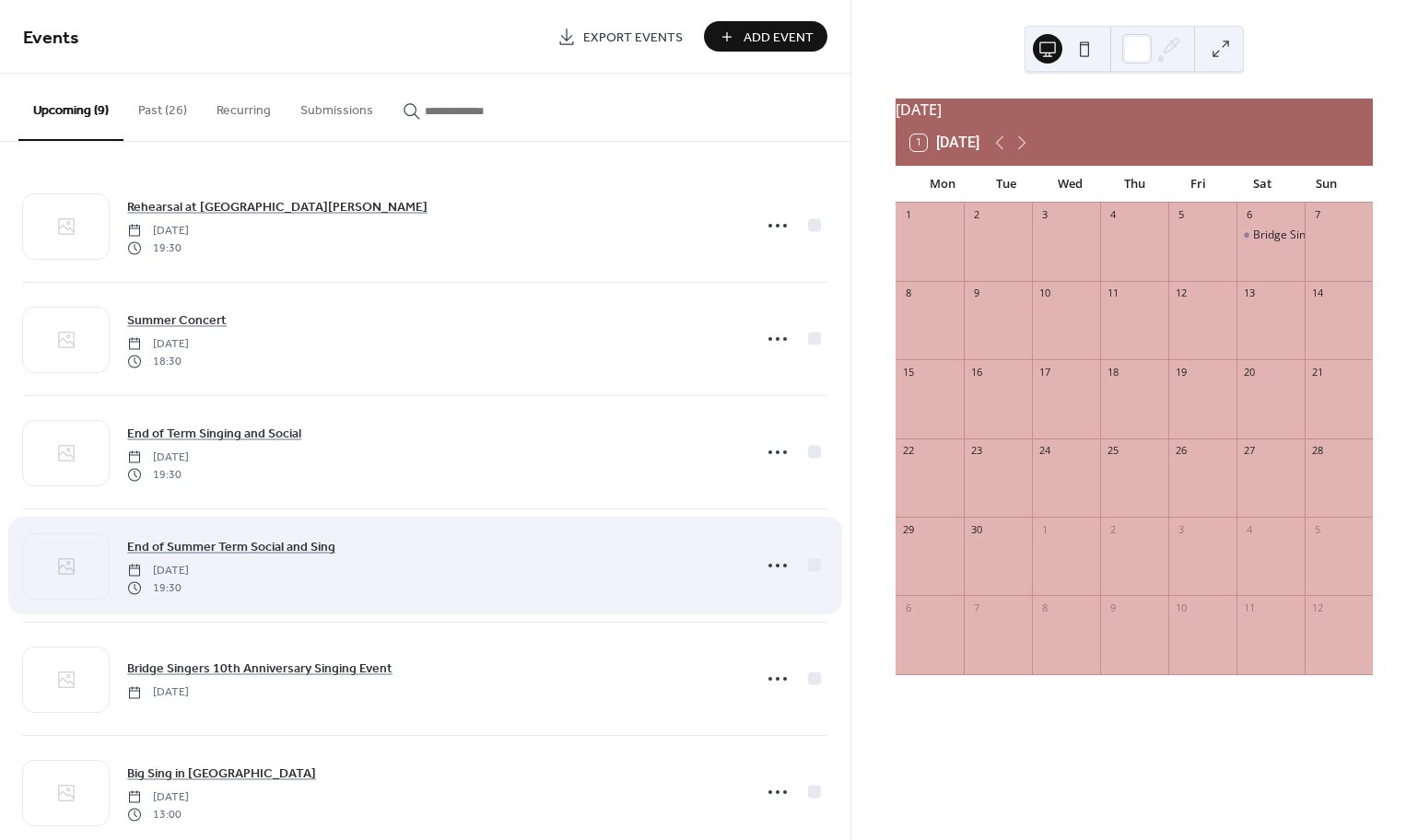 scroll, scrollTop: 376, scrollLeft: 0, axis: vertical 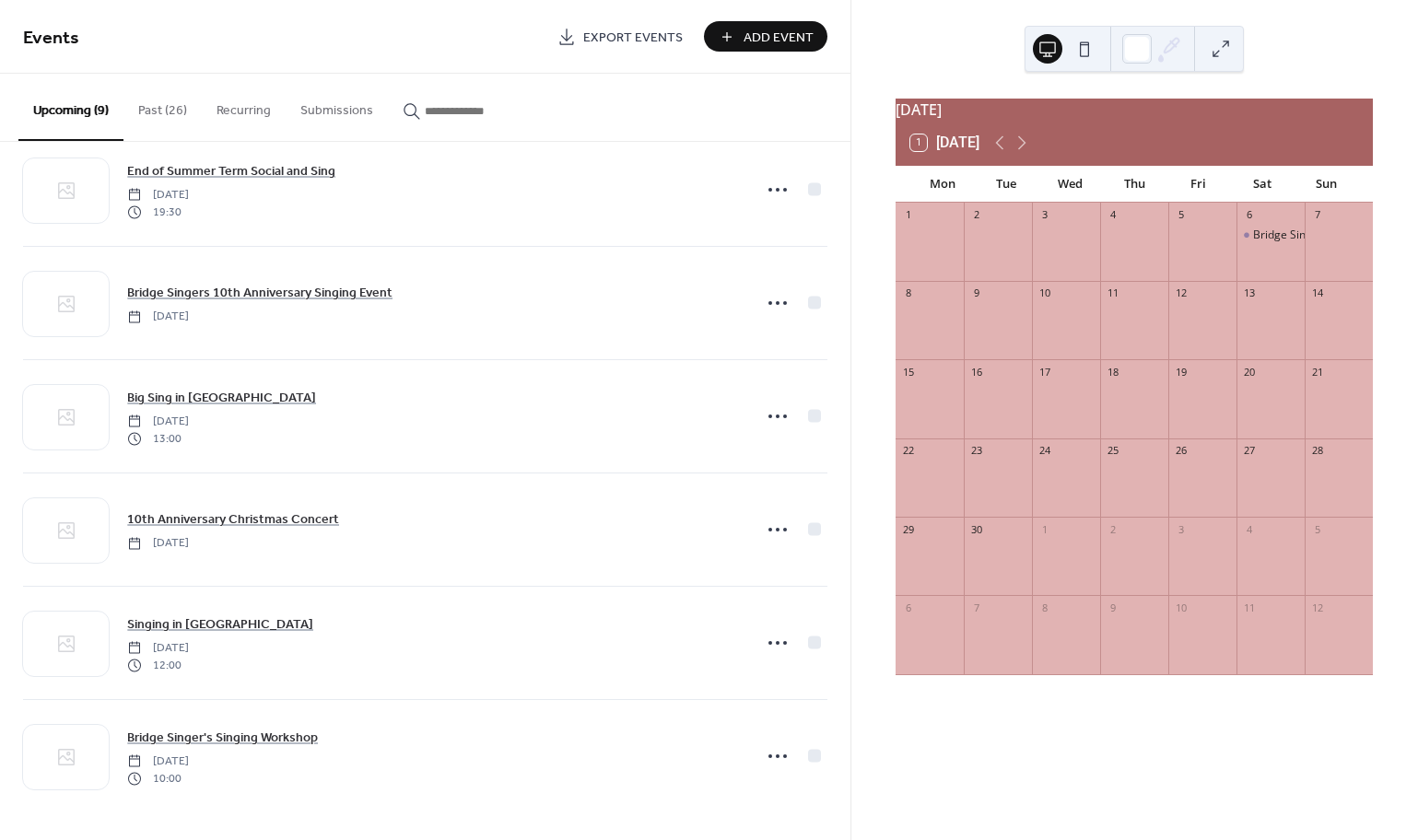 click on "Add Event" at bounding box center [779, 38] 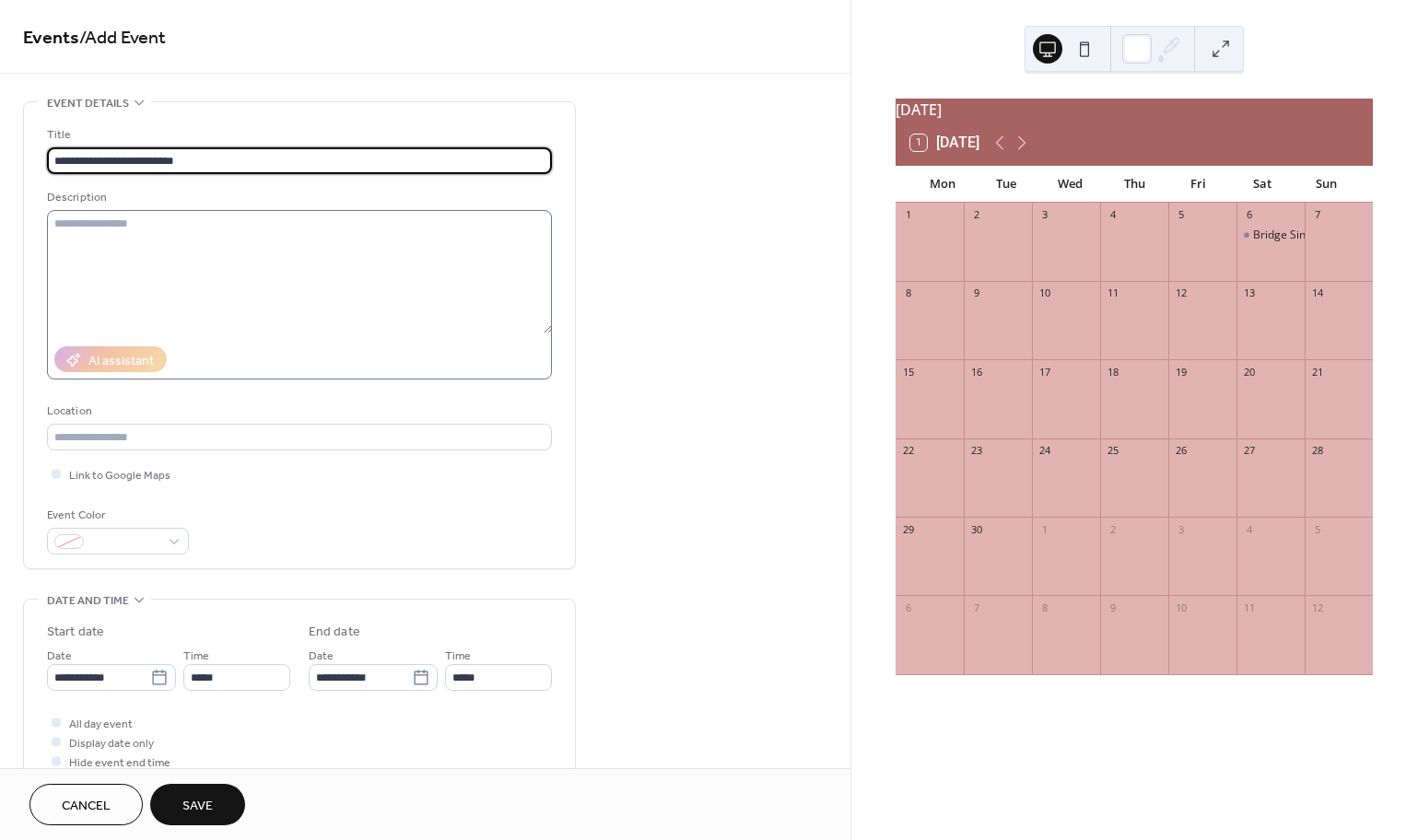 type on "**********" 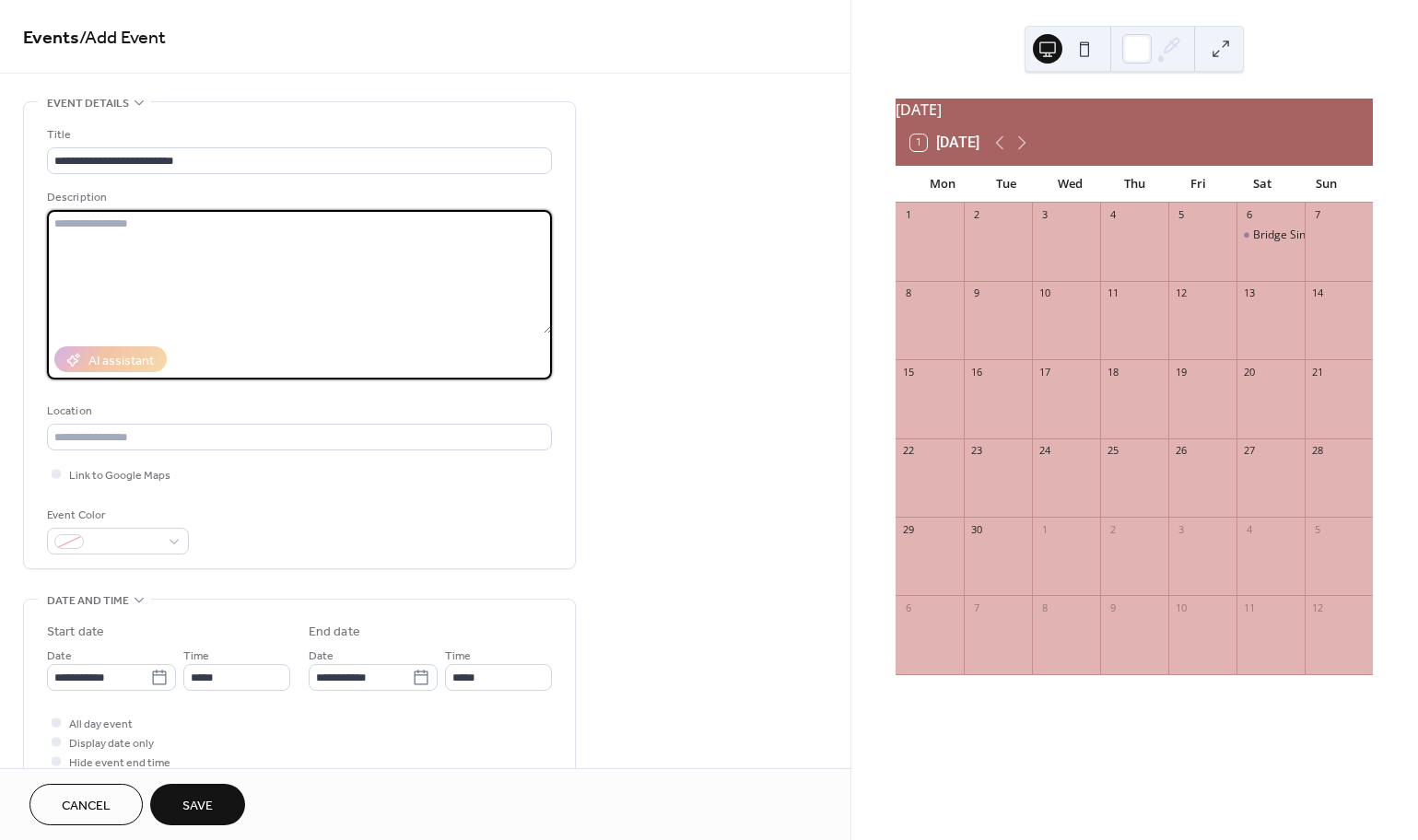 click at bounding box center [299, 272] 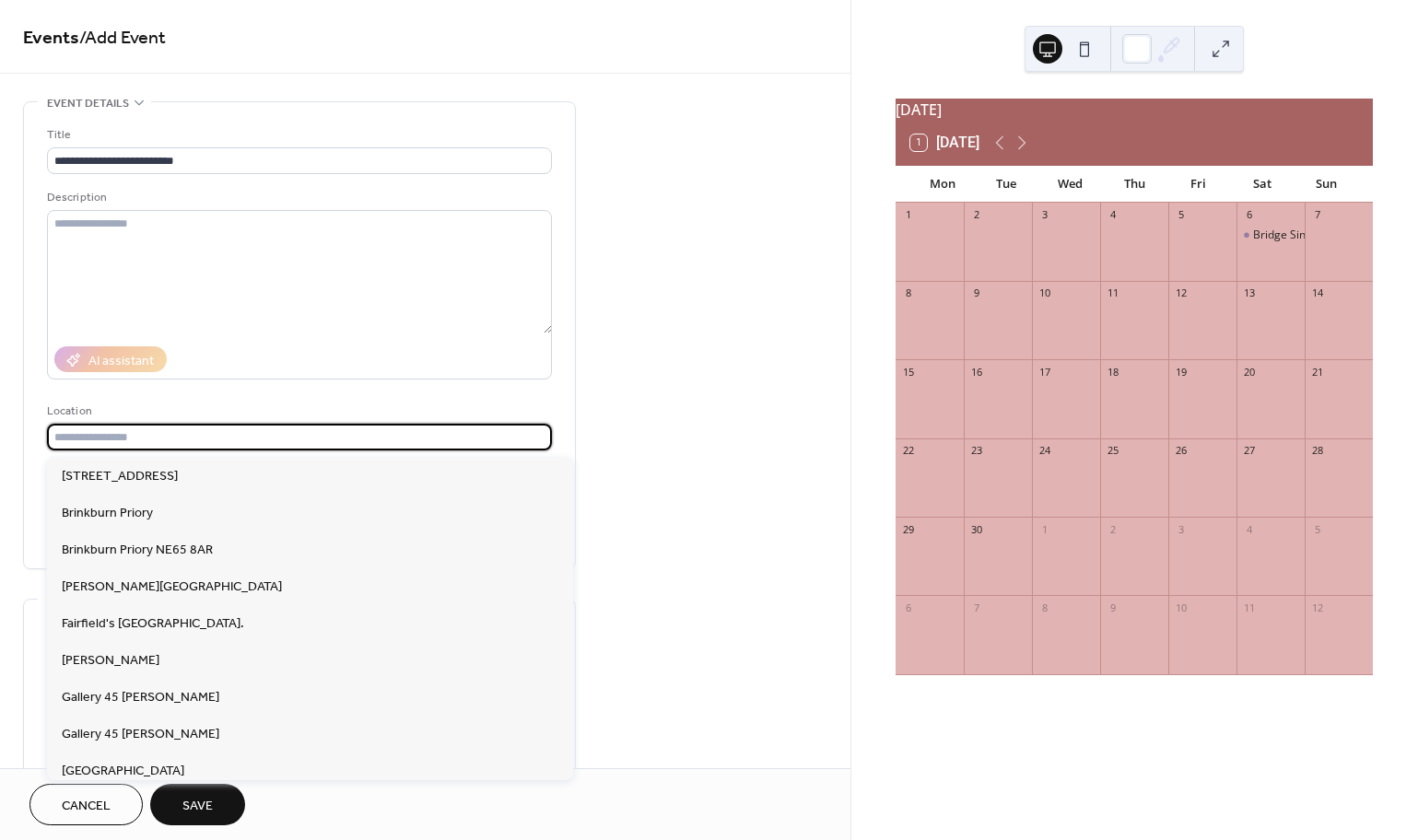 click at bounding box center (299, 437) 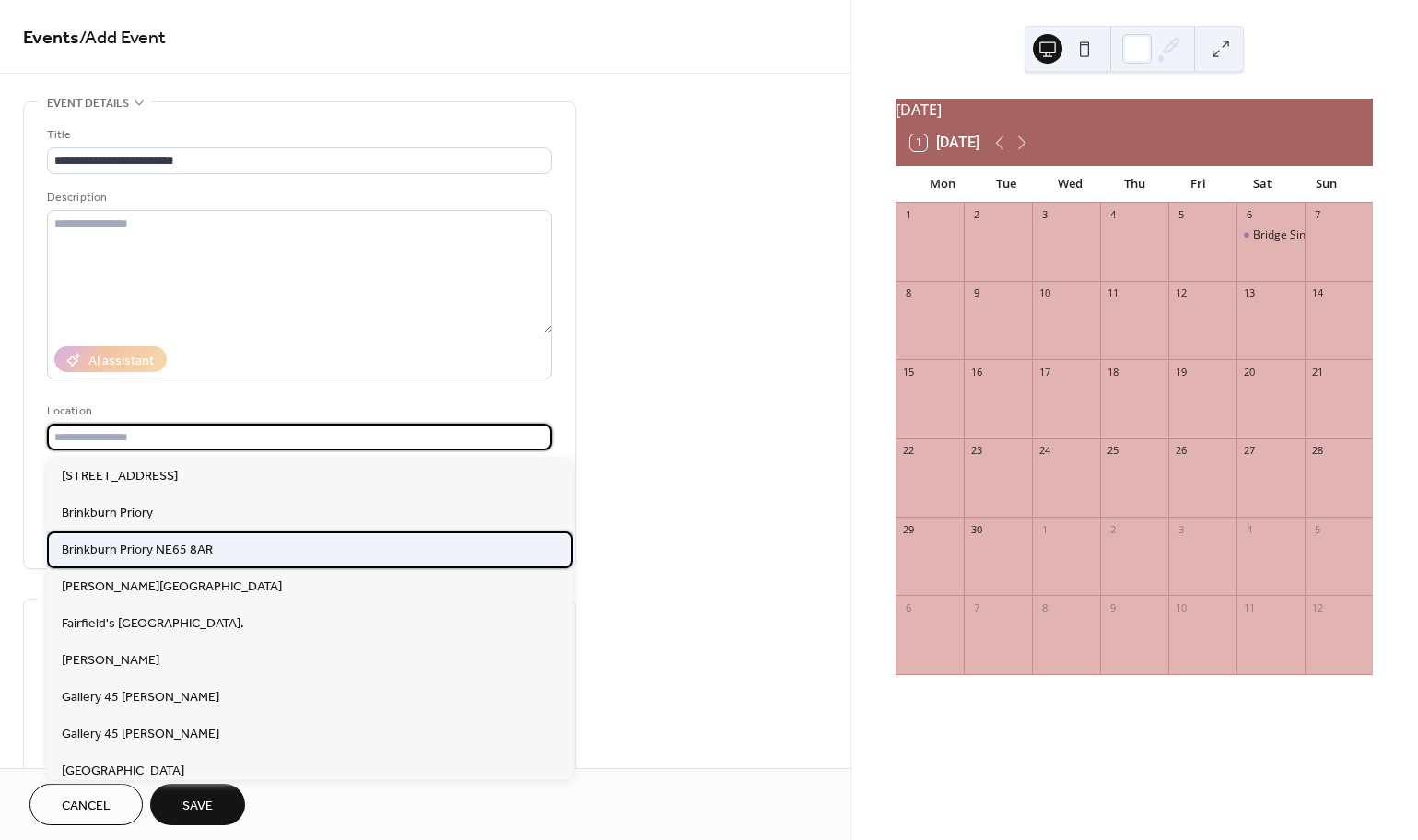 click on "Brinkburn Priory  NE65 8AR" at bounding box center (137, 550) 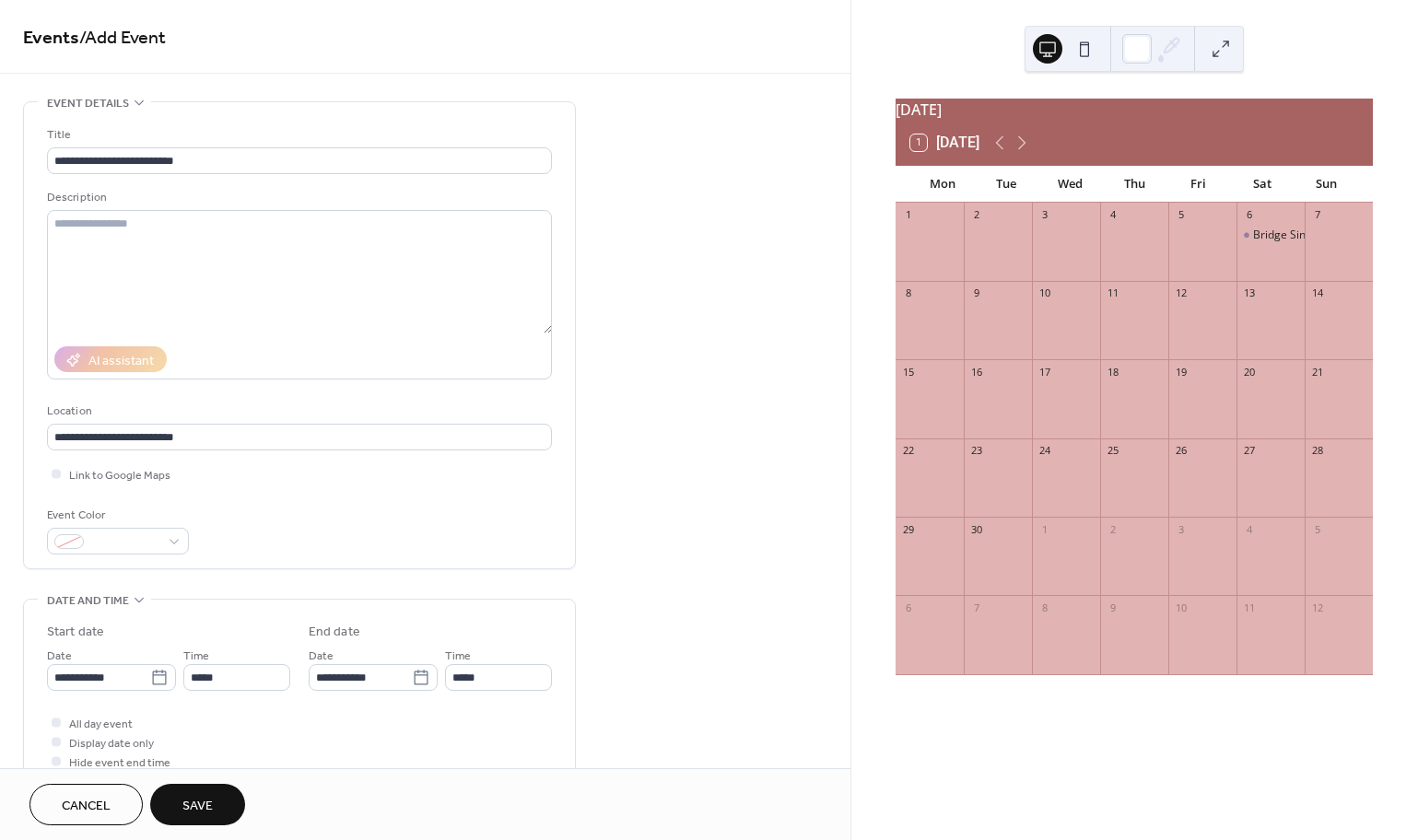 type on "**********" 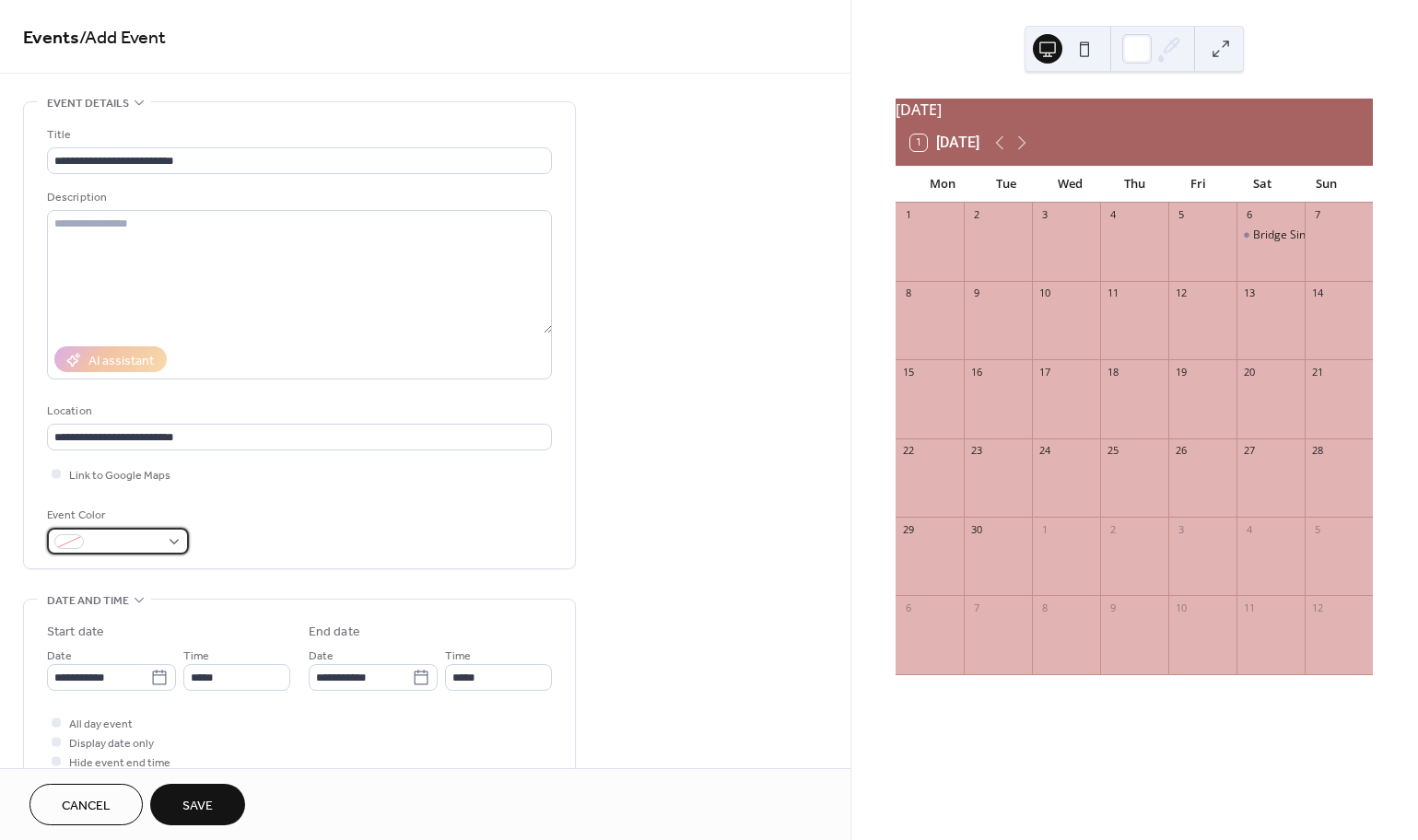 click at bounding box center [118, 541] 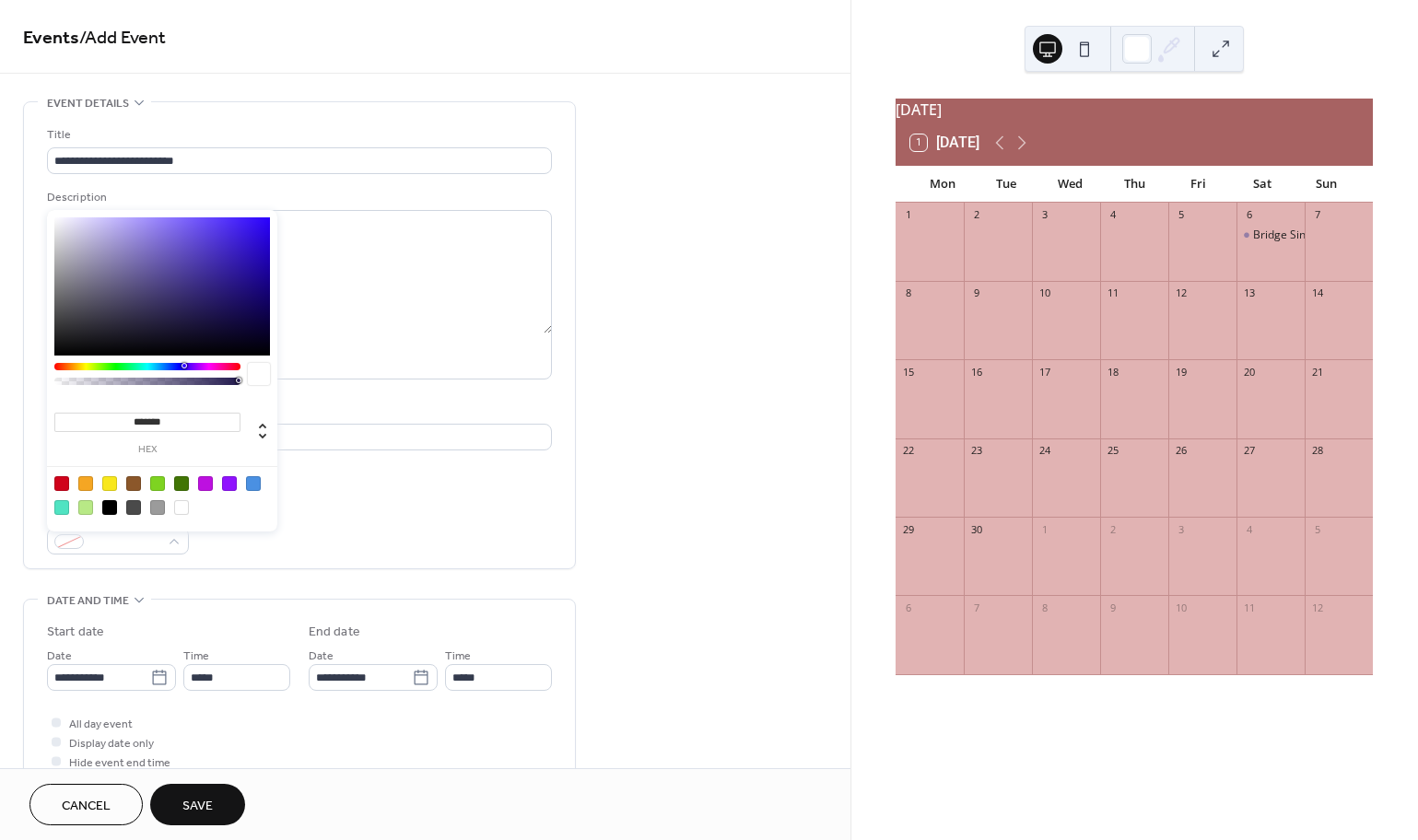 click at bounding box center [229, 484] 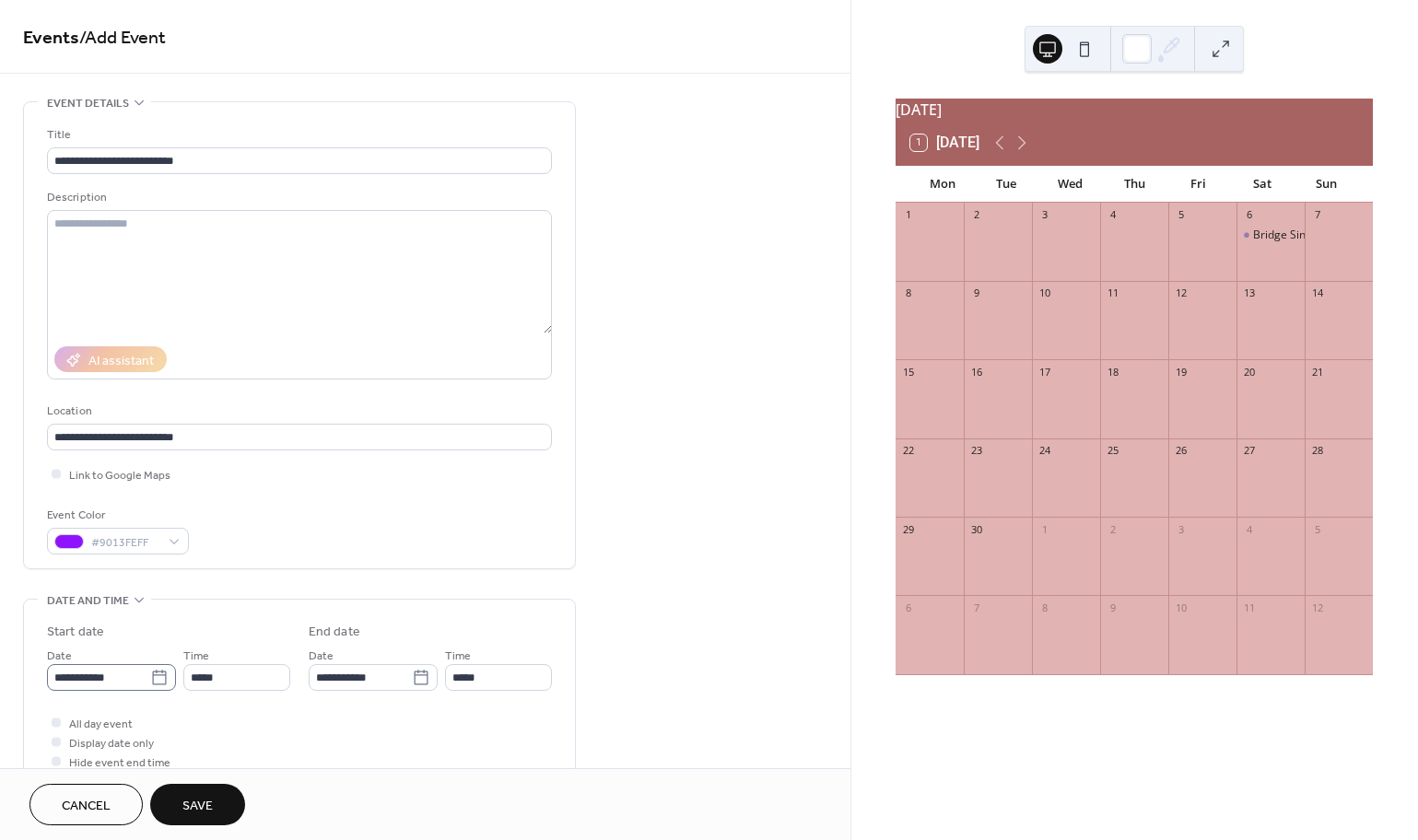 click 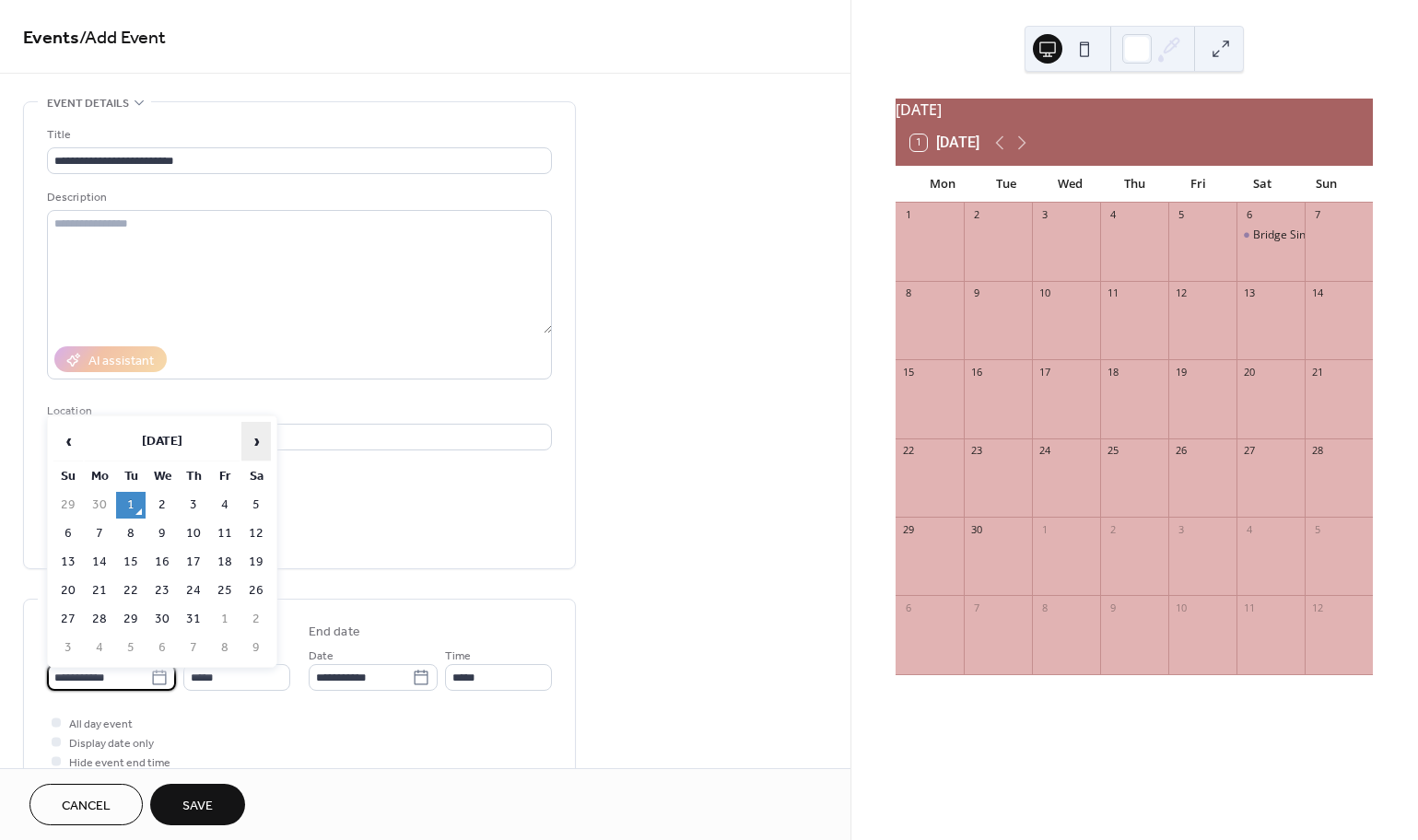 click on "›" at bounding box center [256, 441] 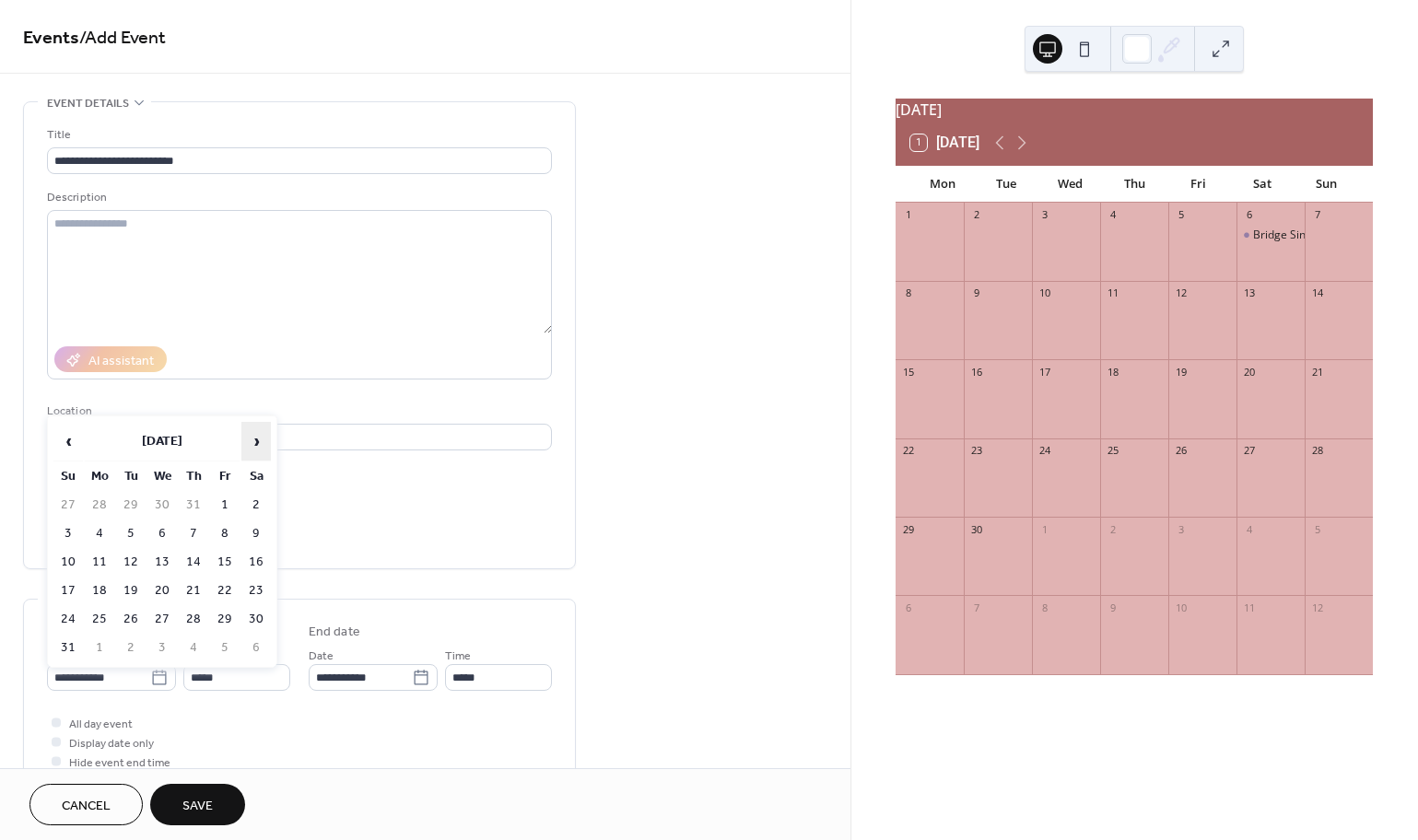 click on "›" at bounding box center [256, 441] 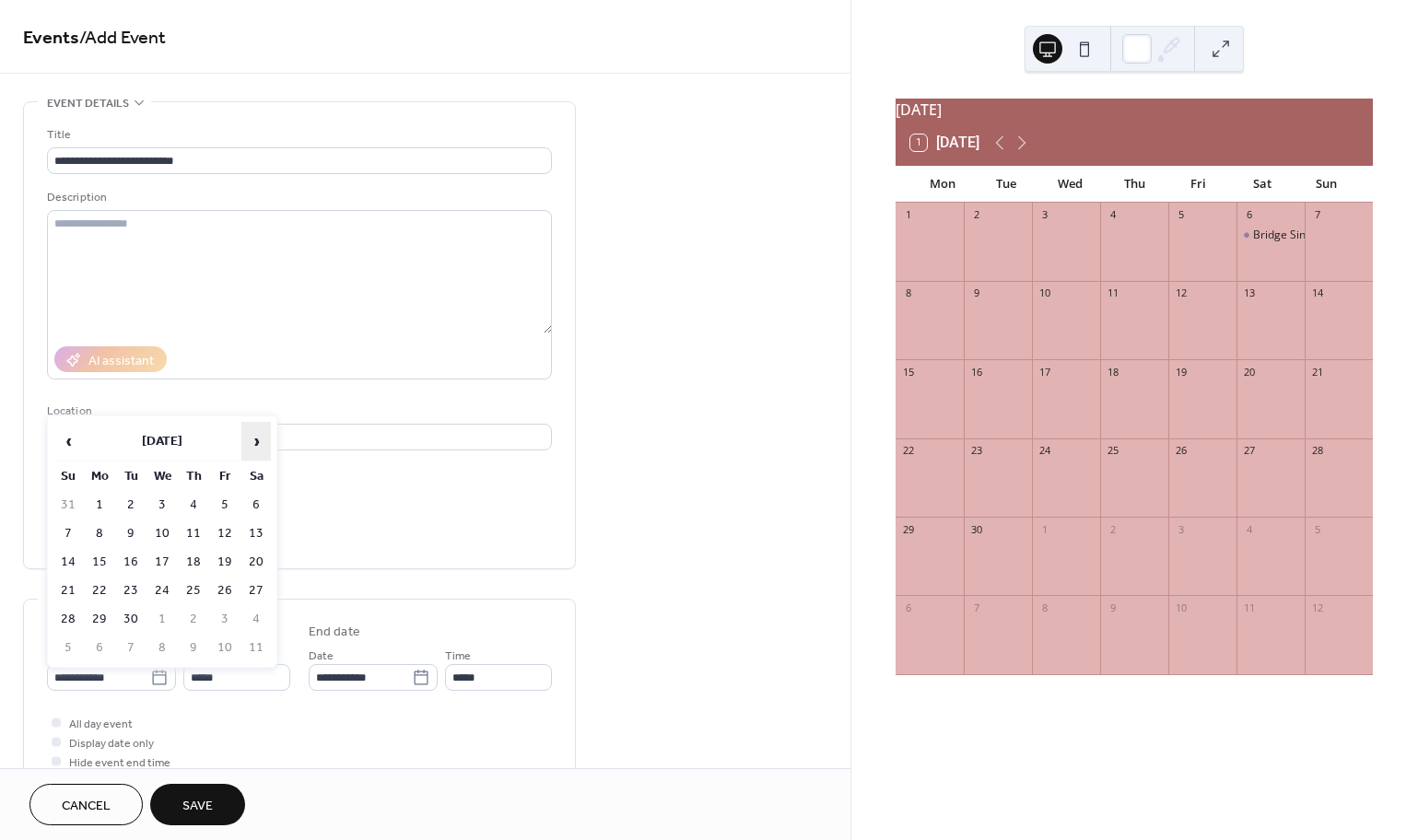 click on "›" at bounding box center [256, 441] 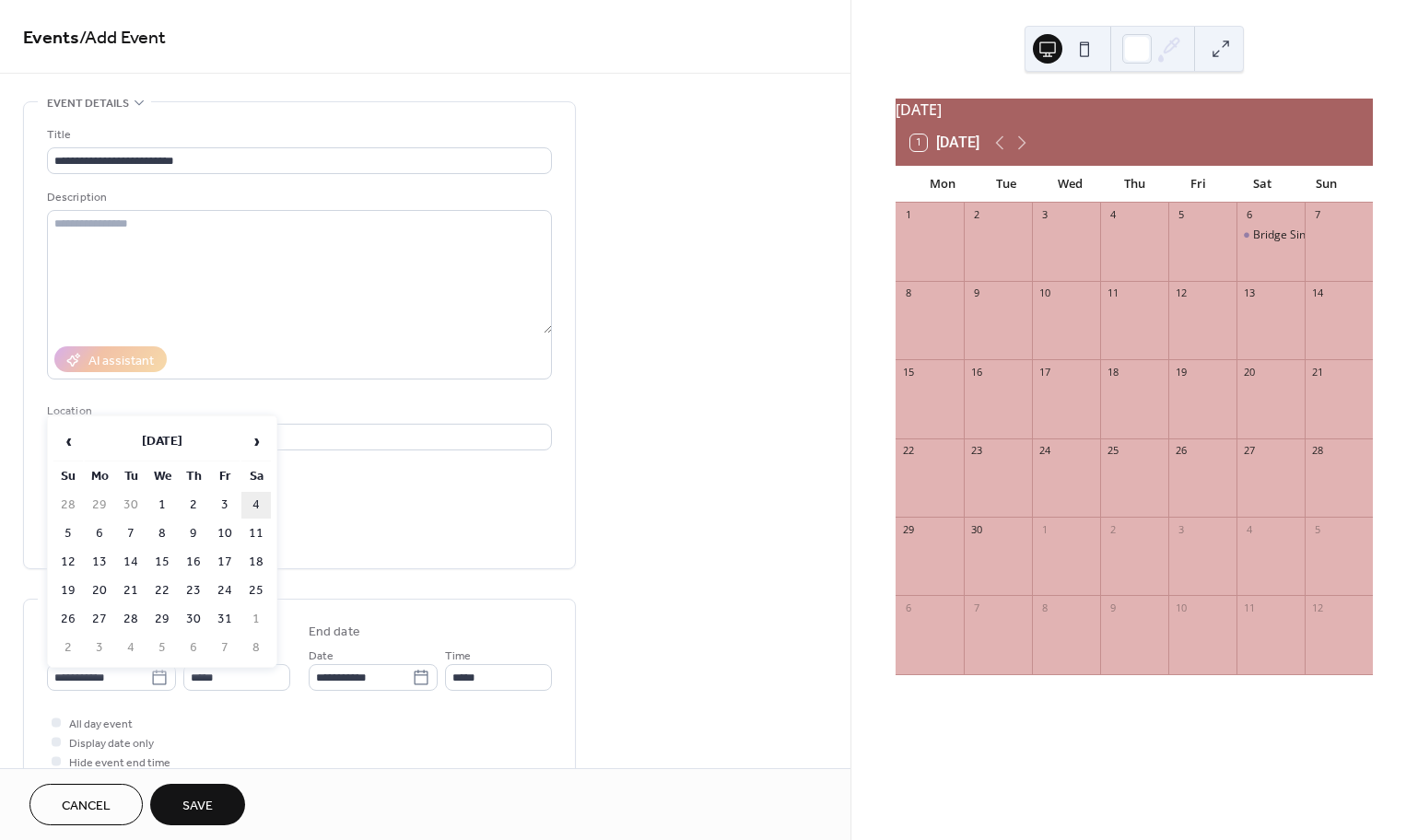 click on "4" at bounding box center (256, 505) 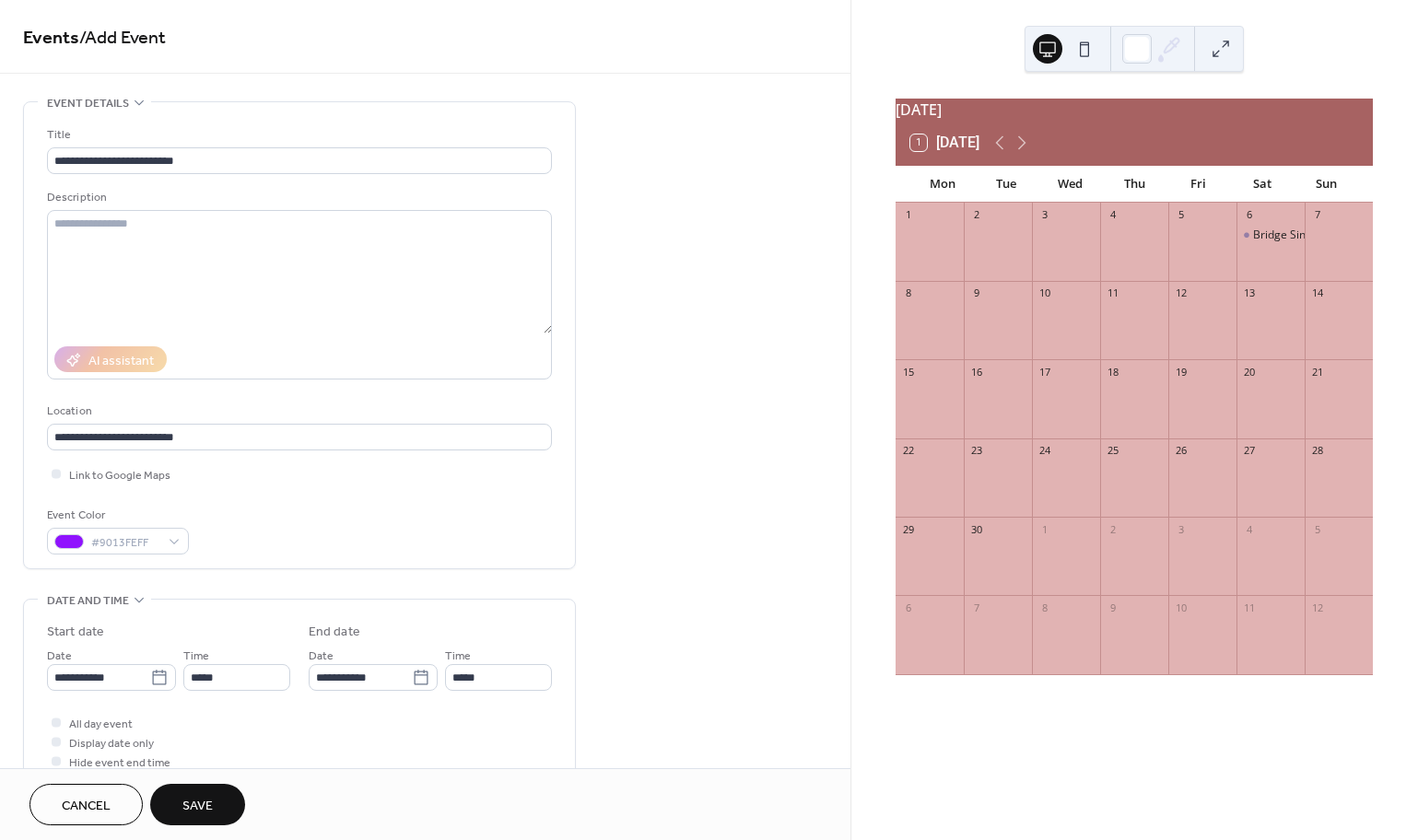 type on "**********" 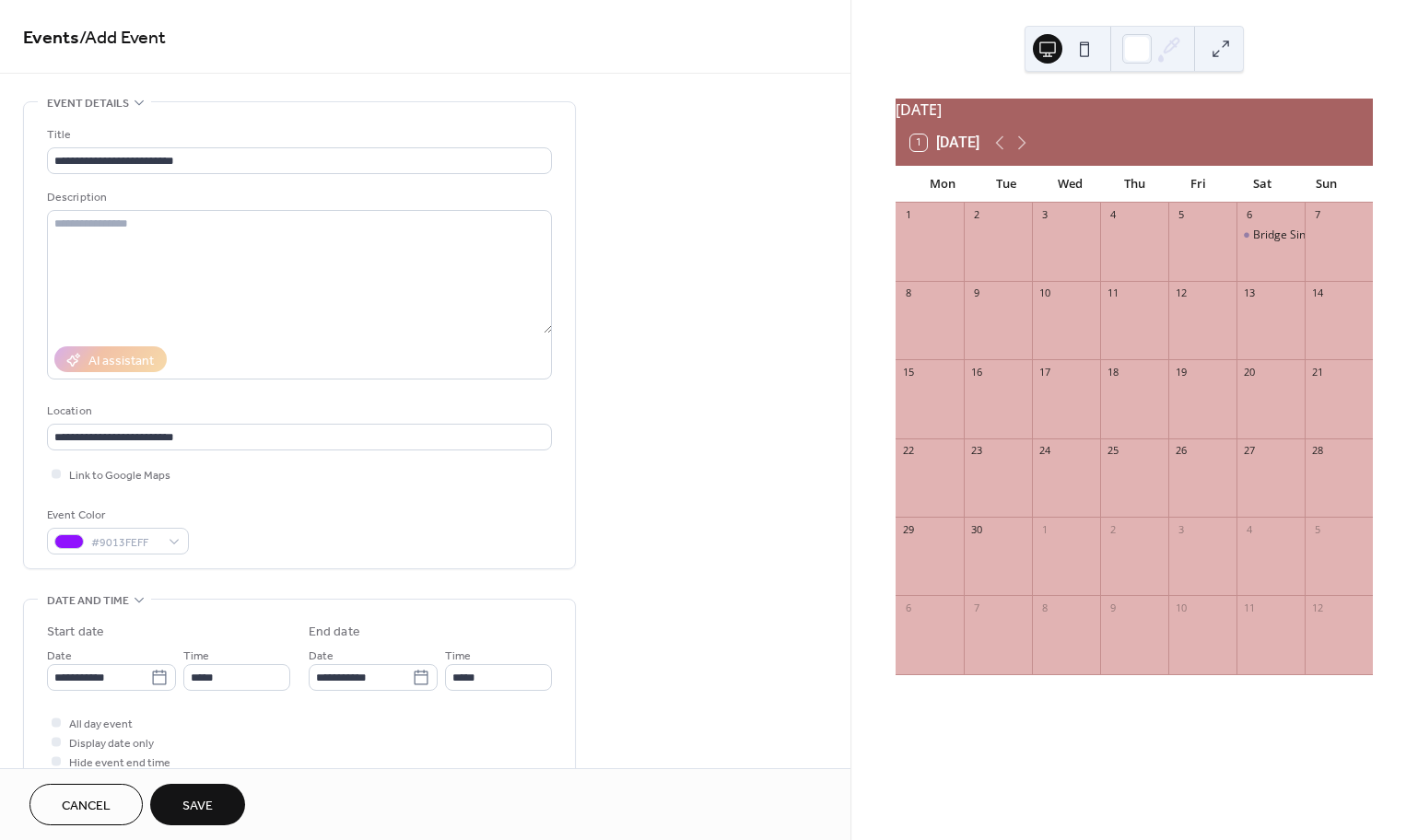 type on "**********" 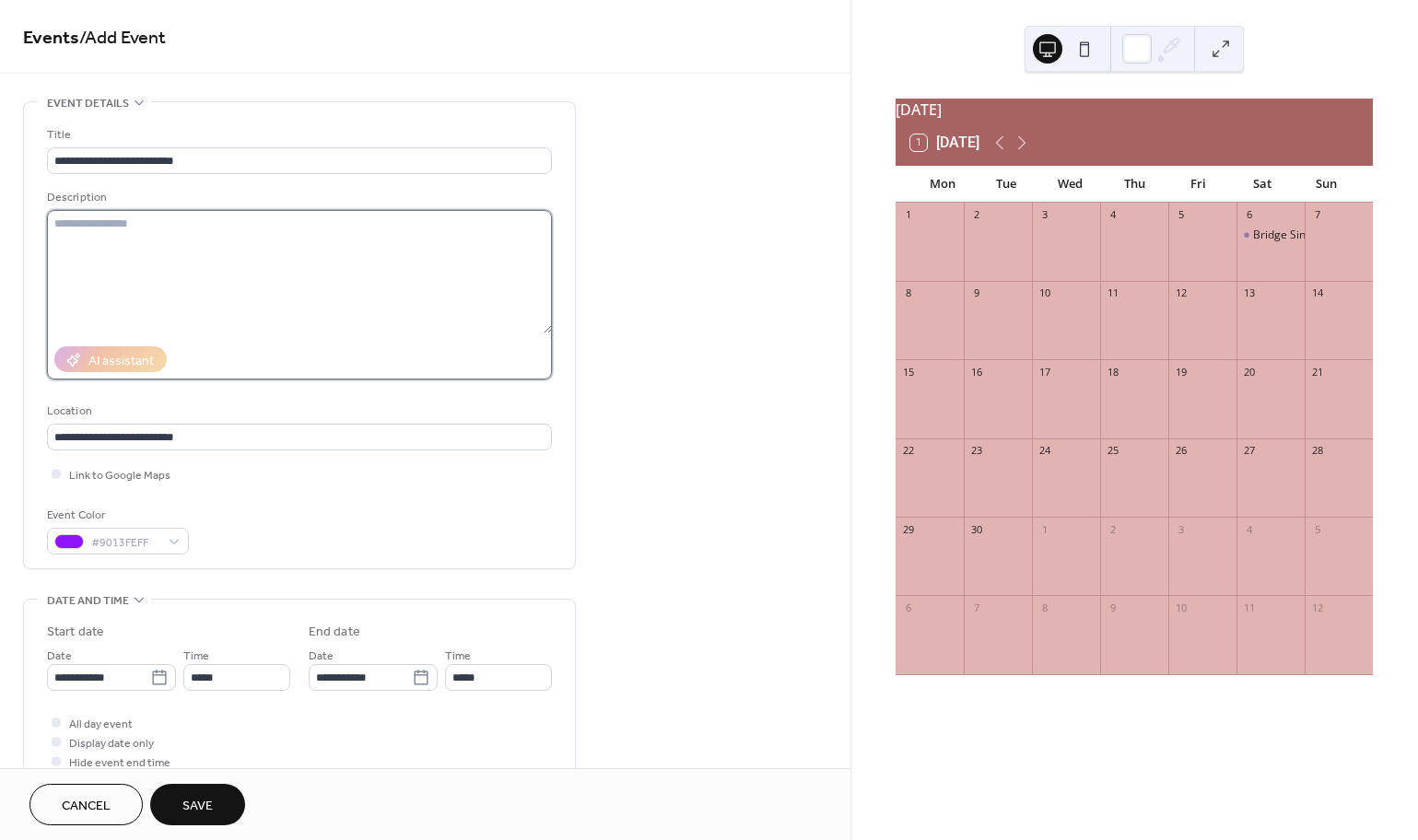 click at bounding box center [299, 272] 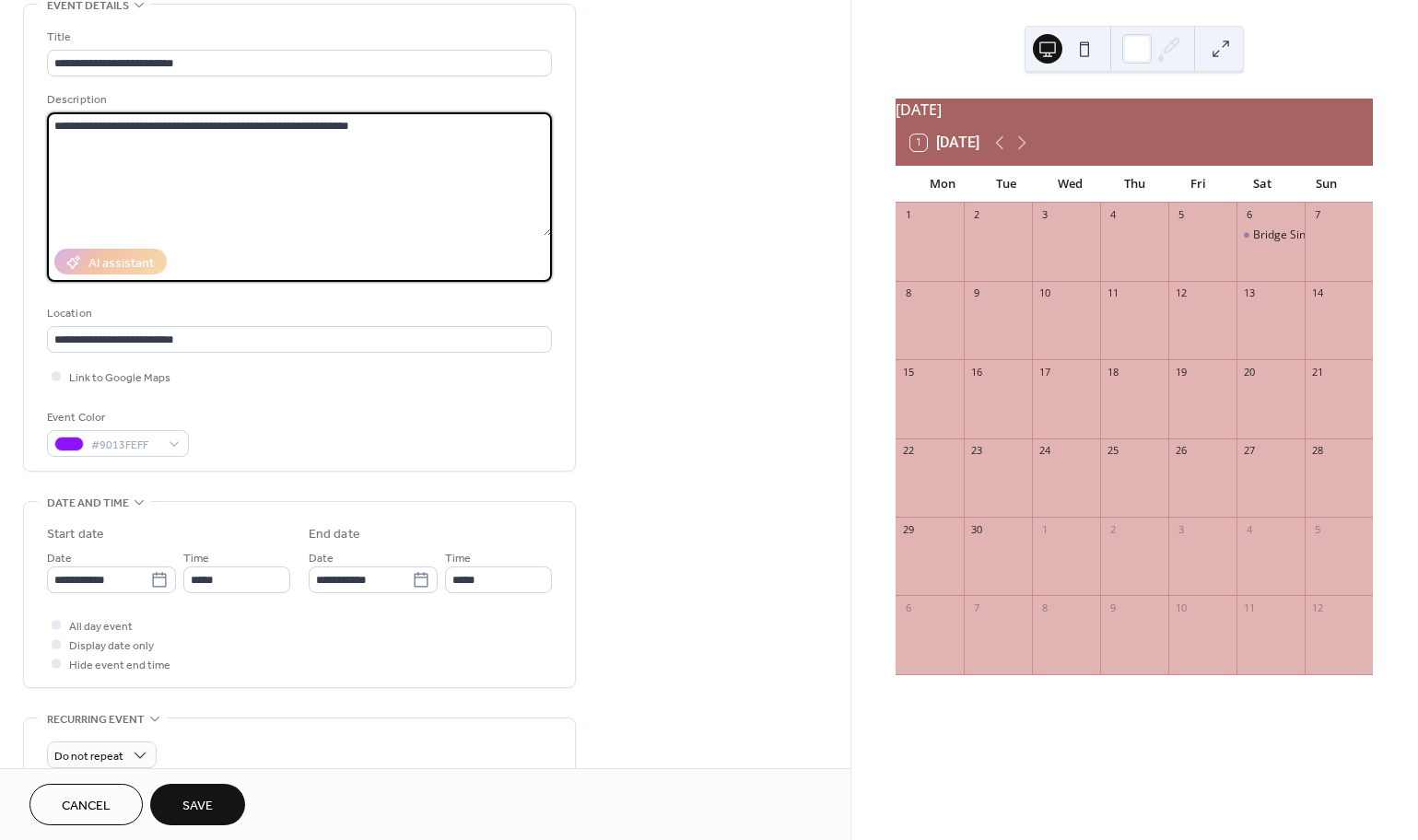 scroll, scrollTop: 140, scrollLeft: 0, axis: vertical 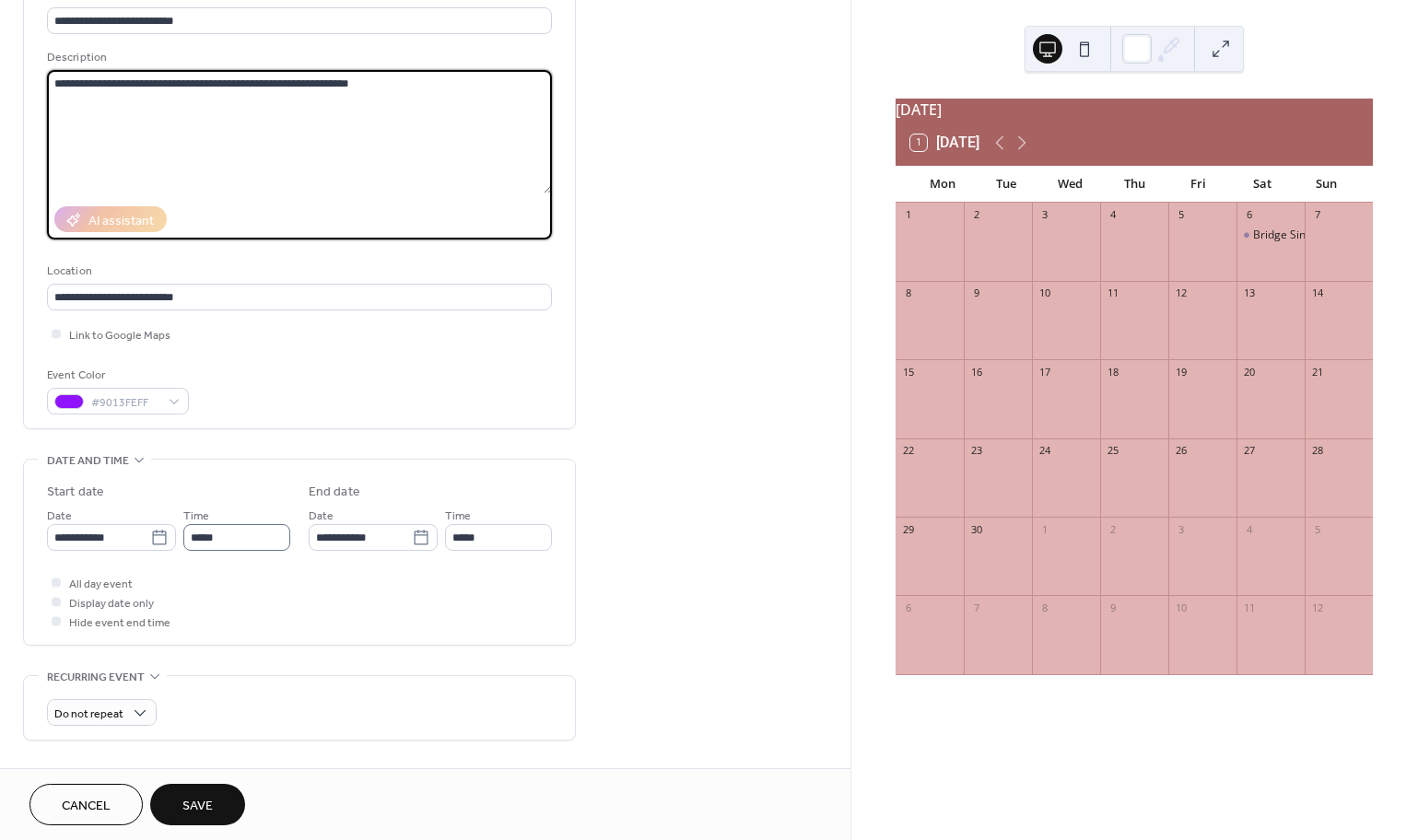 type on "**********" 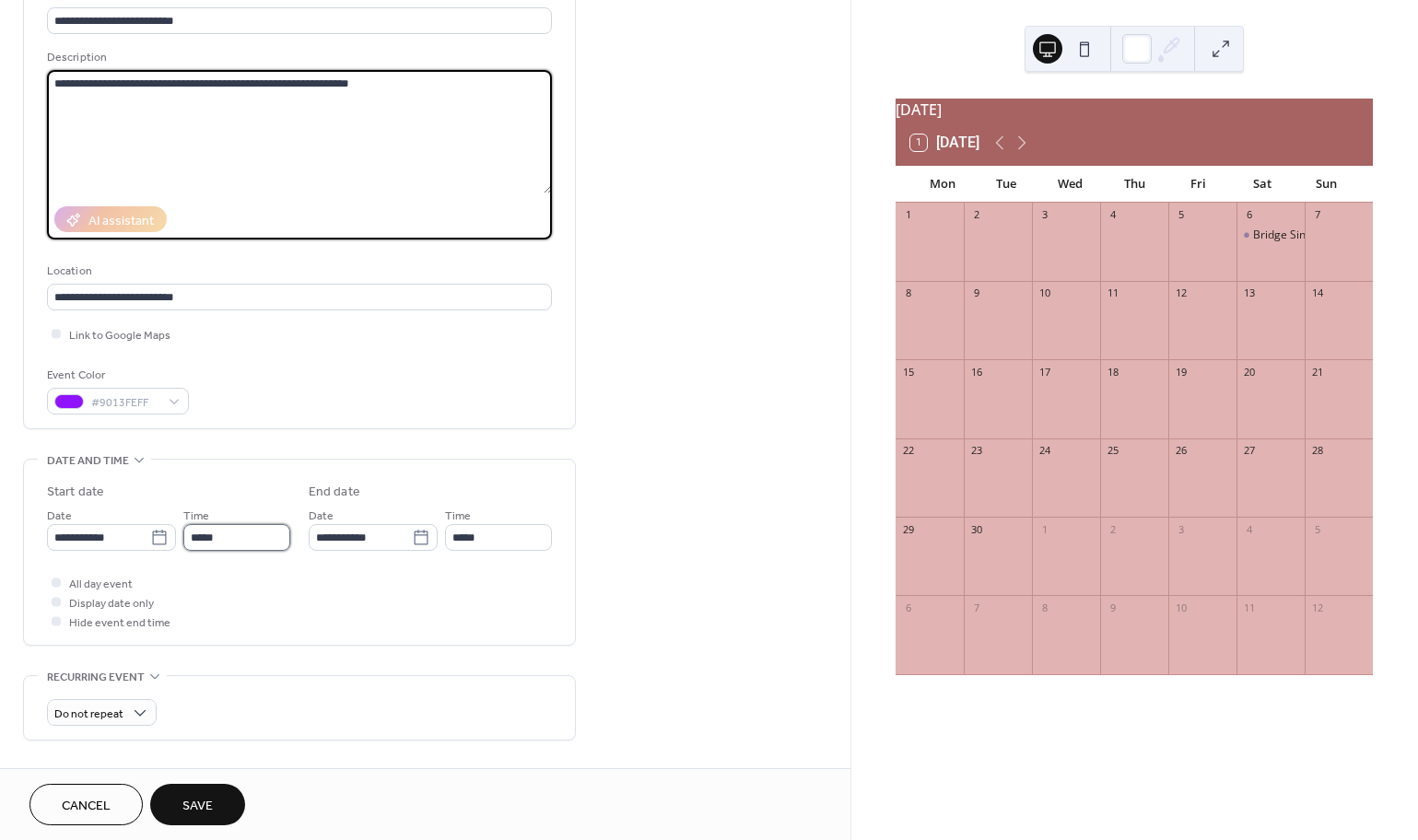 click on "*****" at bounding box center [237, 537] 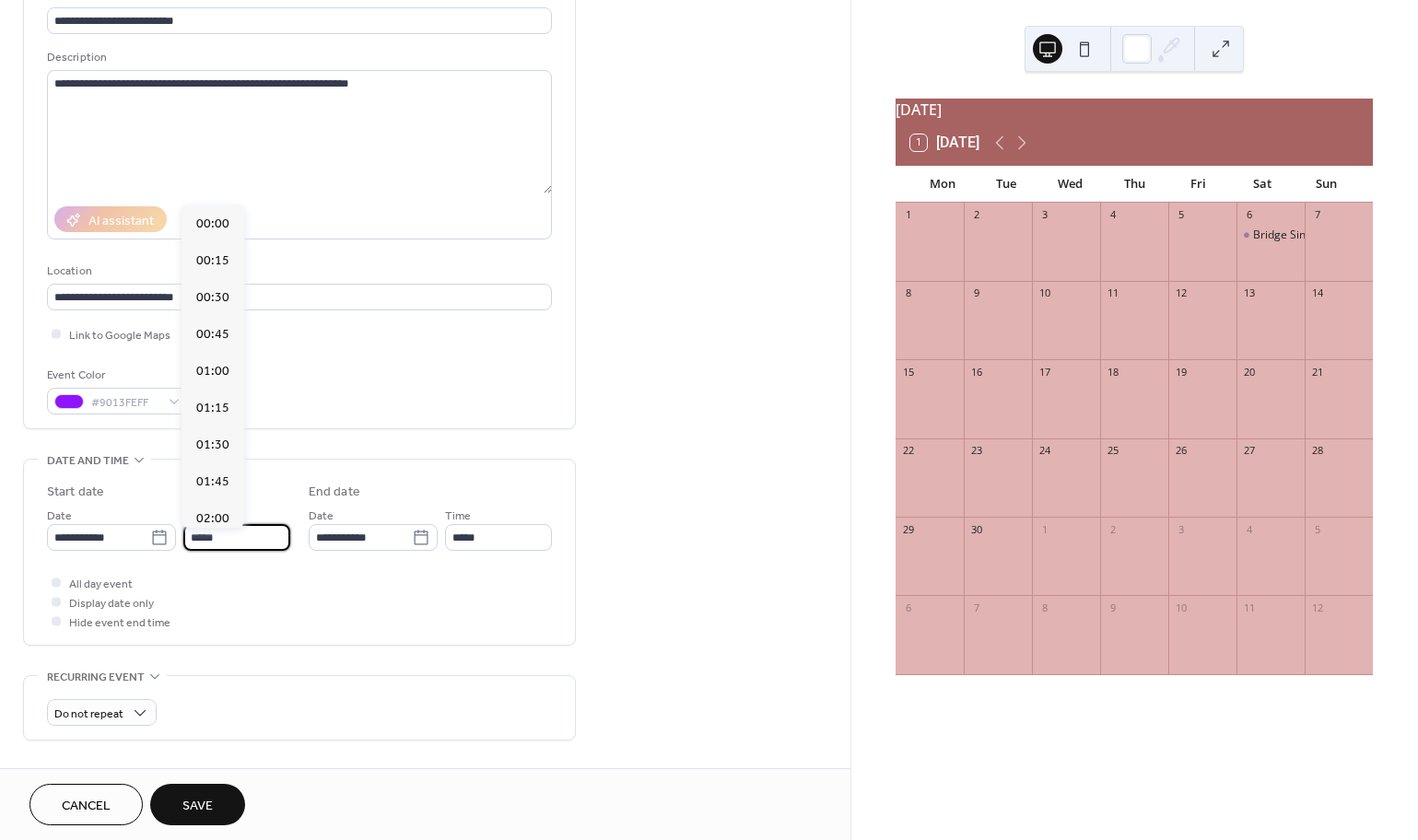 scroll, scrollTop: 1768, scrollLeft: 0, axis: vertical 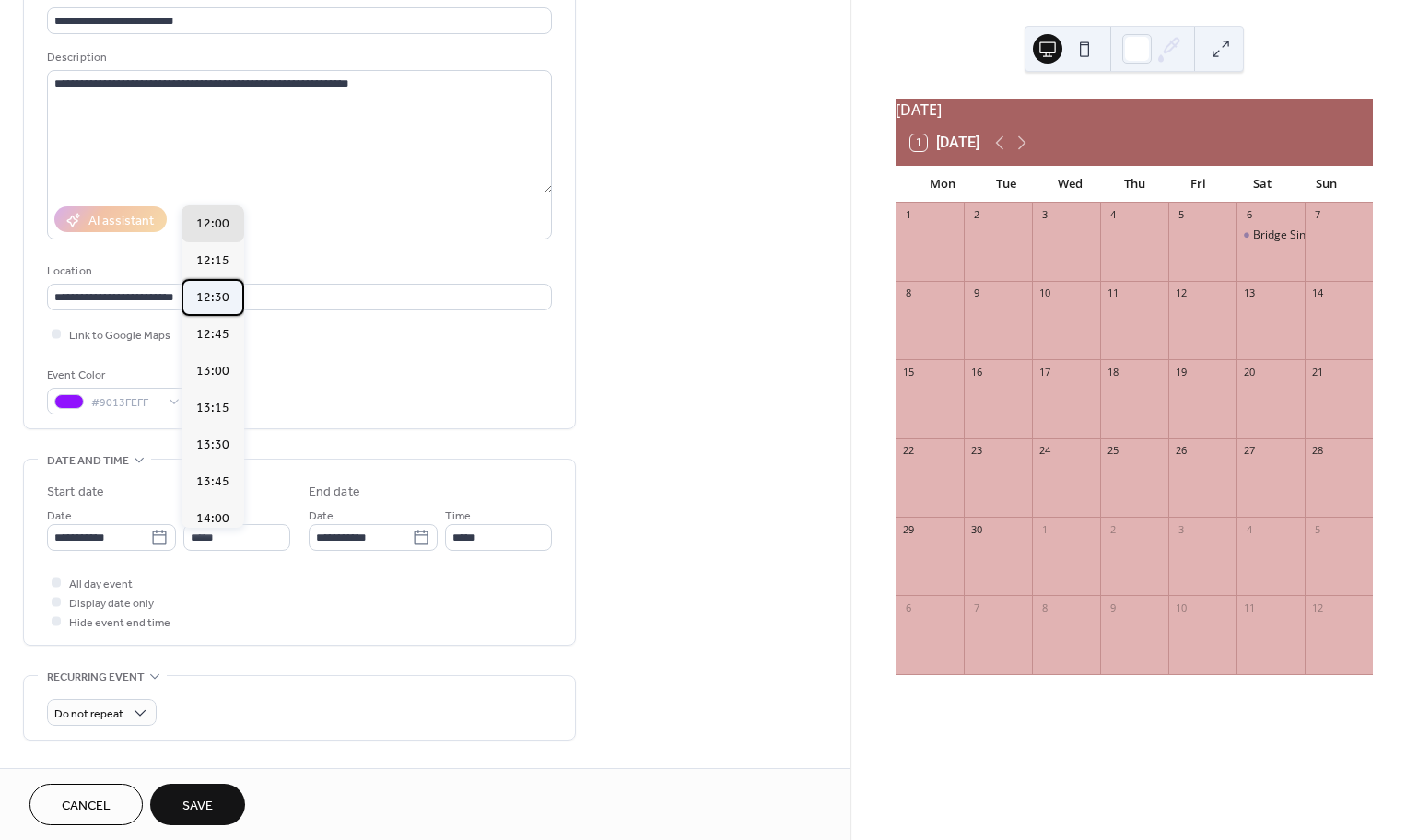 click on "12:30" at bounding box center (213, 298) 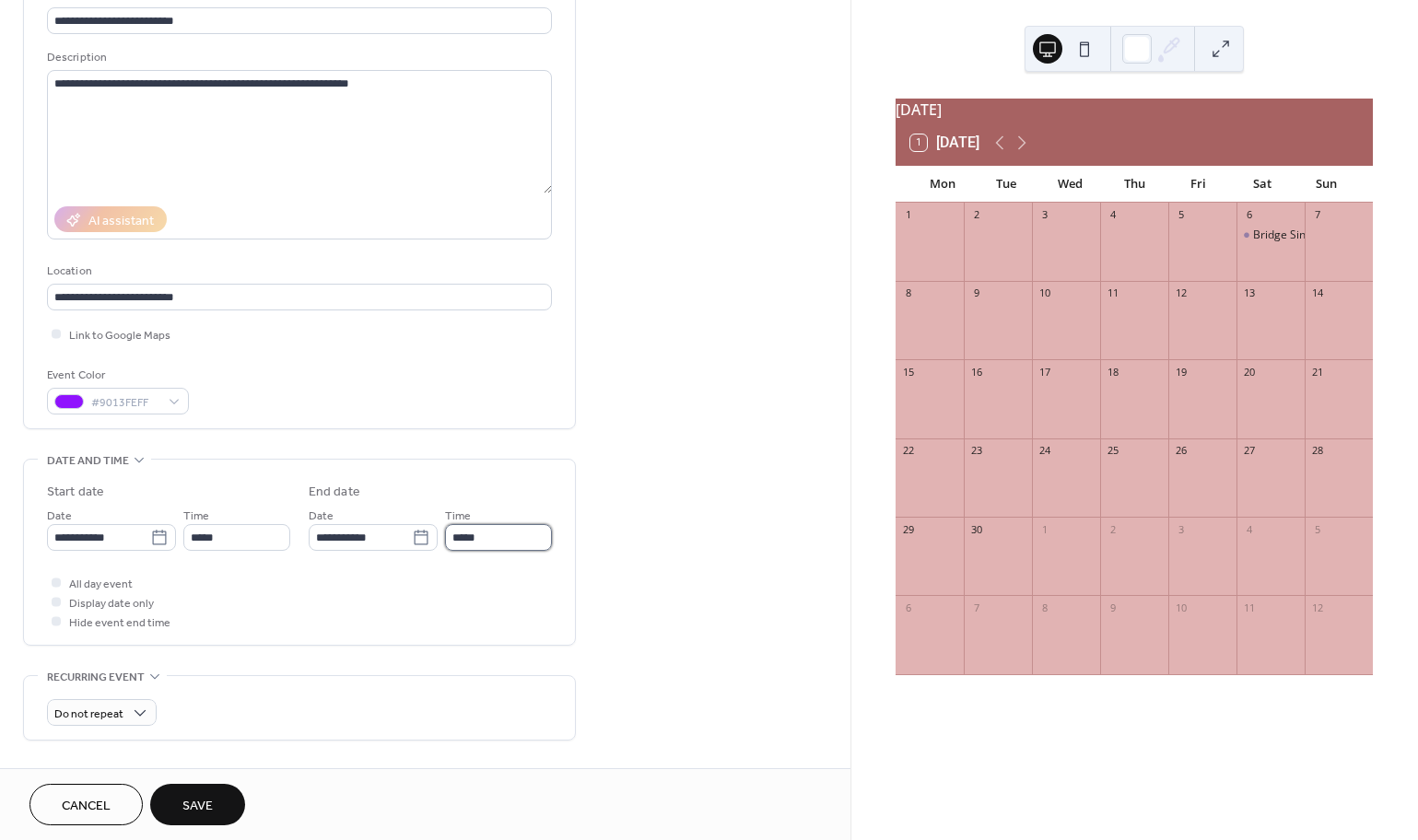 click on "*****" at bounding box center (498, 537) 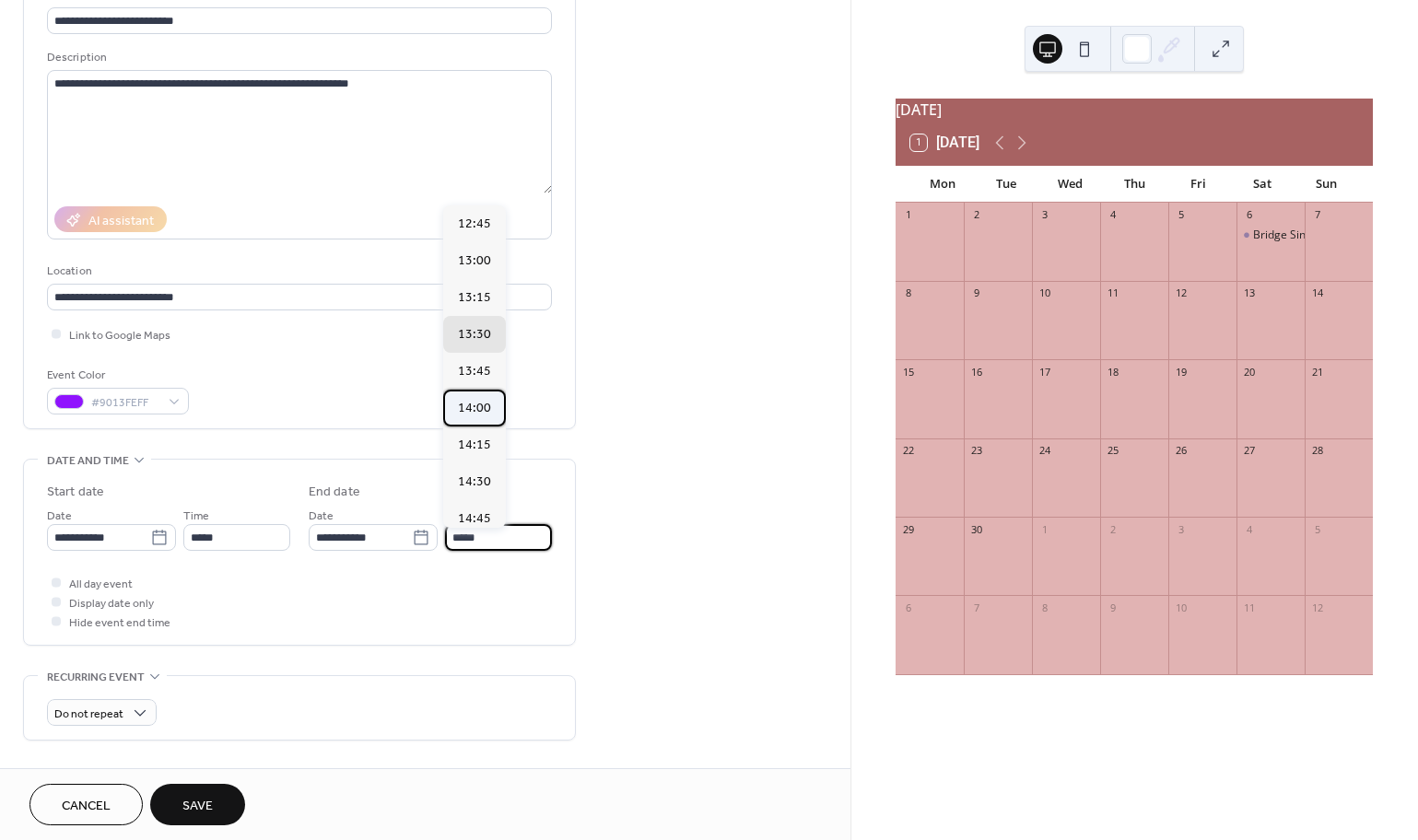 click on "14:00" at bounding box center (475, 408) 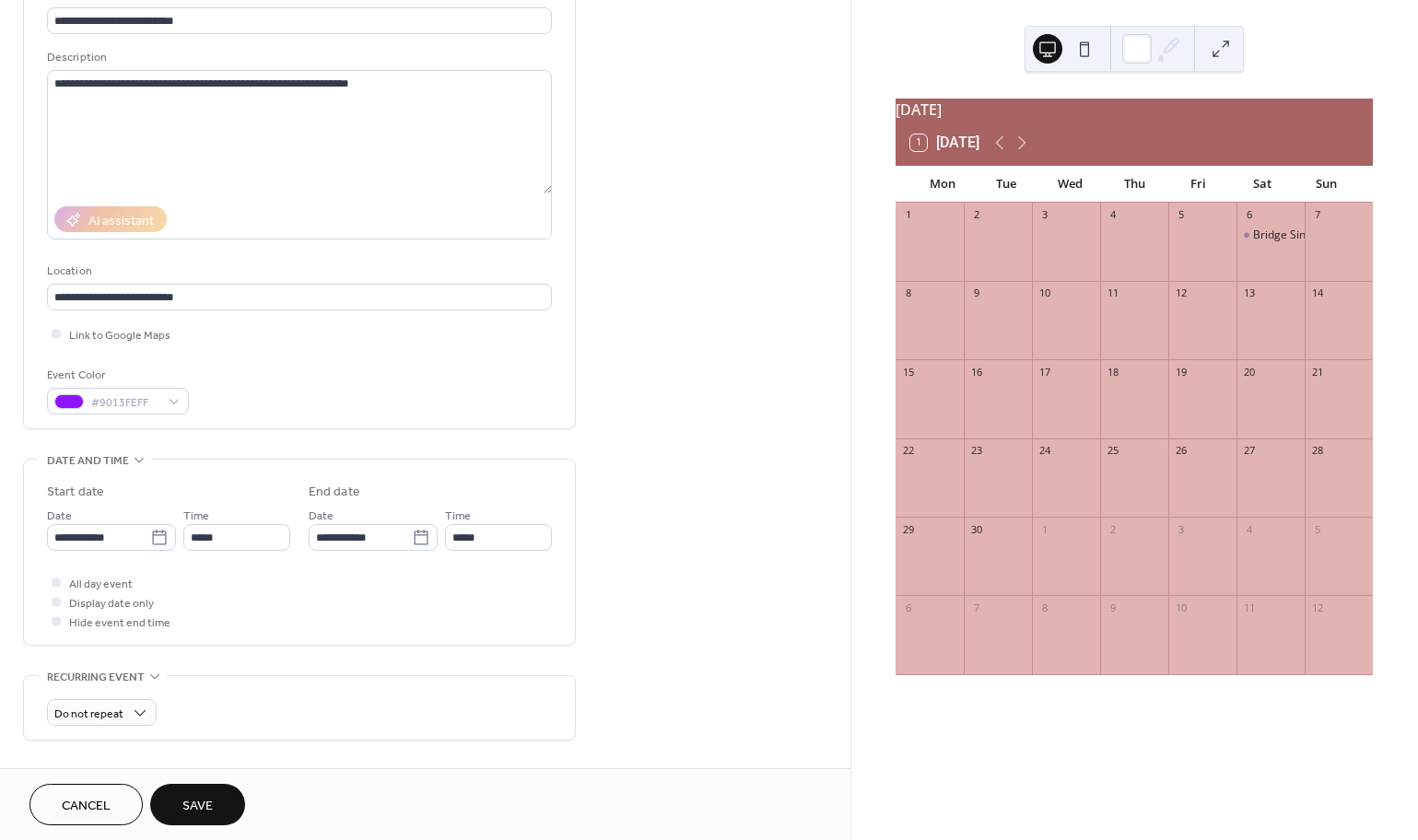 type on "*****" 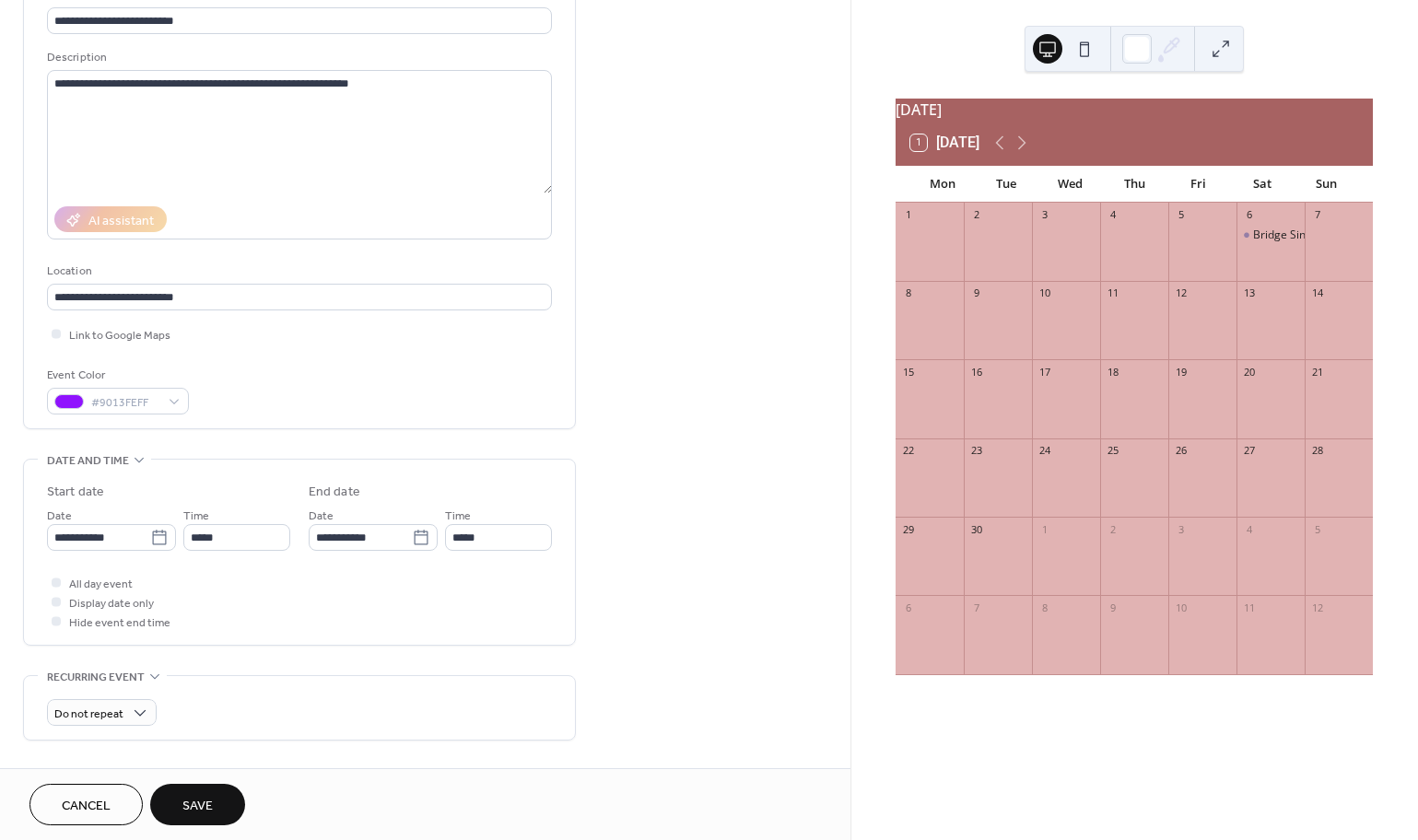 click on "Save" at bounding box center [197, 806] 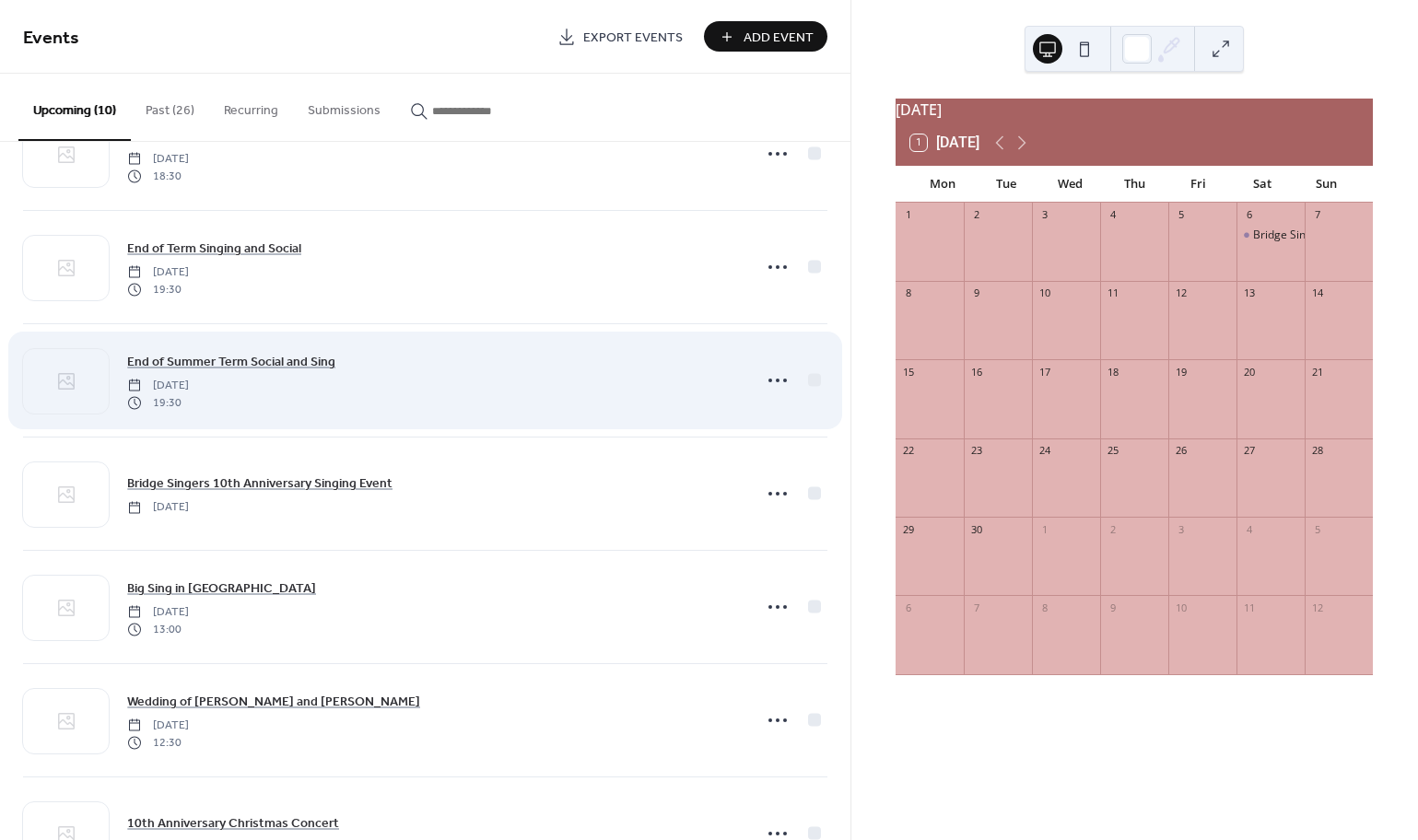 scroll, scrollTop: 319, scrollLeft: 0, axis: vertical 